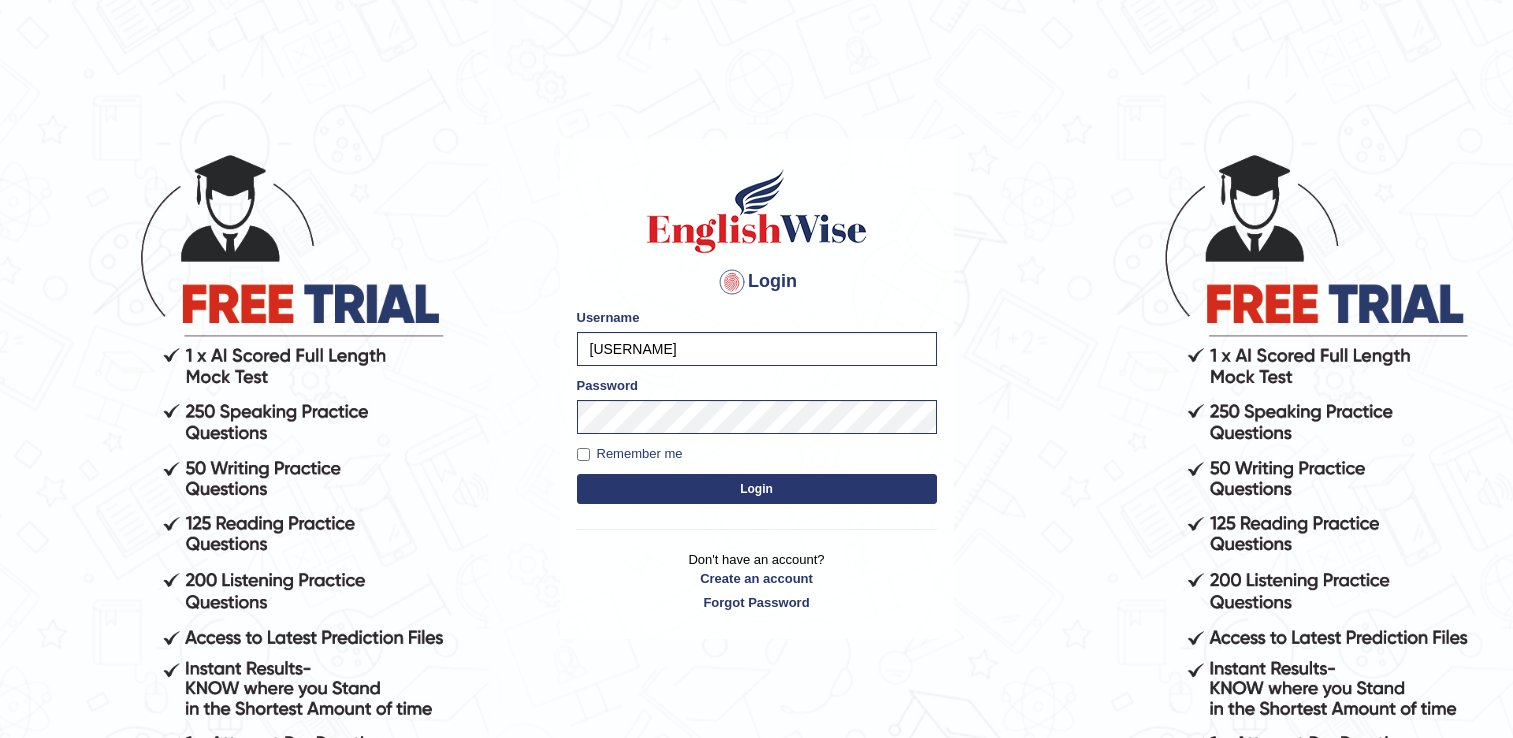 scroll, scrollTop: 0, scrollLeft: 0, axis: both 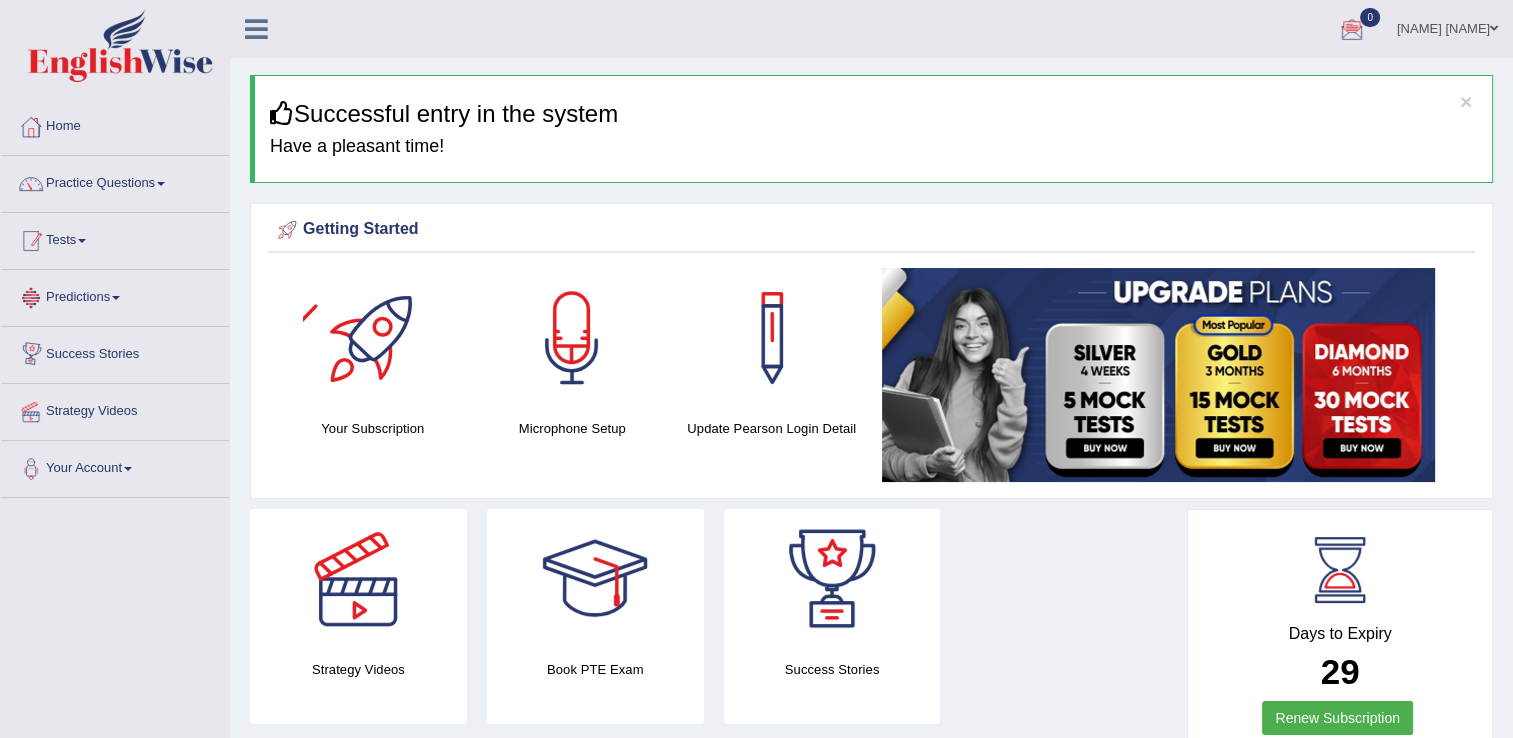 click on "Tests" at bounding box center [115, 238] 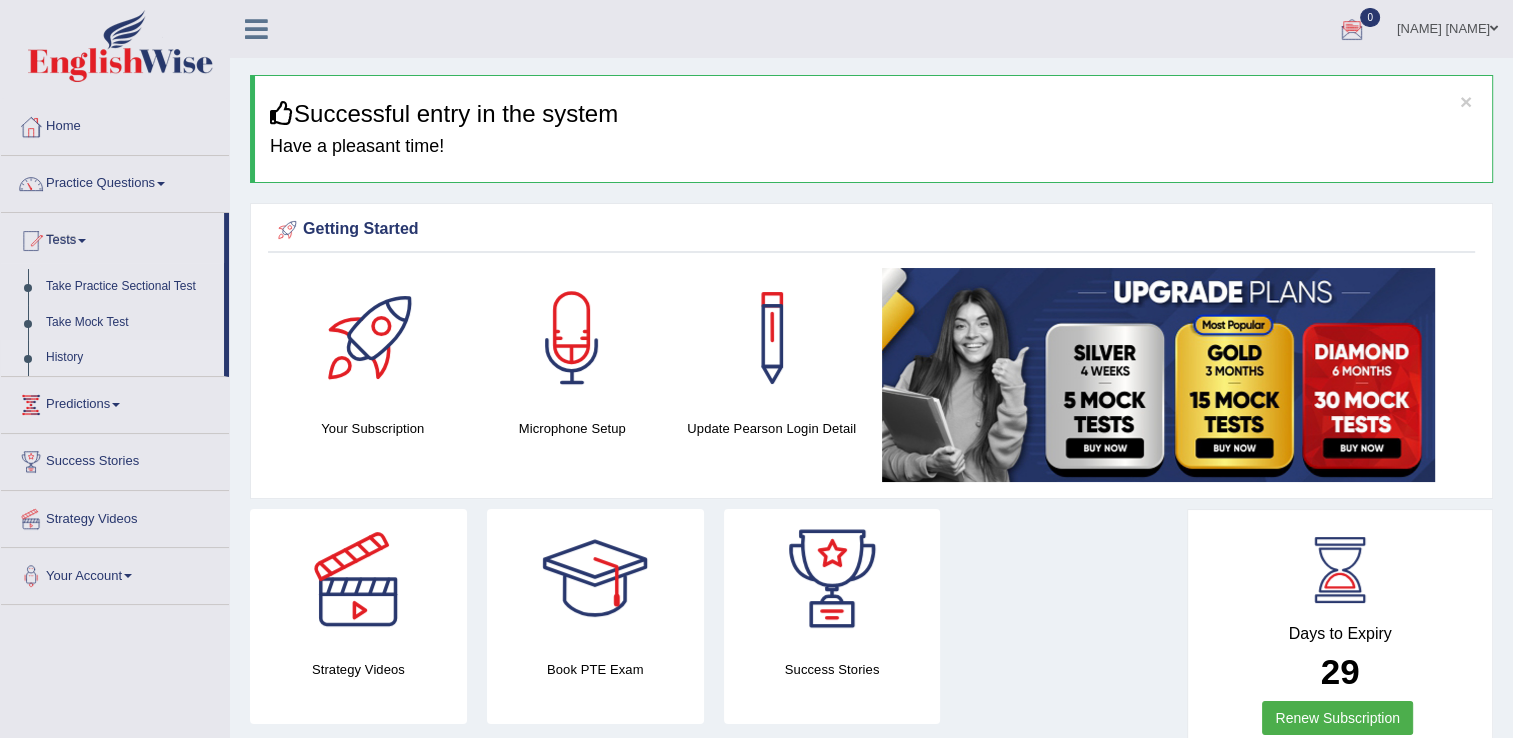 click on "History" at bounding box center [130, 358] 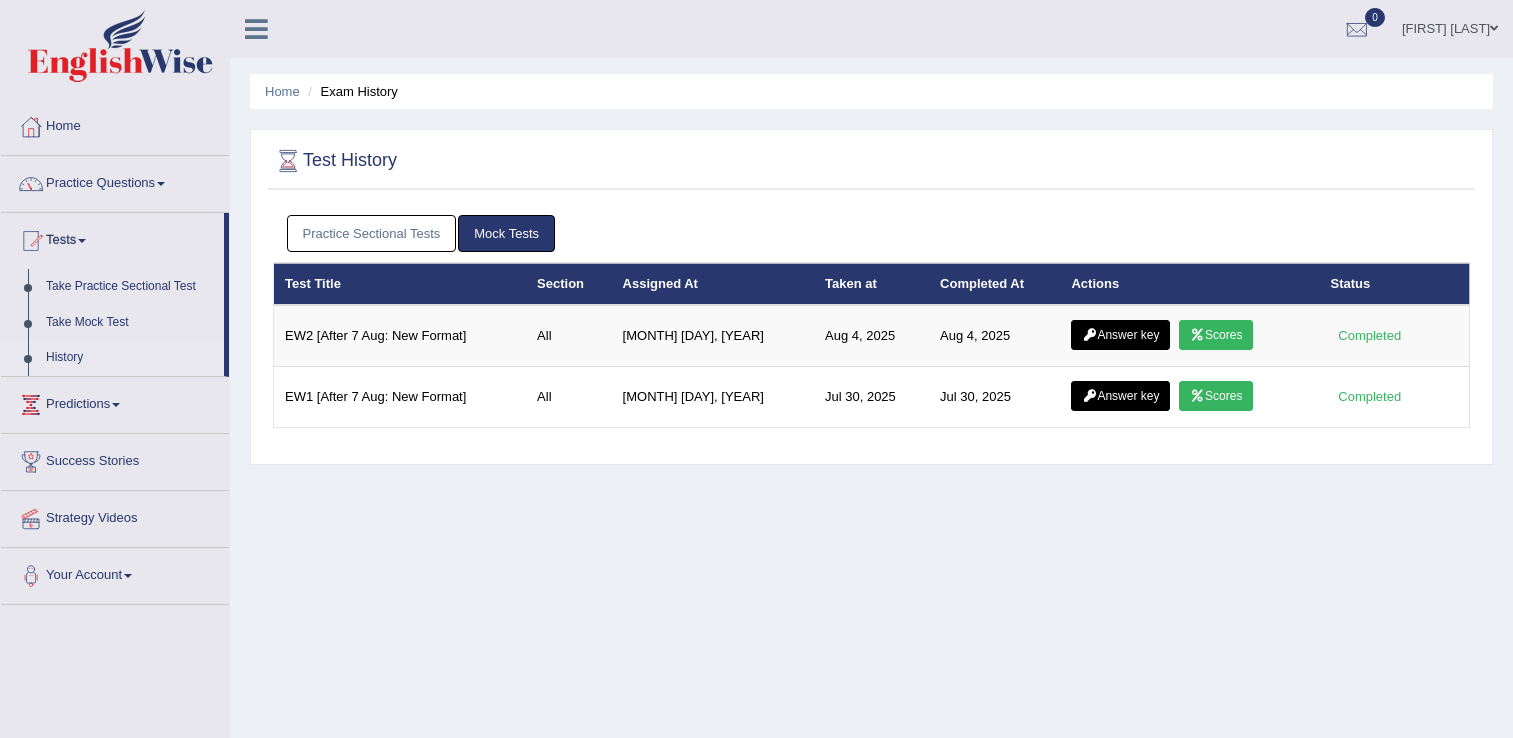 scroll, scrollTop: 0, scrollLeft: 0, axis: both 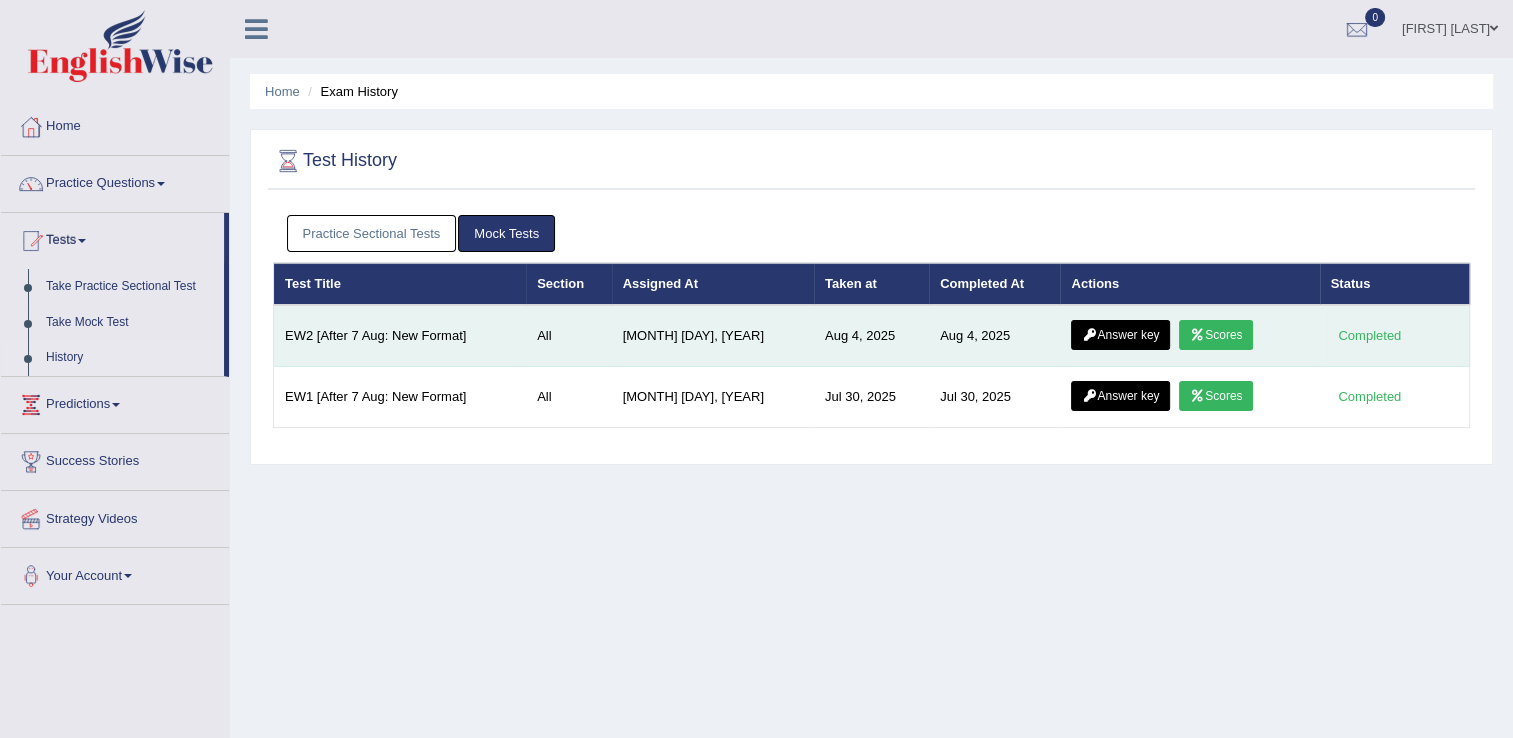 click on "Scores" at bounding box center [1216, 335] 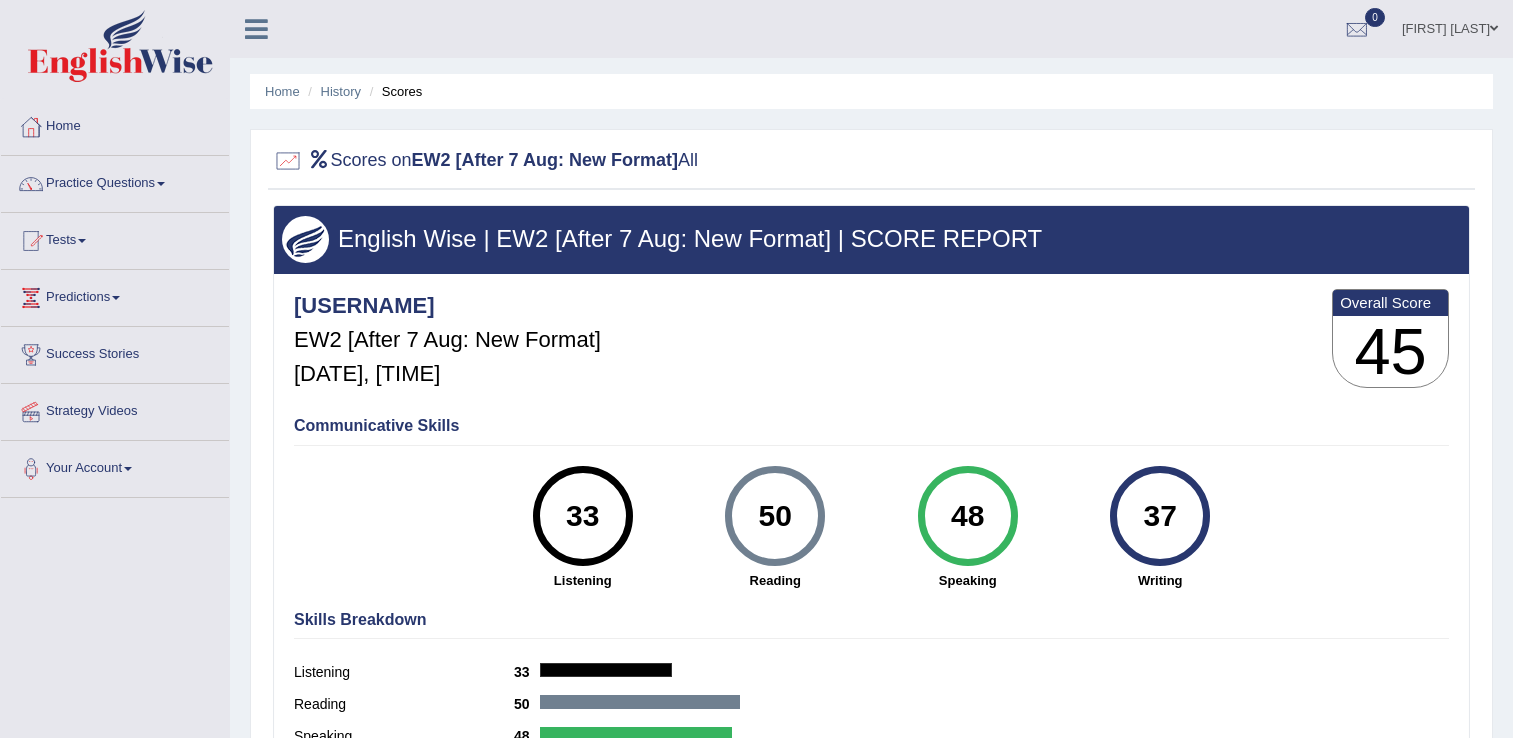 scroll, scrollTop: 0, scrollLeft: 0, axis: both 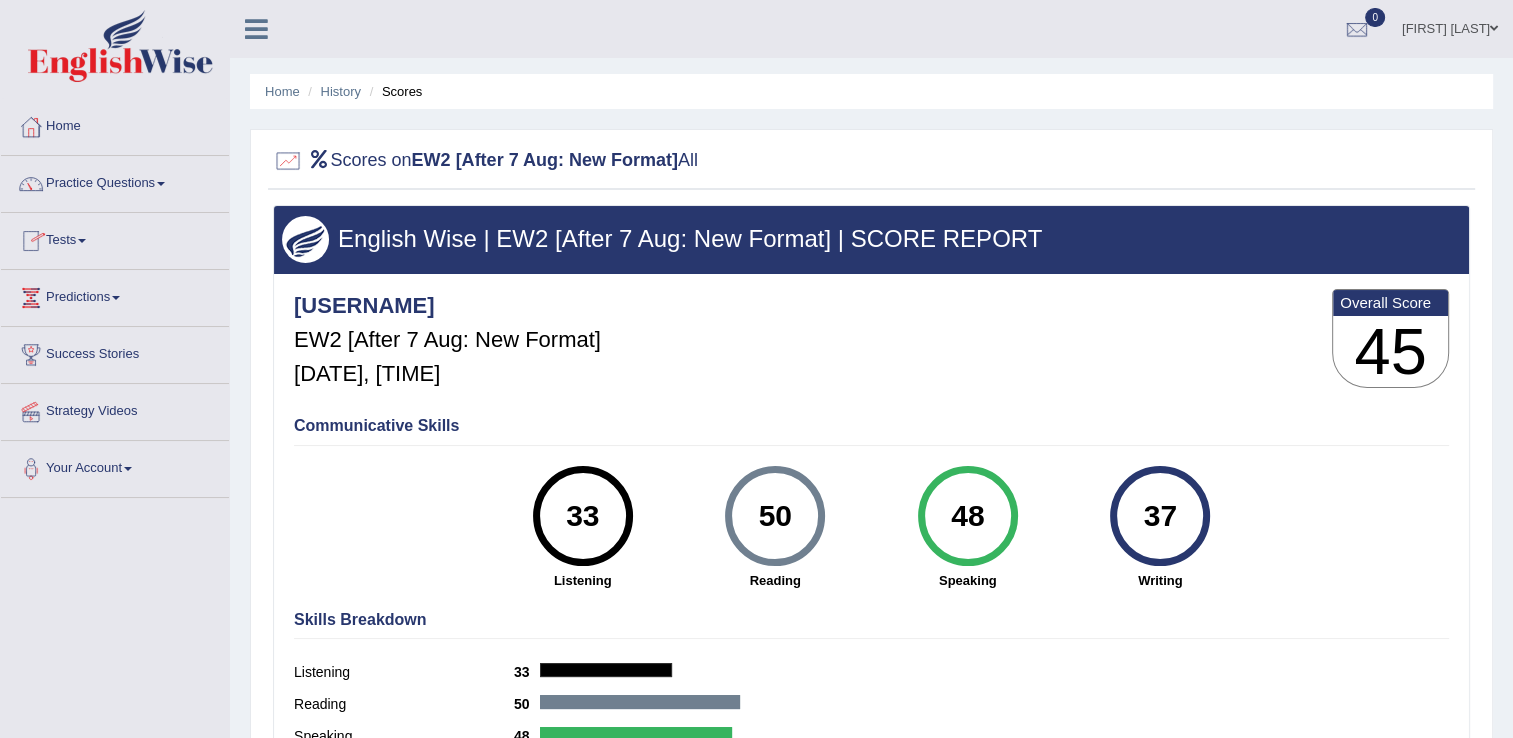 click on "Tests" at bounding box center (115, 238) 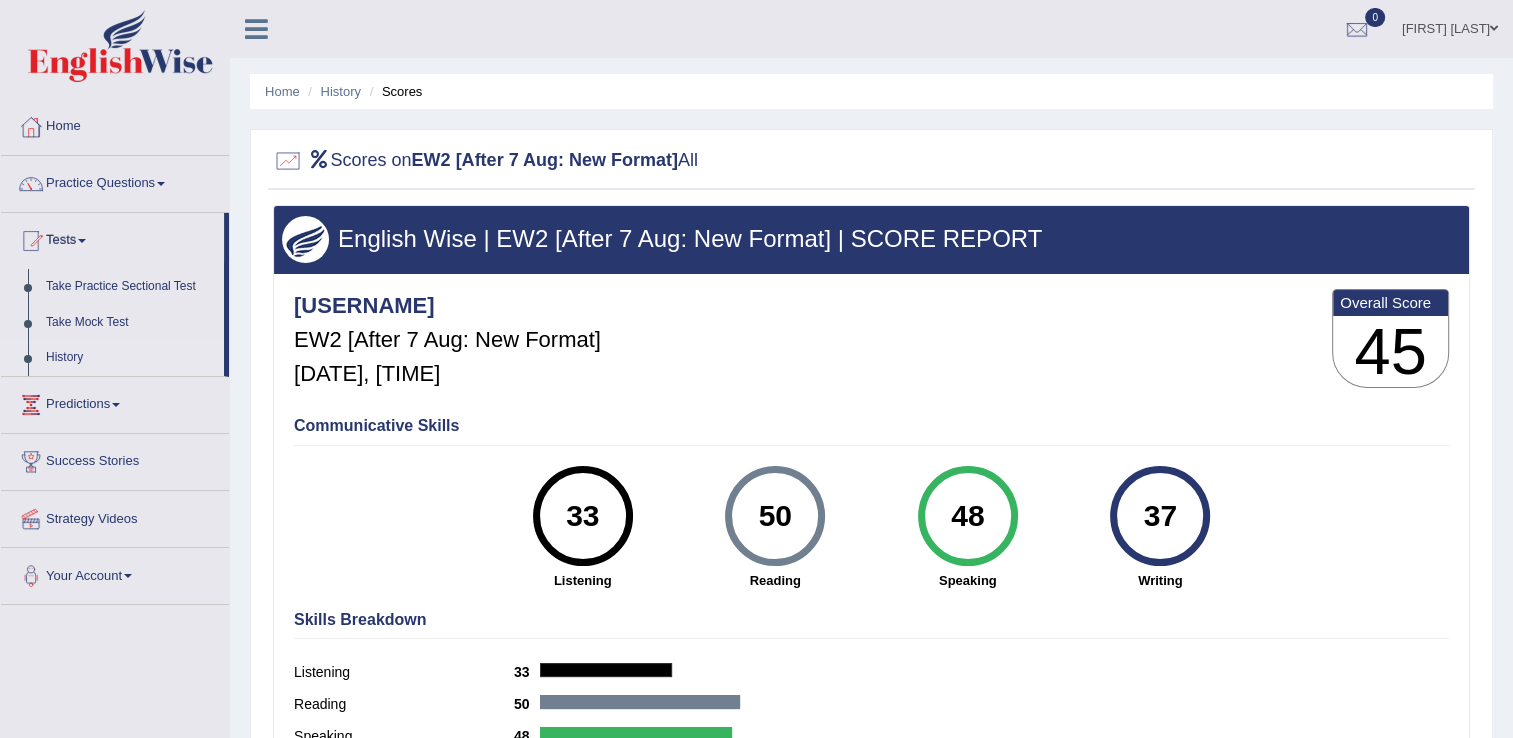 click on "History" at bounding box center [130, 358] 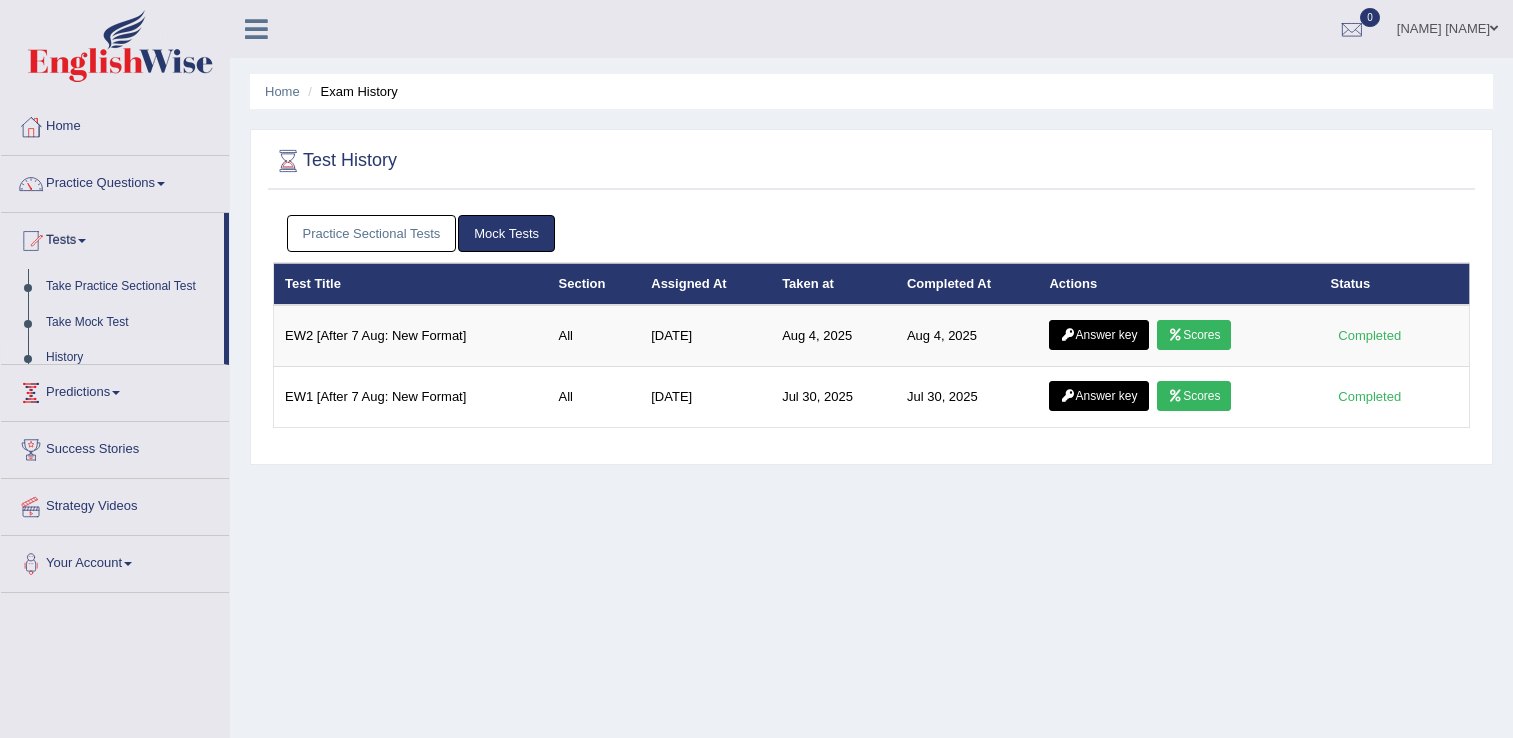 scroll, scrollTop: 0, scrollLeft: 0, axis: both 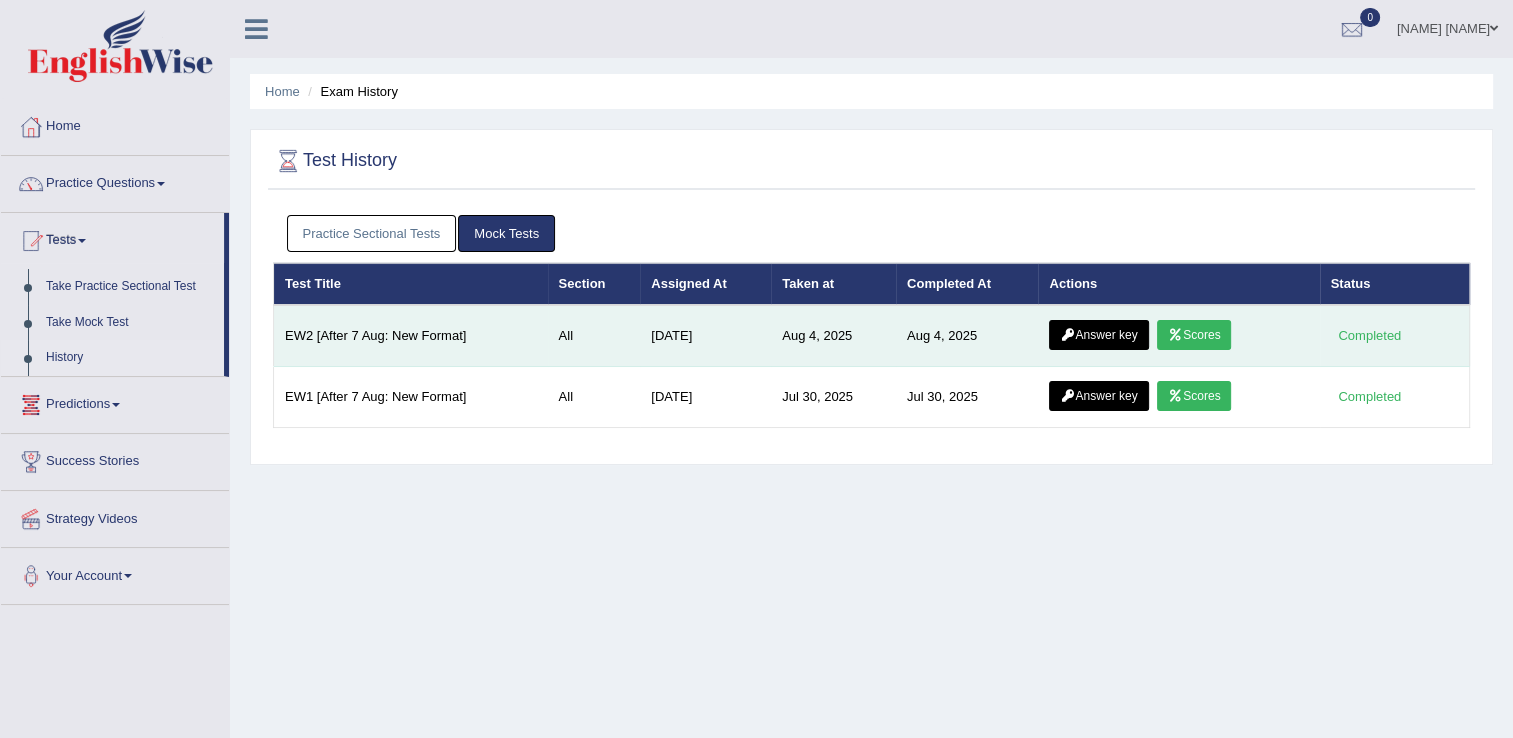 click on "Answer key" at bounding box center [1098, 335] 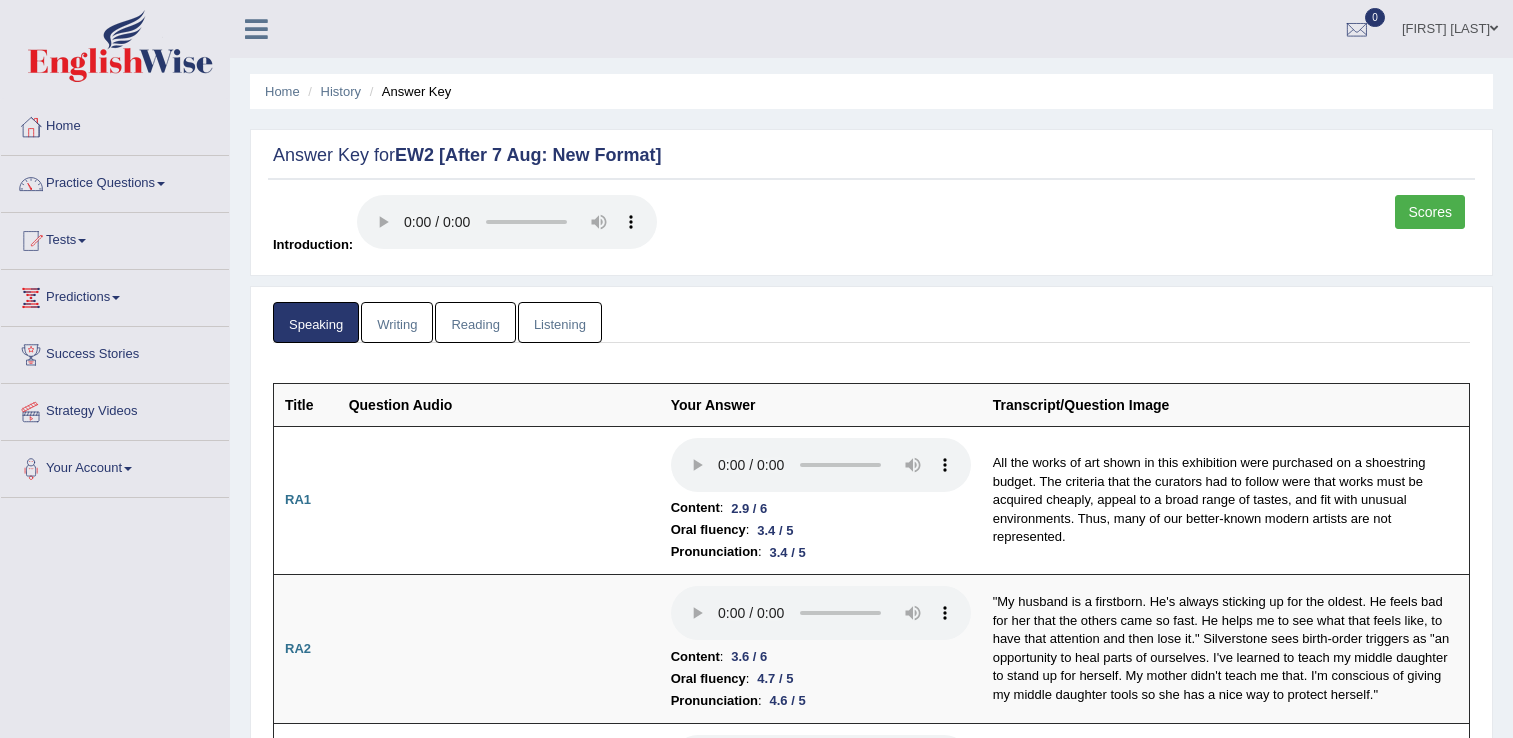 scroll, scrollTop: 0, scrollLeft: 0, axis: both 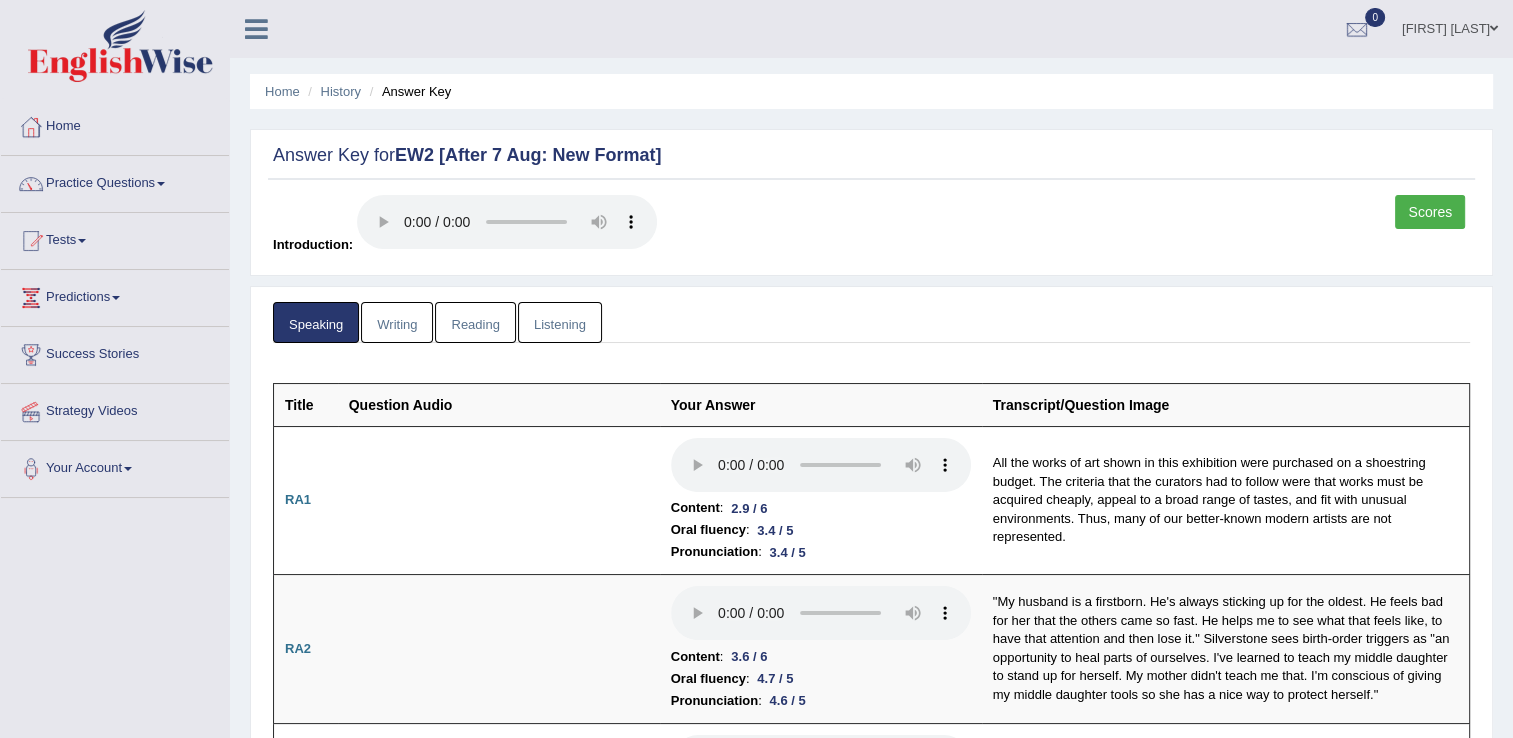 click on "Writing" at bounding box center [397, 322] 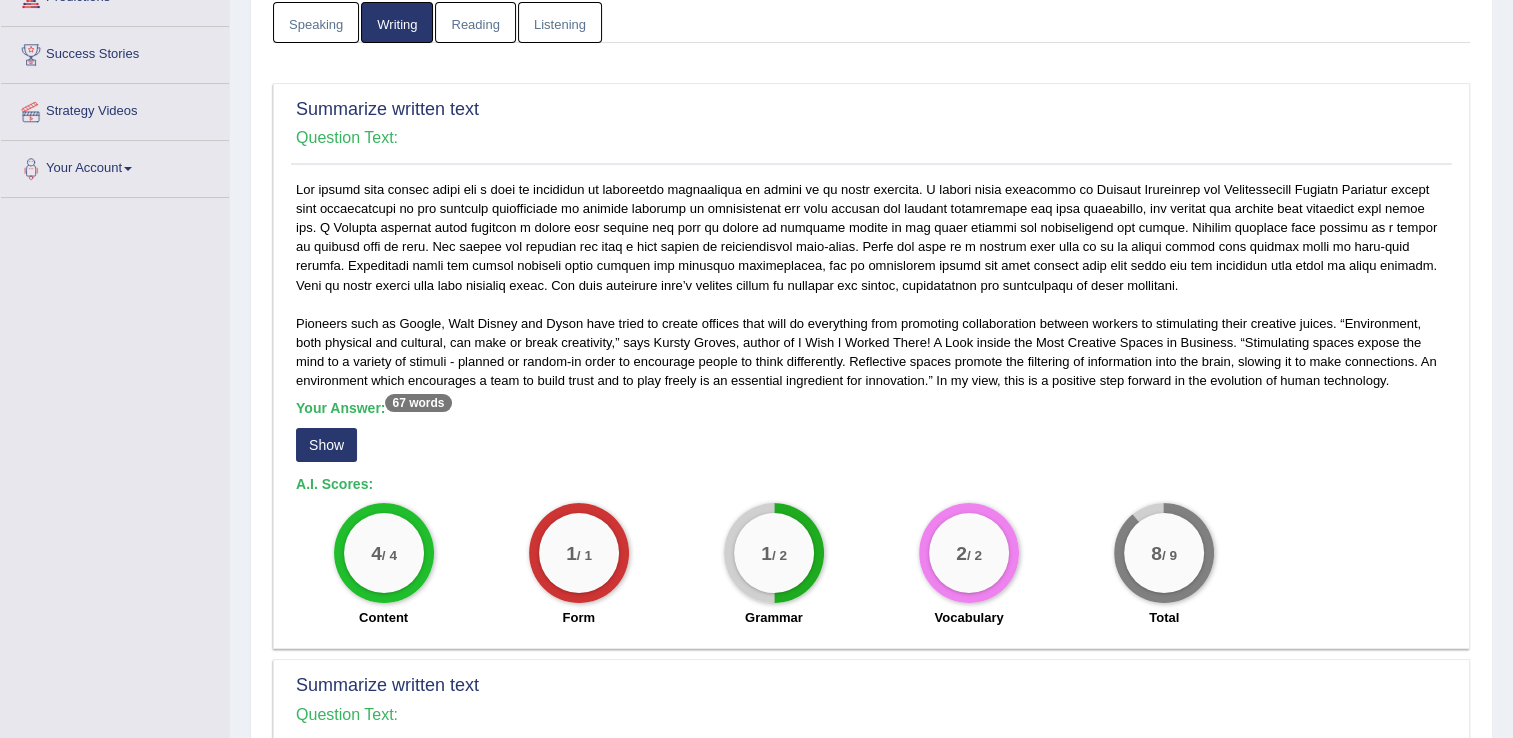 scroll, scrollTop: 400, scrollLeft: 0, axis: vertical 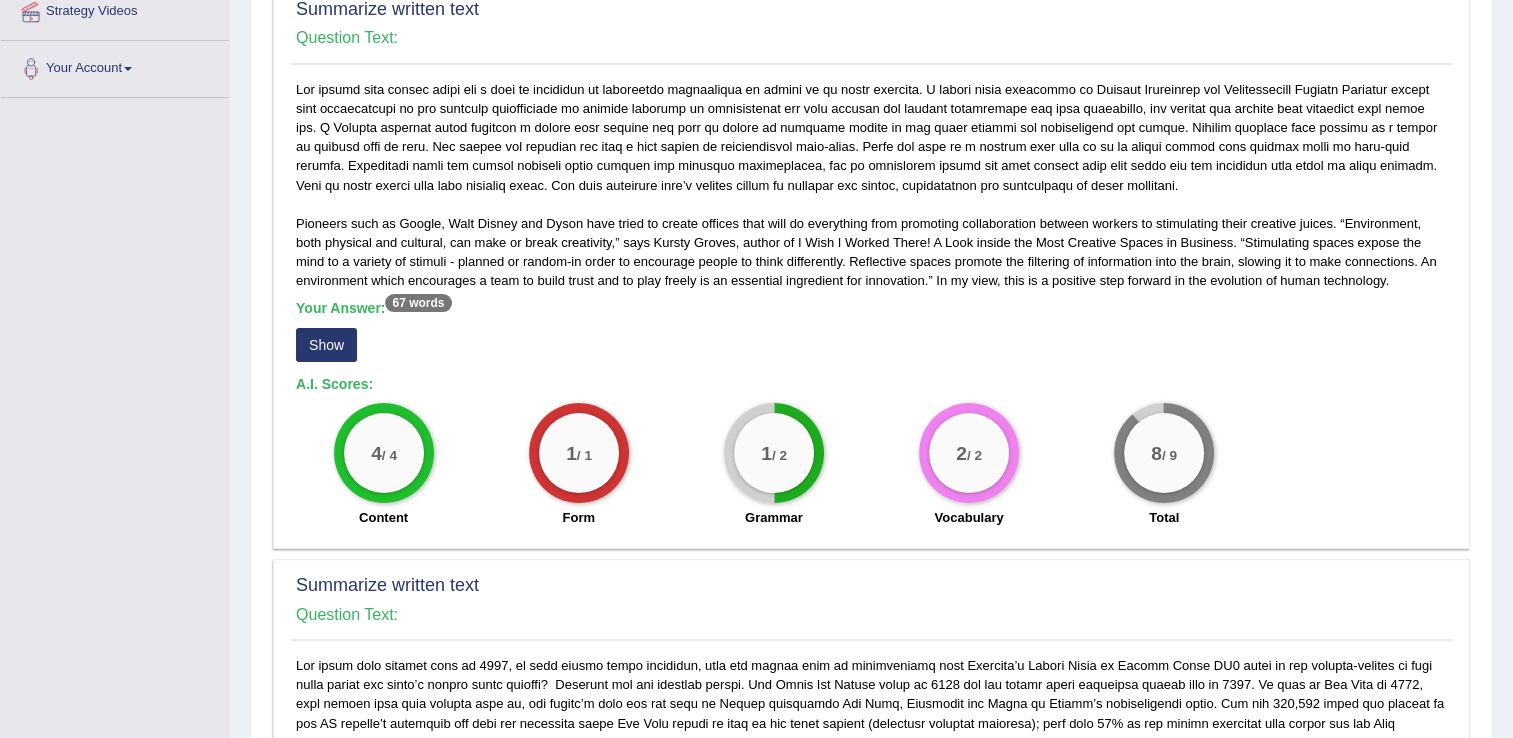 click on "Show" at bounding box center (326, 345) 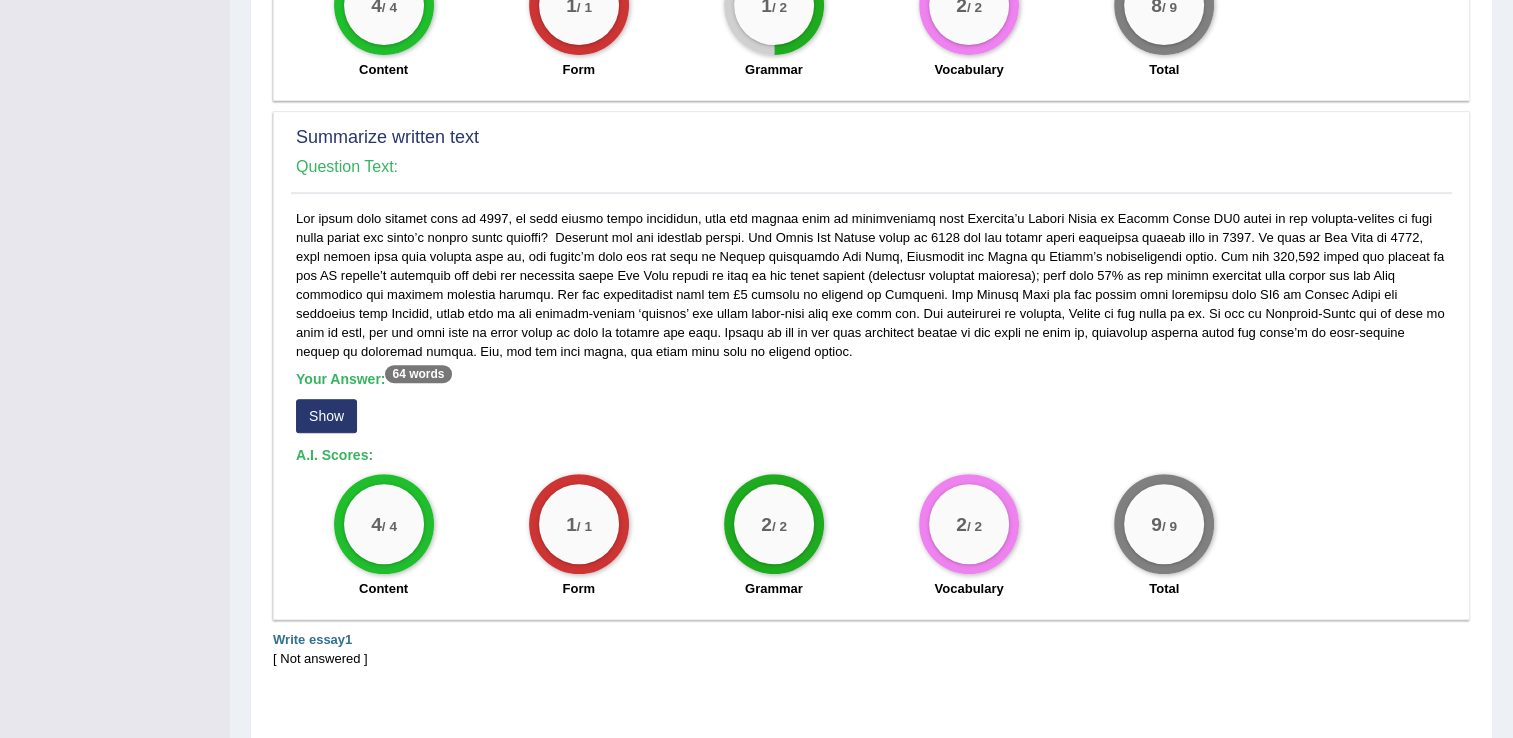 scroll, scrollTop: 900, scrollLeft: 0, axis: vertical 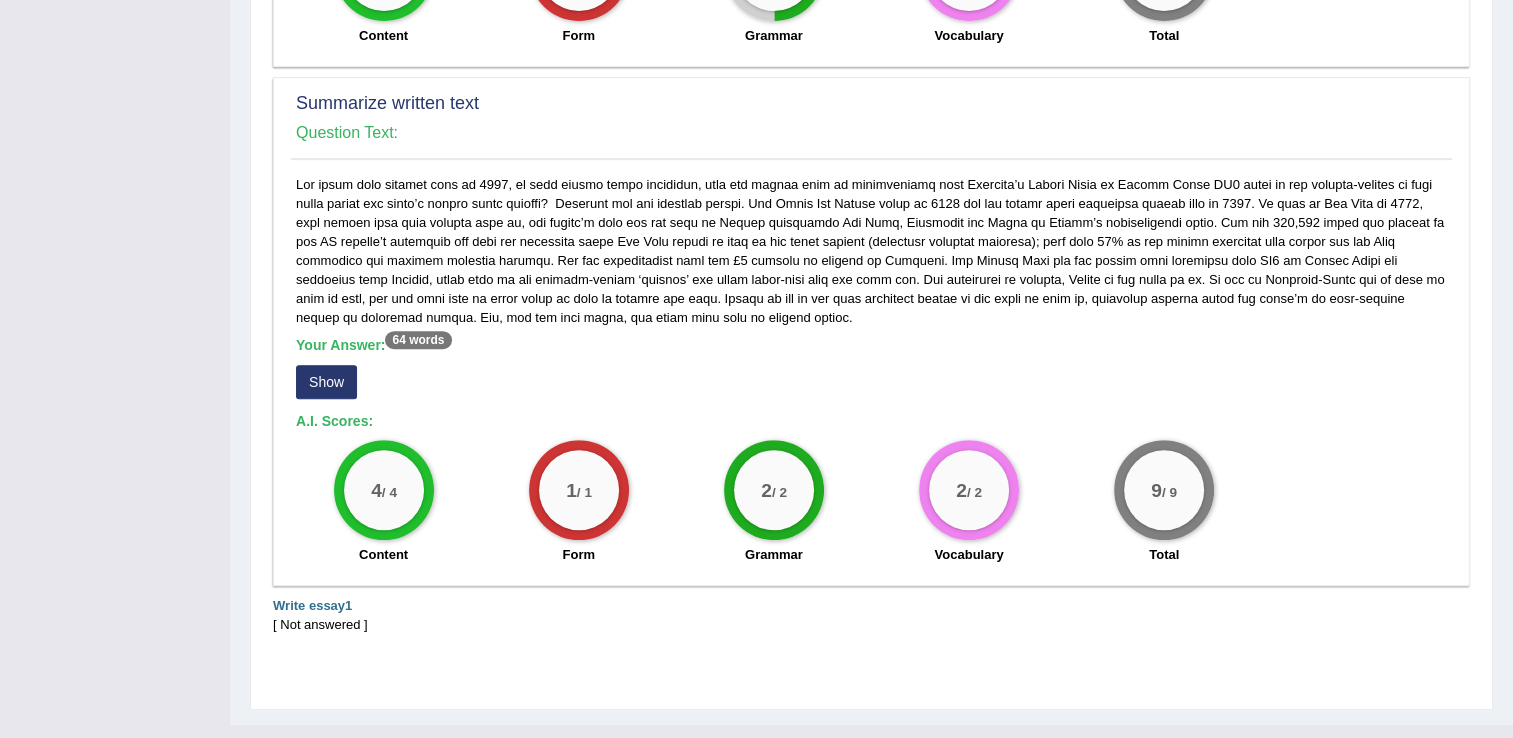 click on "Show" at bounding box center [326, 382] 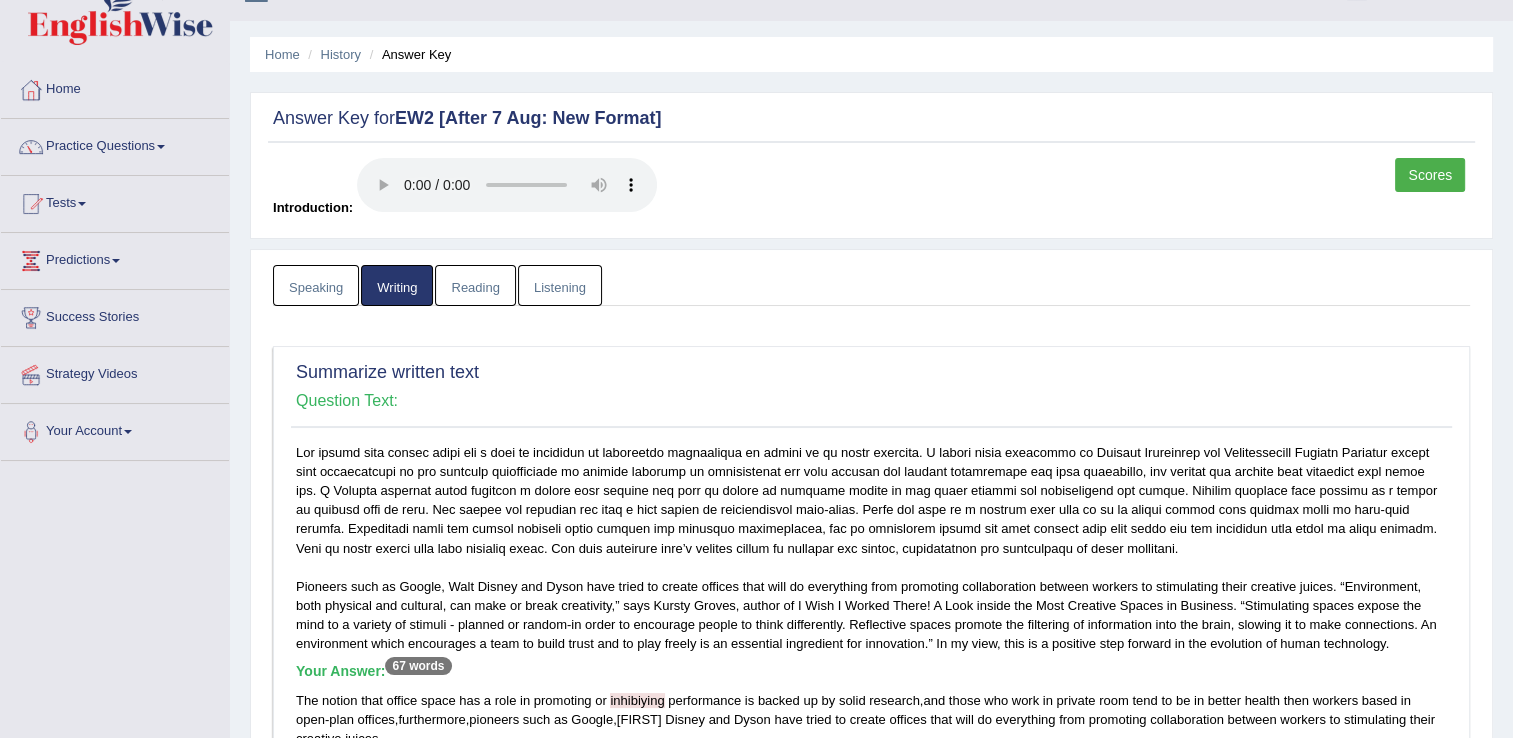scroll, scrollTop: 0, scrollLeft: 0, axis: both 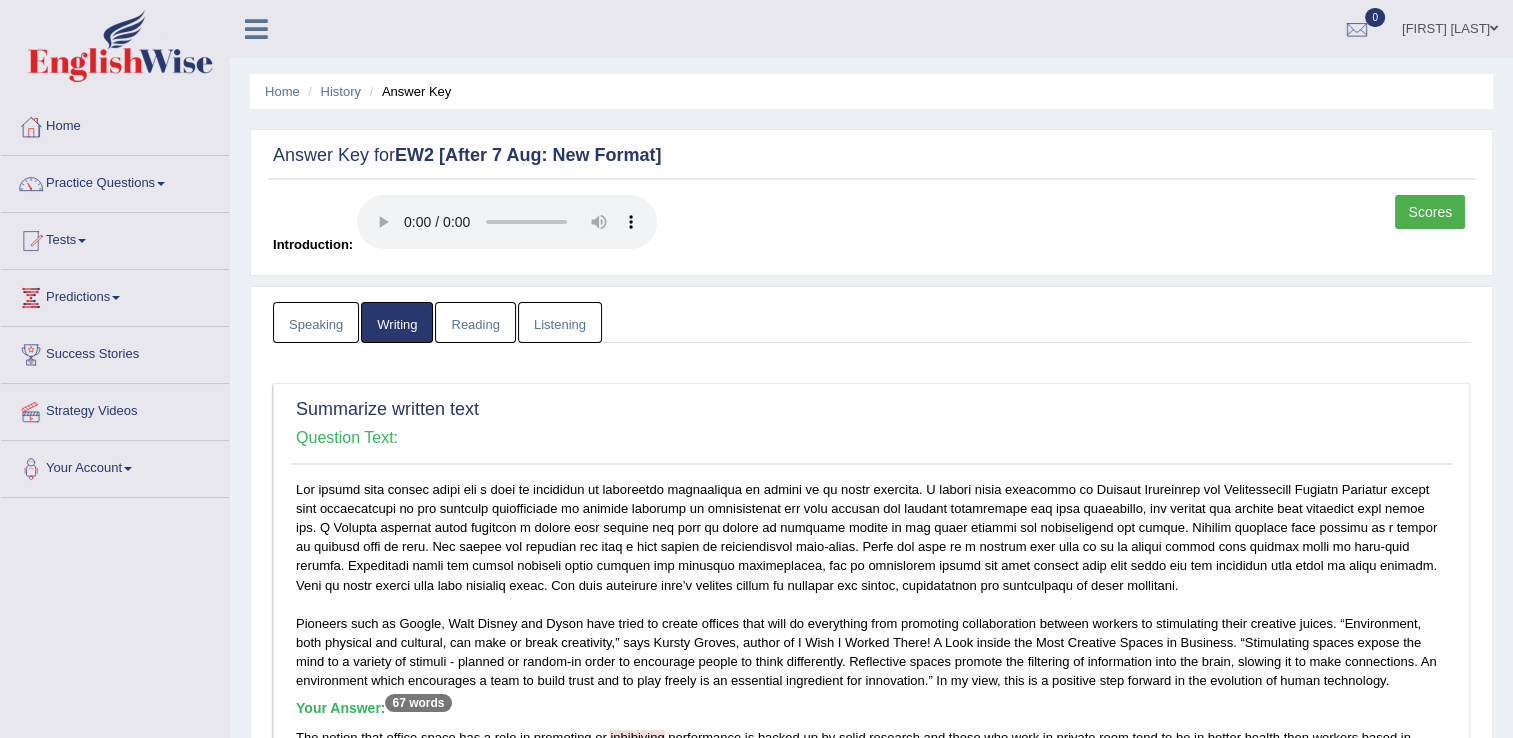 click on "Reading" at bounding box center [475, 322] 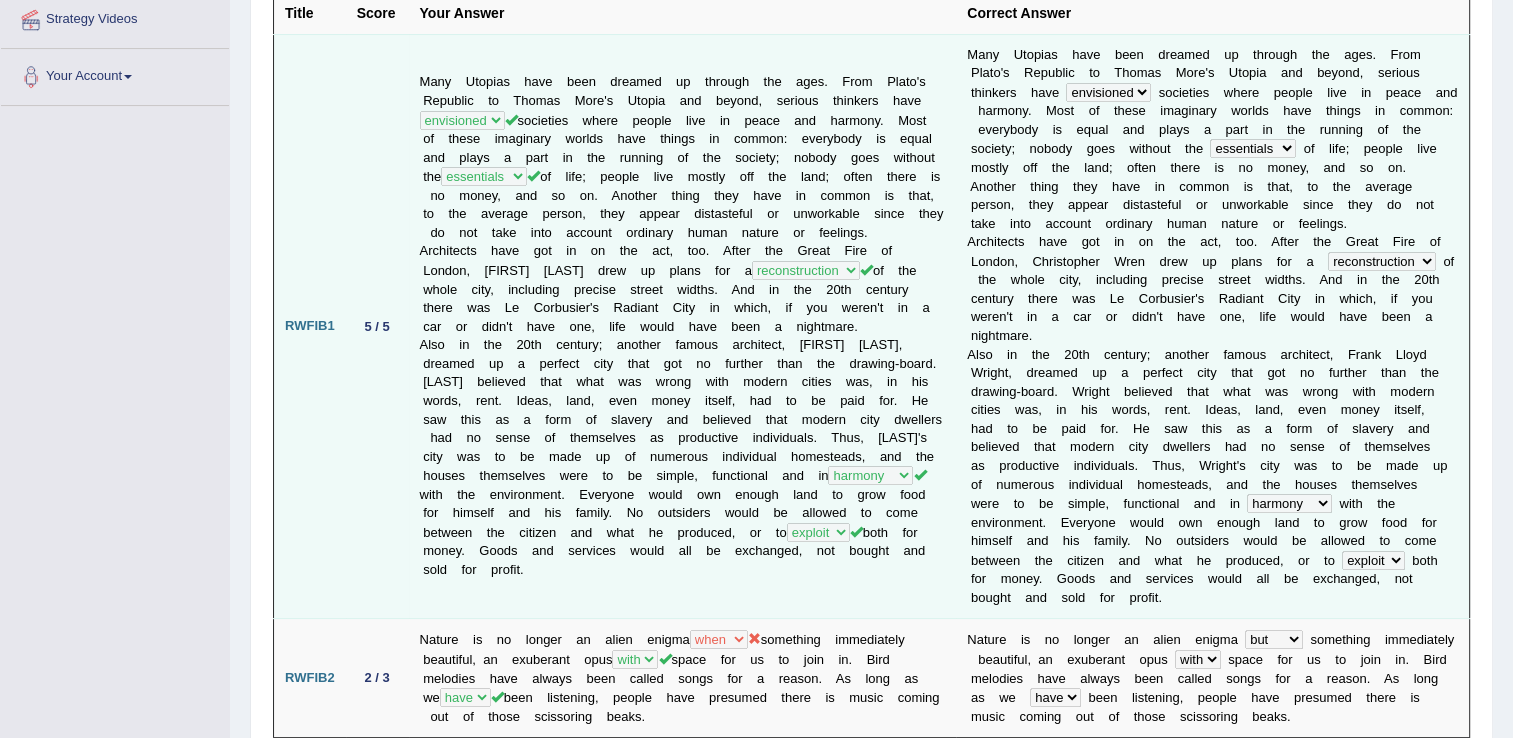 scroll, scrollTop: 0, scrollLeft: 0, axis: both 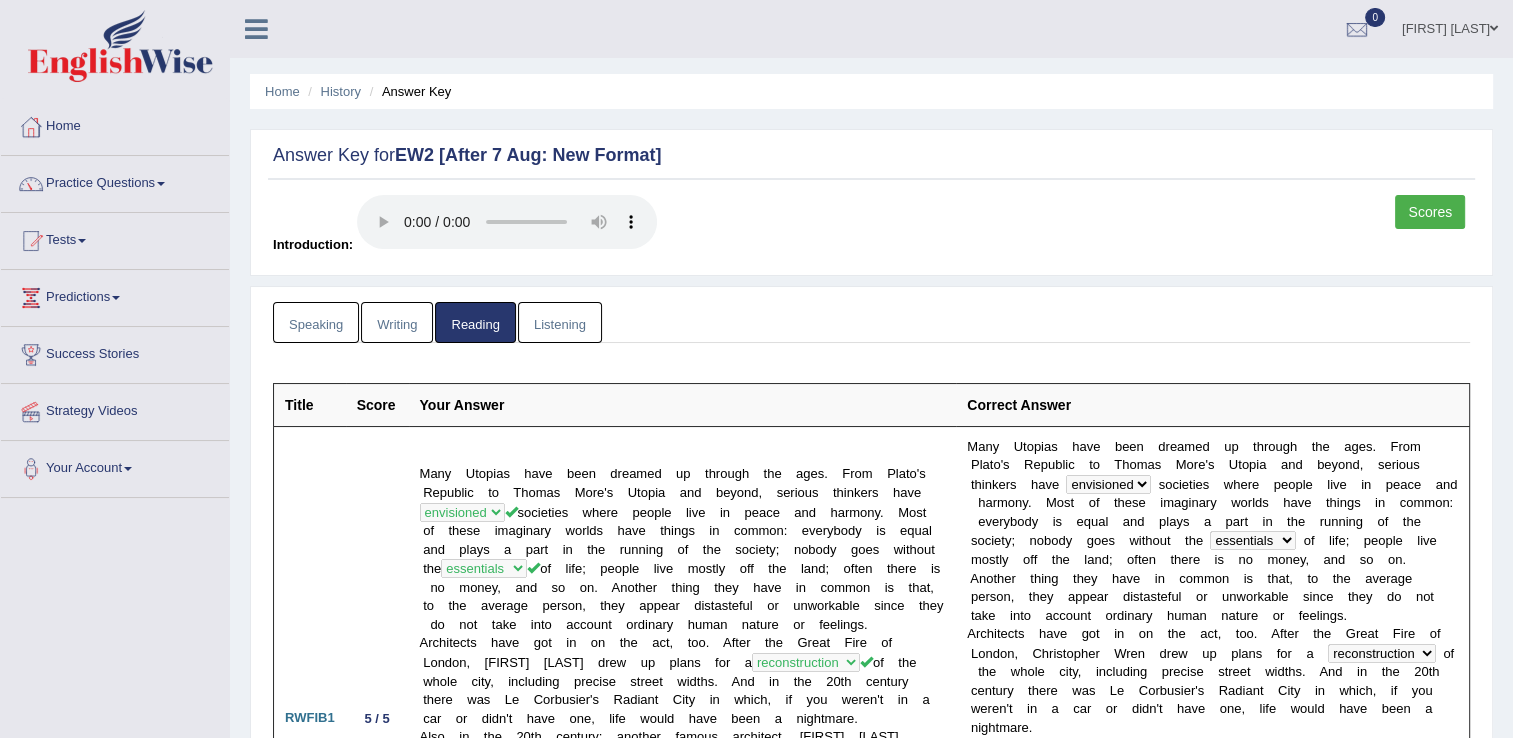 click on "Listening" at bounding box center (560, 322) 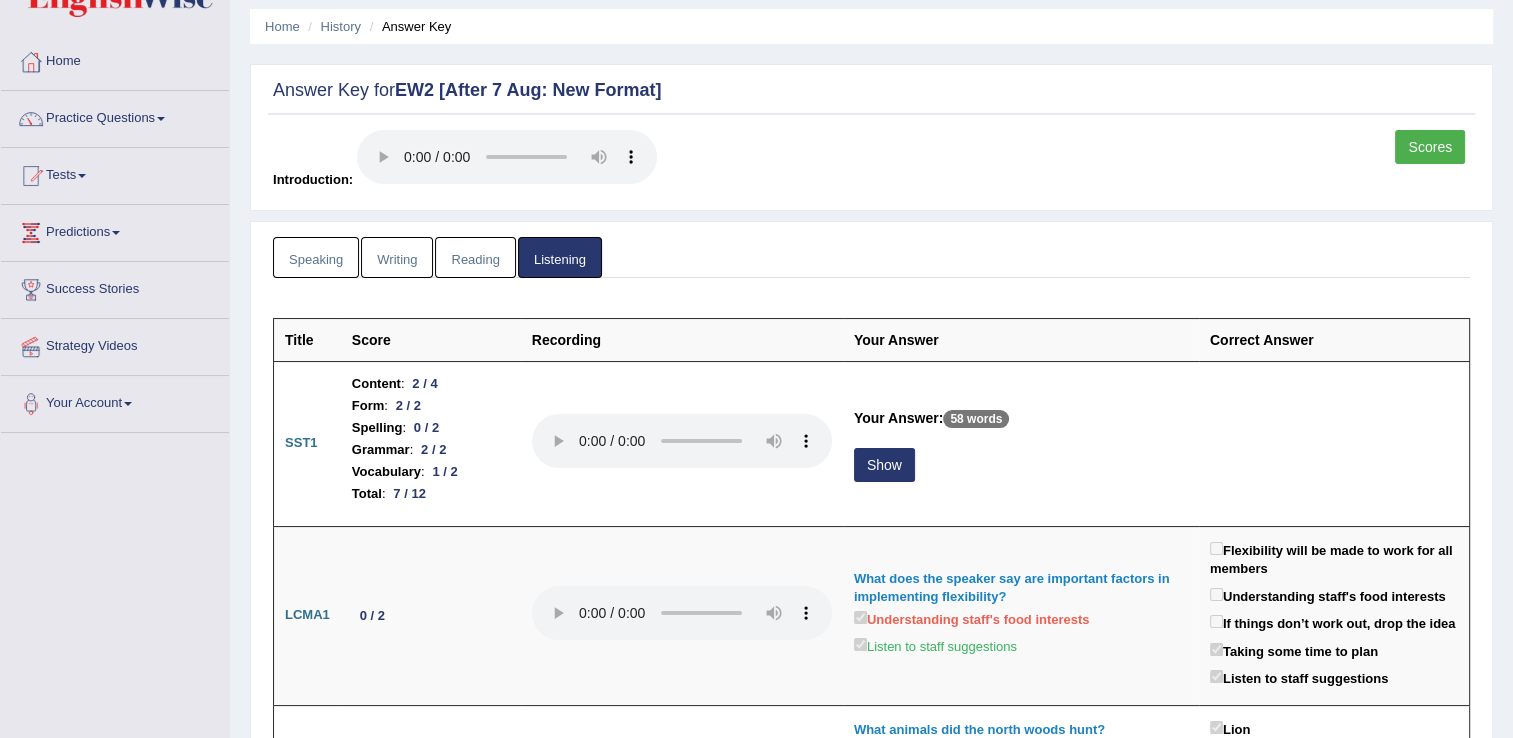 scroll, scrollTop: 100, scrollLeft: 0, axis: vertical 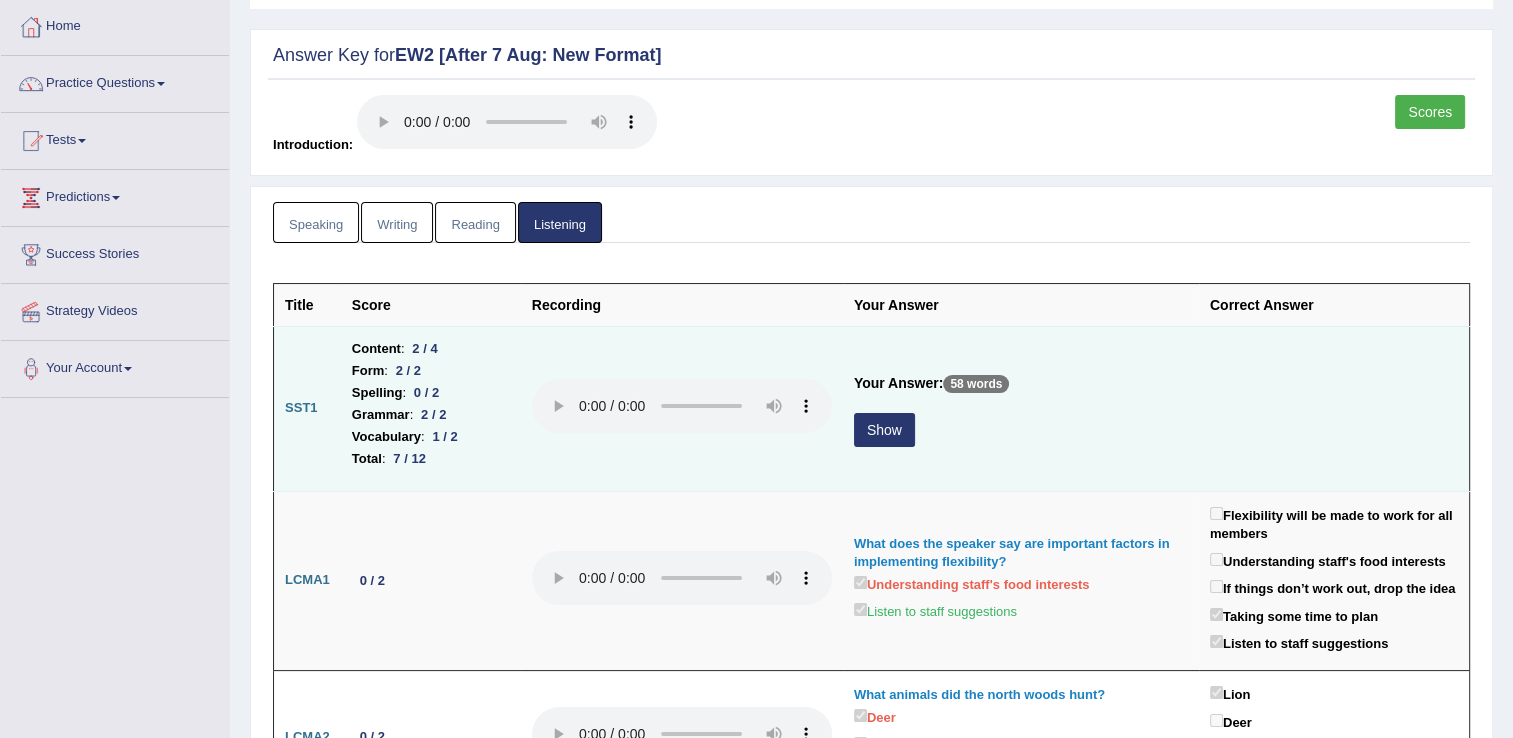 click on "Show" at bounding box center [884, 430] 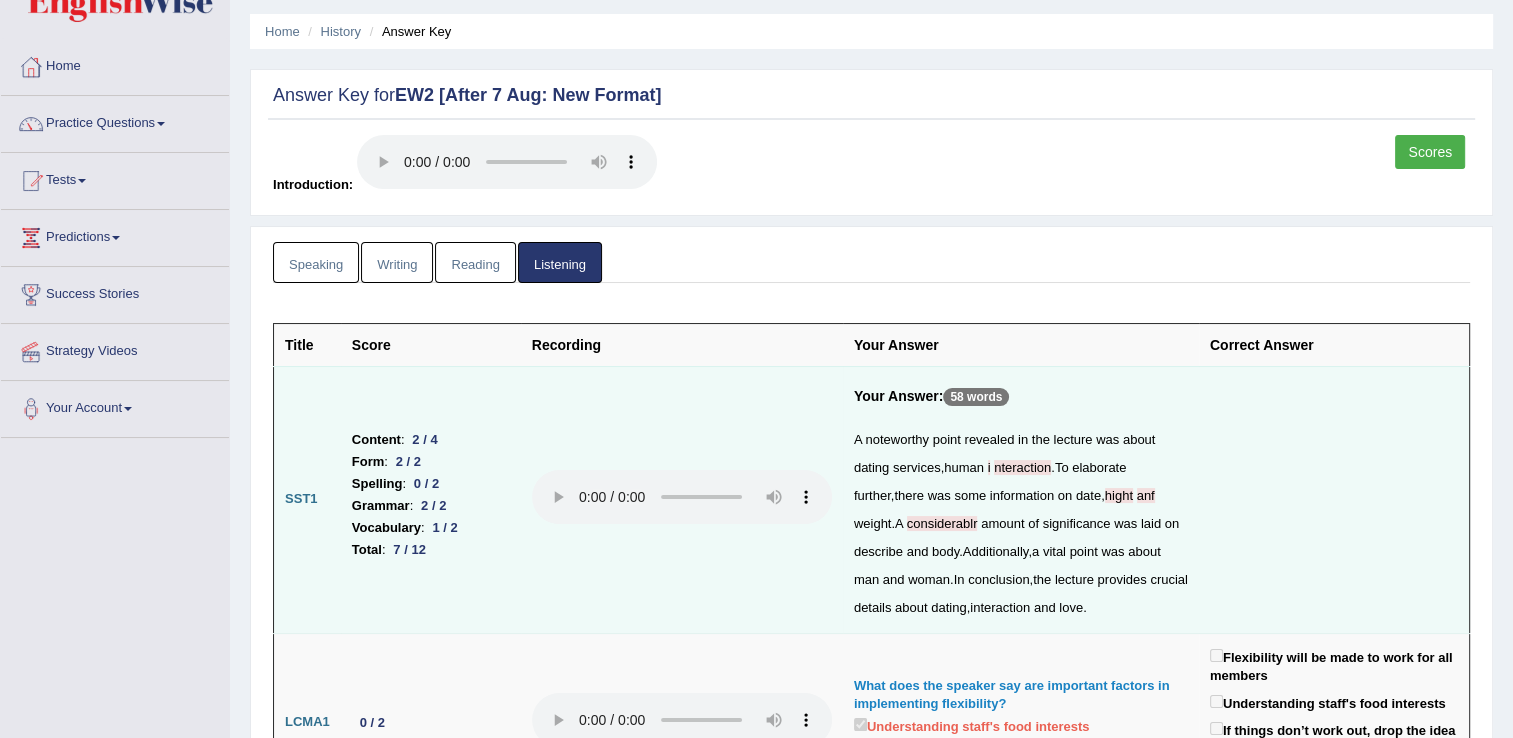 scroll, scrollTop: 0, scrollLeft: 0, axis: both 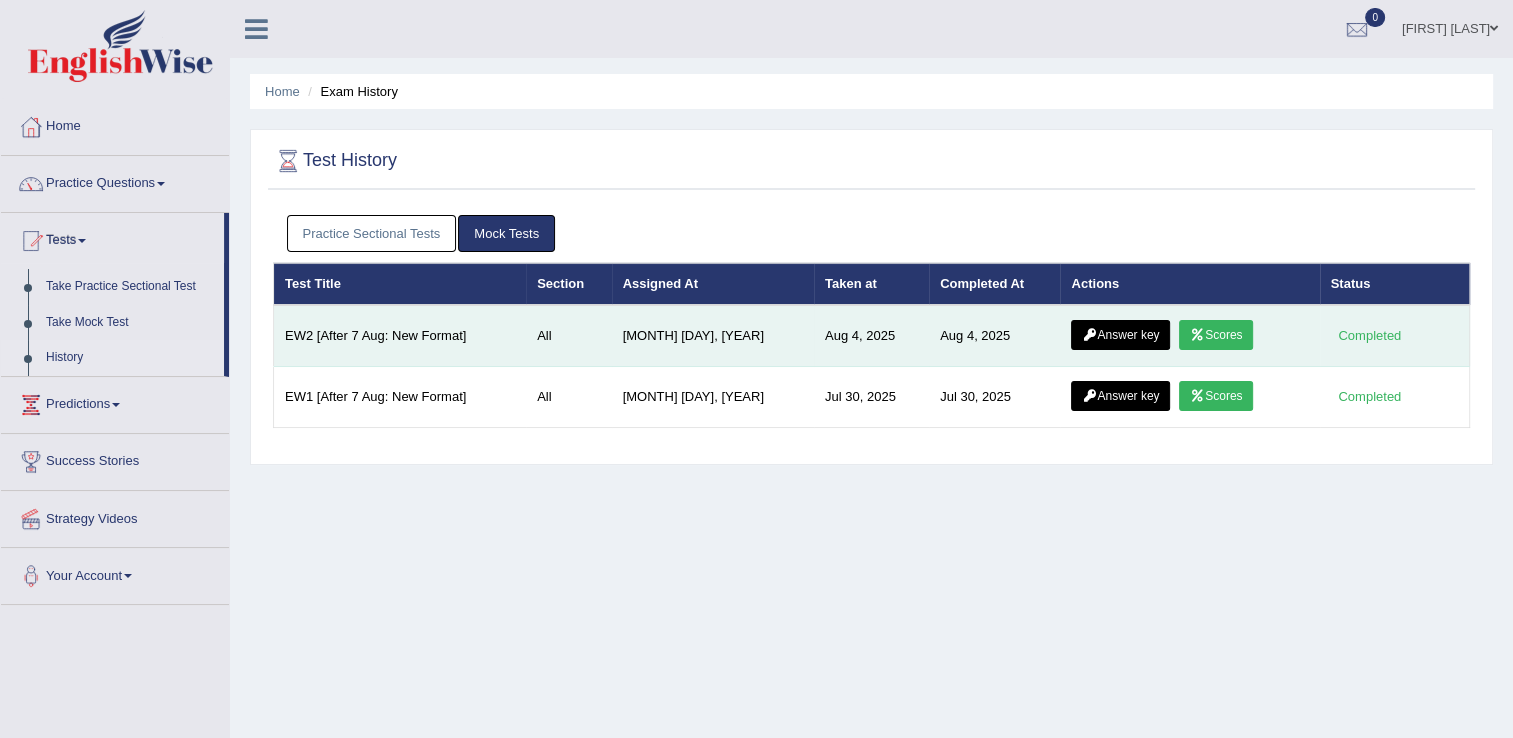 click on "Scores" at bounding box center [1216, 335] 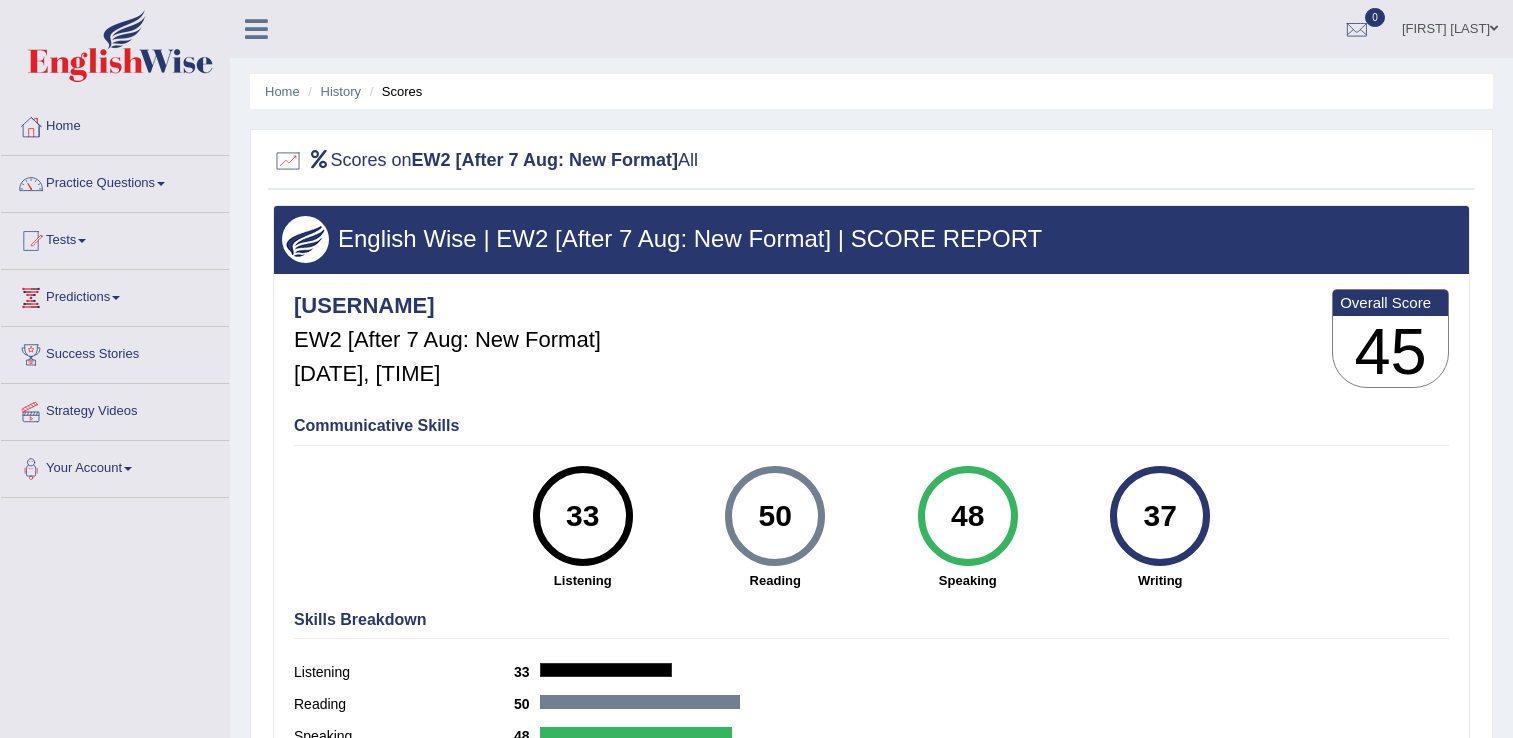 scroll, scrollTop: 0, scrollLeft: 0, axis: both 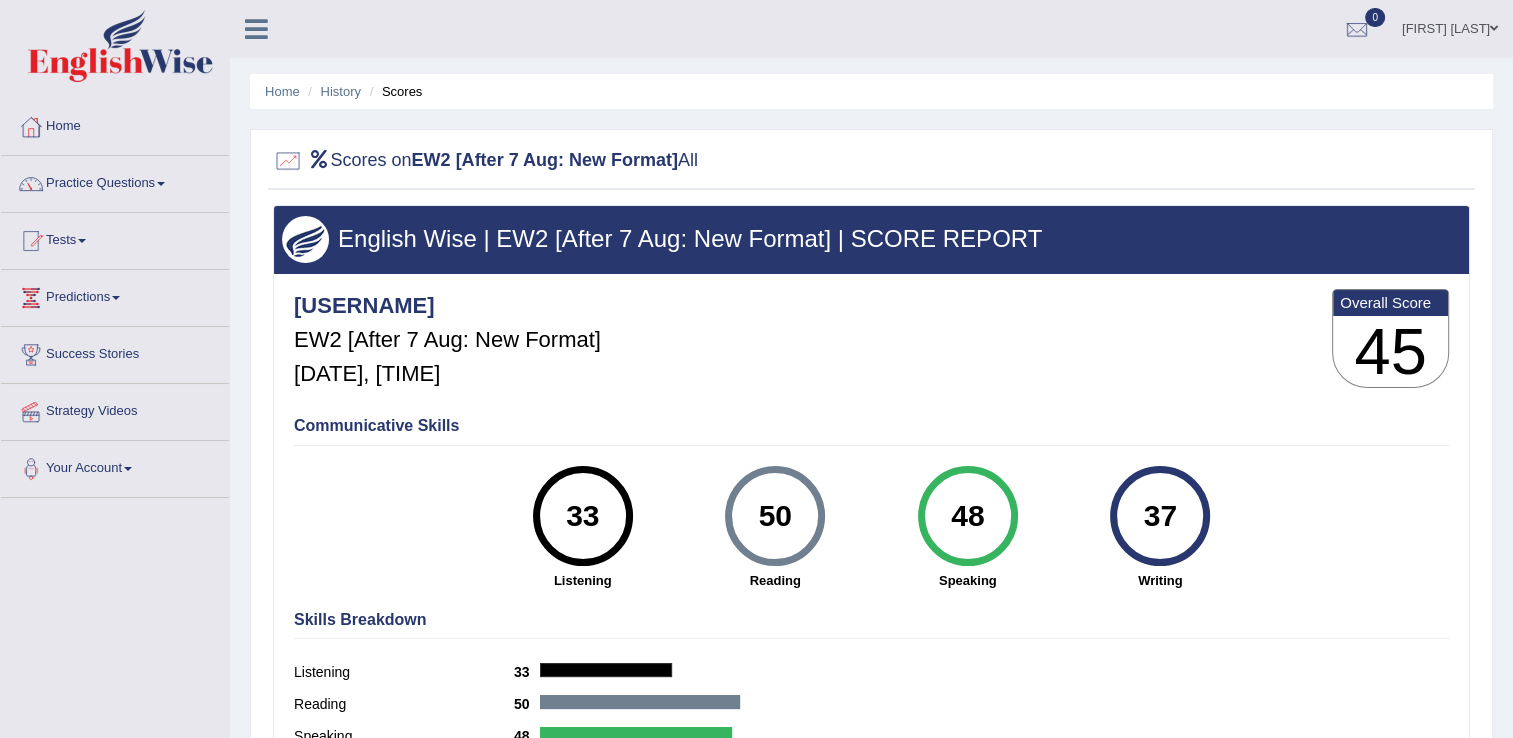 click on "[USERNAME]
EW2 [After [DATE]: New Format]
[DATE], [TIME]
Overall Score
45" at bounding box center [871, 343] 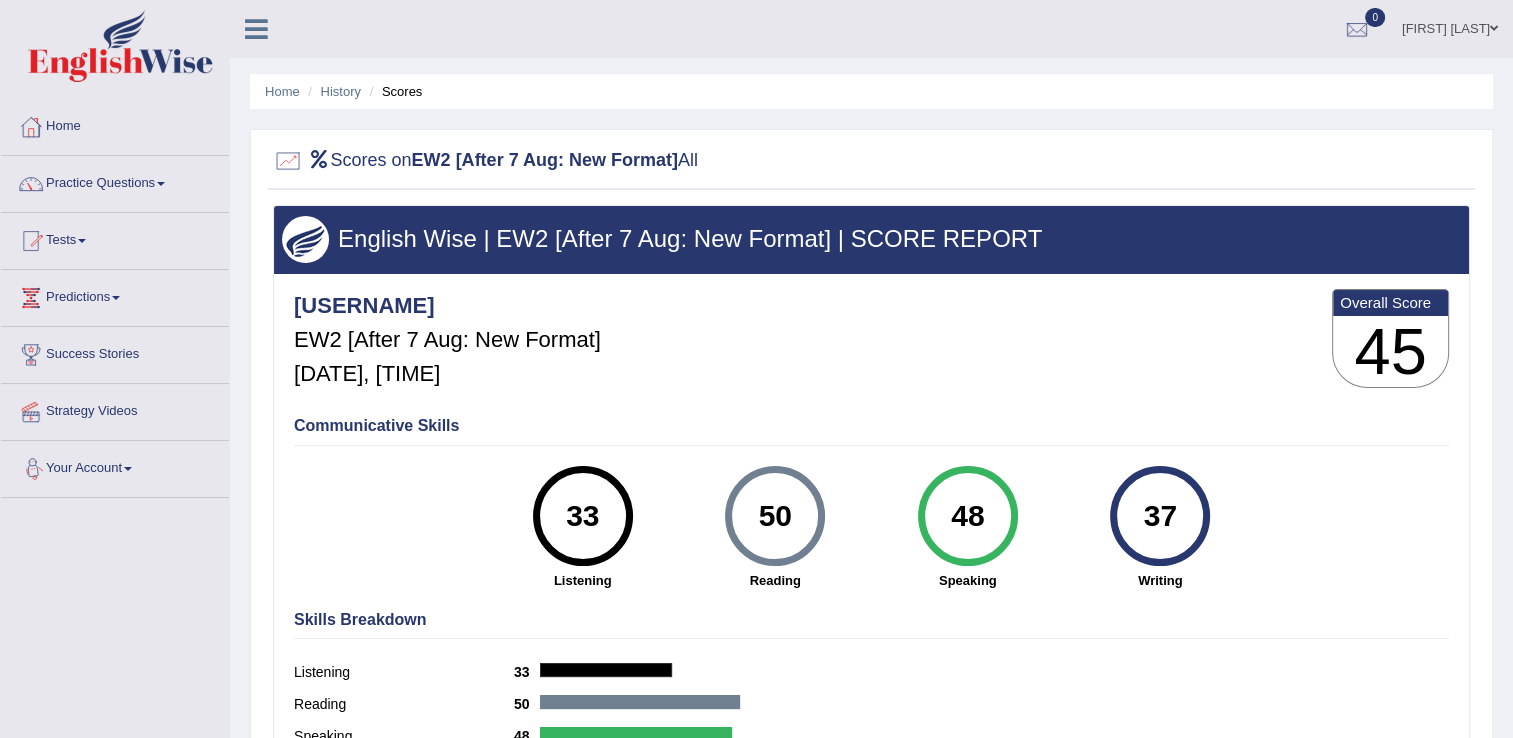 scroll, scrollTop: 0, scrollLeft: 0, axis: both 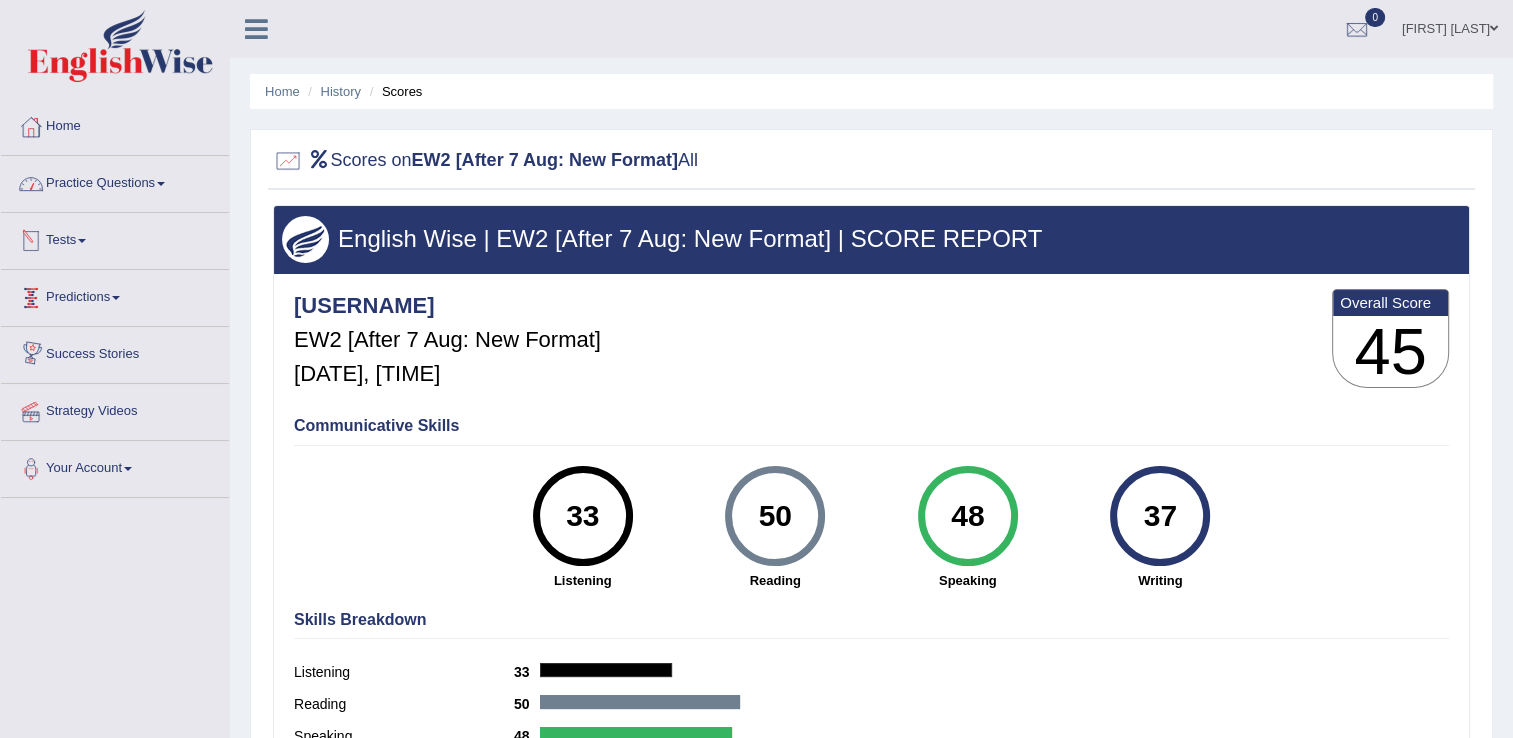 click on "Practice Questions" at bounding box center (115, 181) 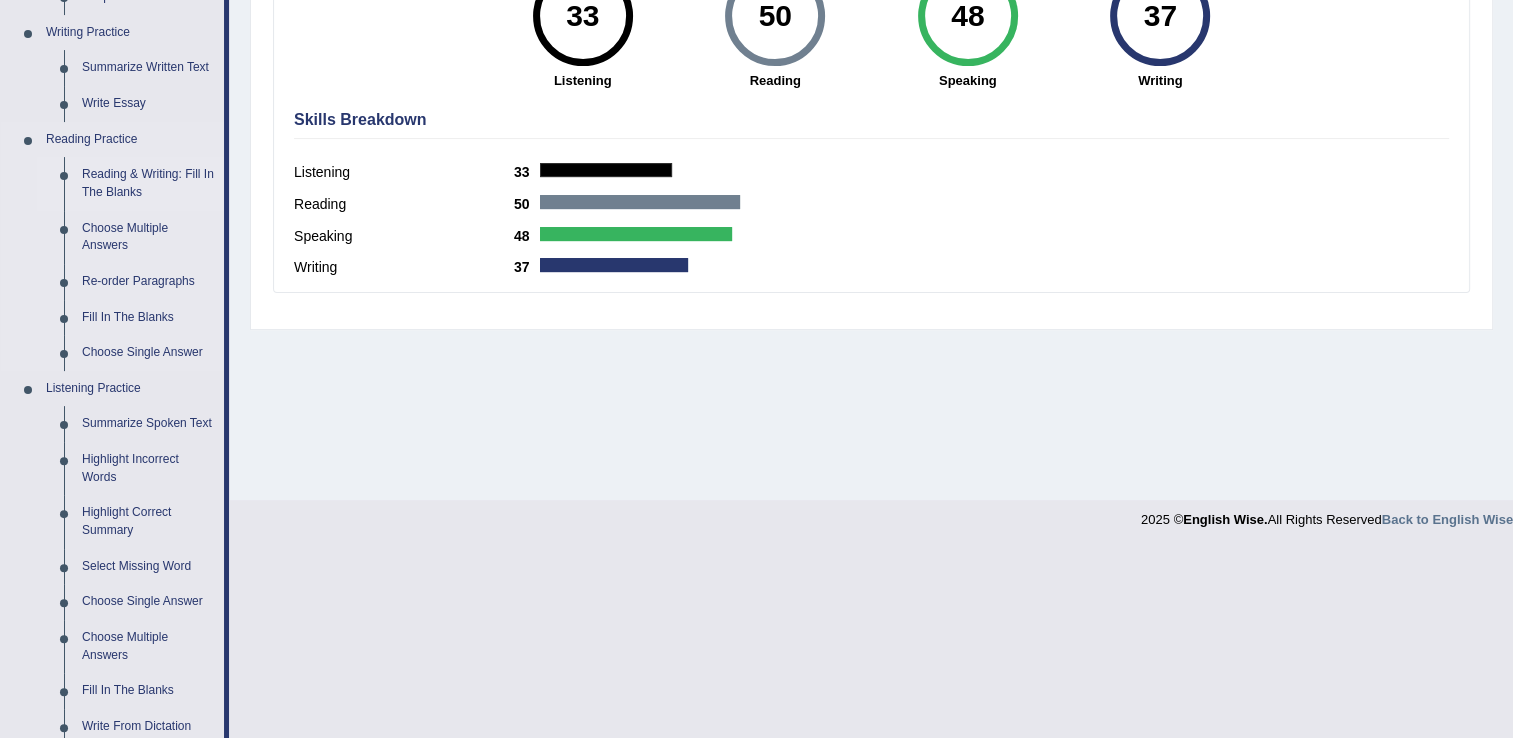 scroll, scrollTop: 600, scrollLeft: 0, axis: vertical 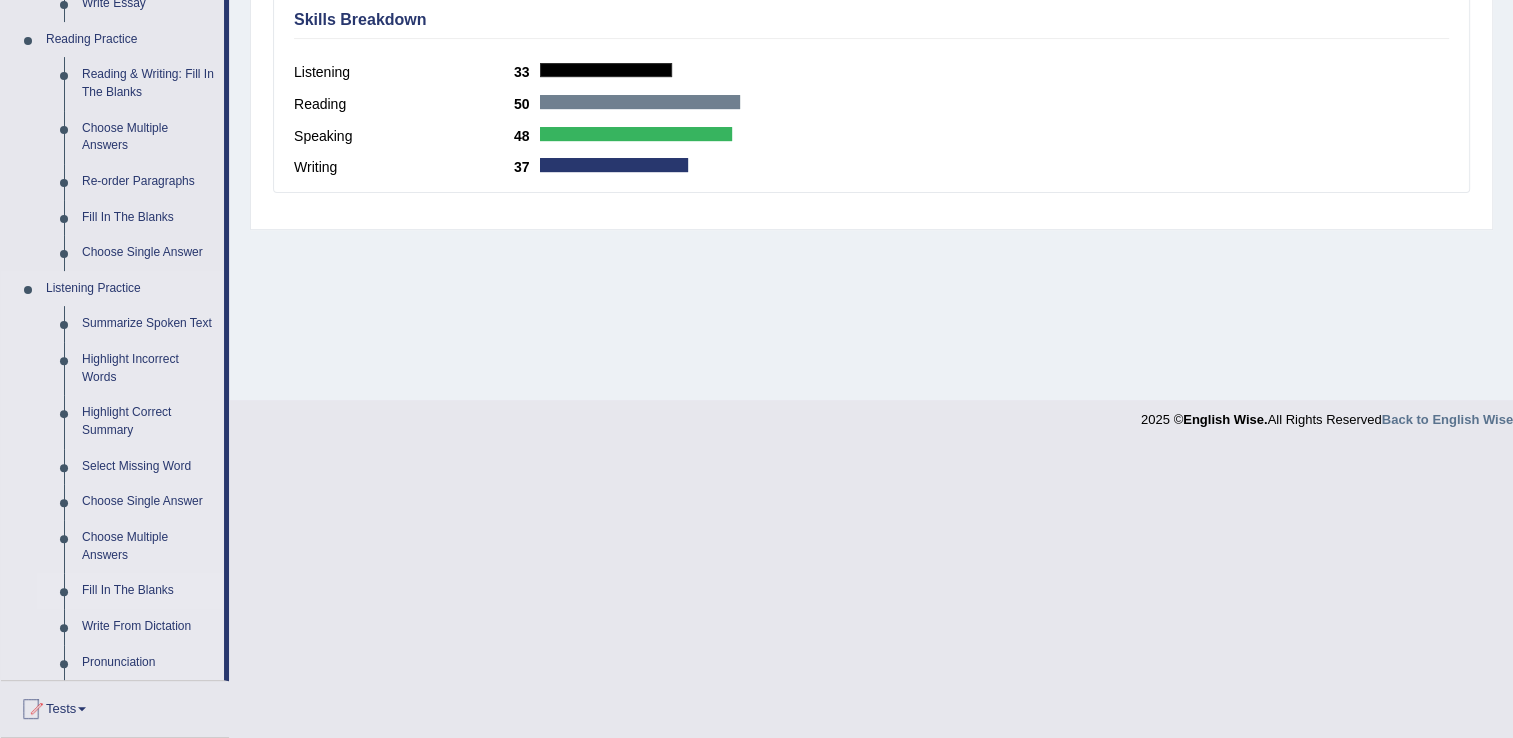 click on "Fill In The Blanks" at bounding box center (148, 591) 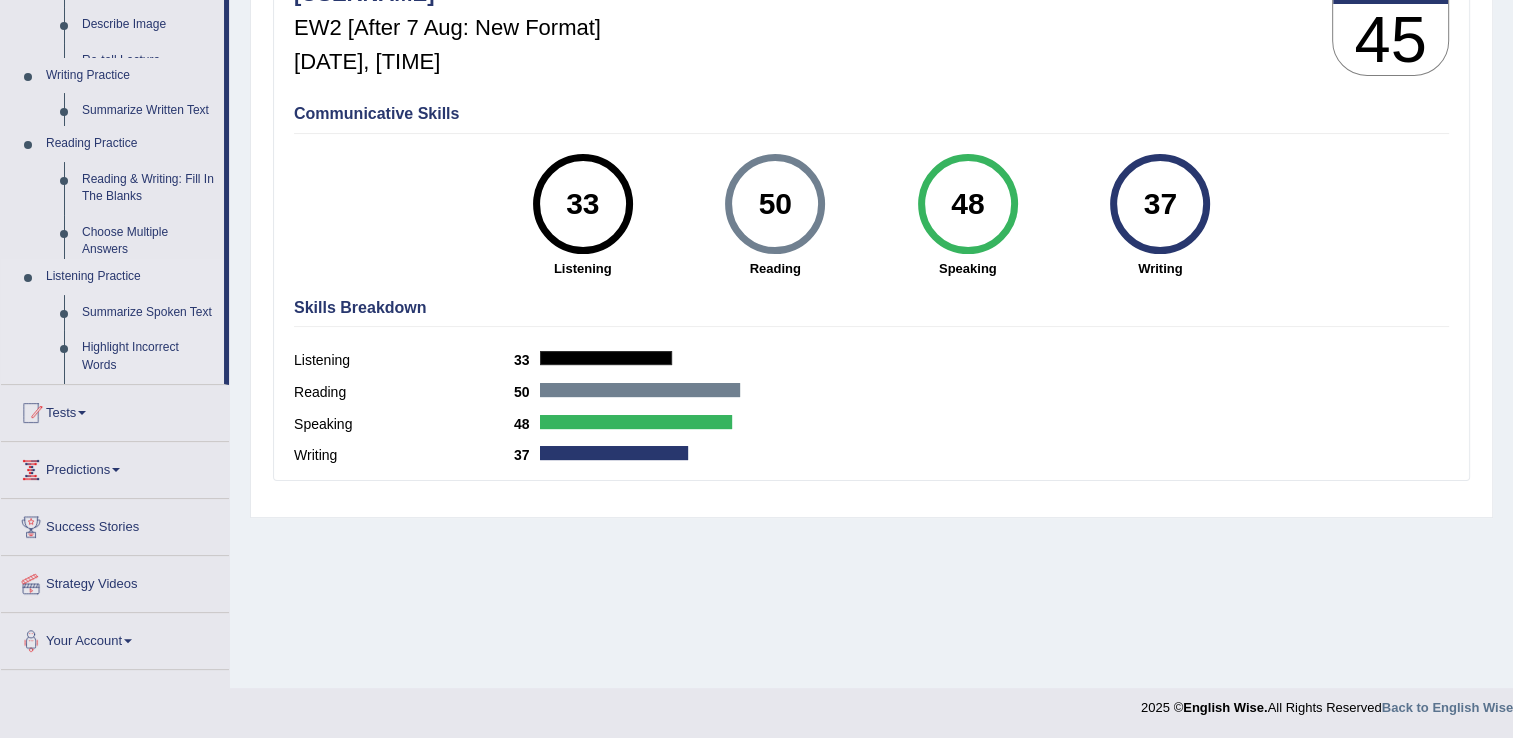 scroll, scrollTop: 312, scrollLeft: 0, axis: vertical 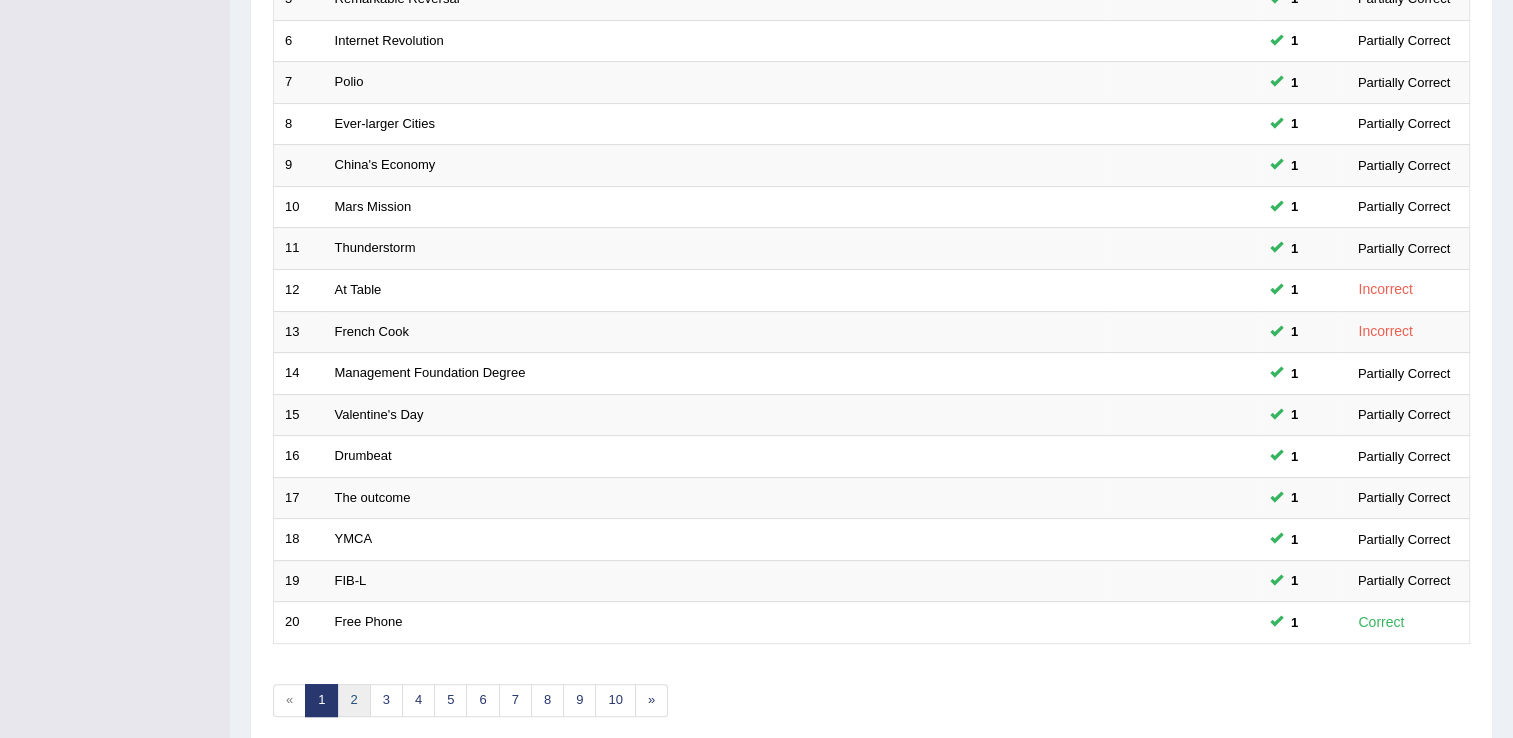 click on "2" at bounding box center [353, 700] 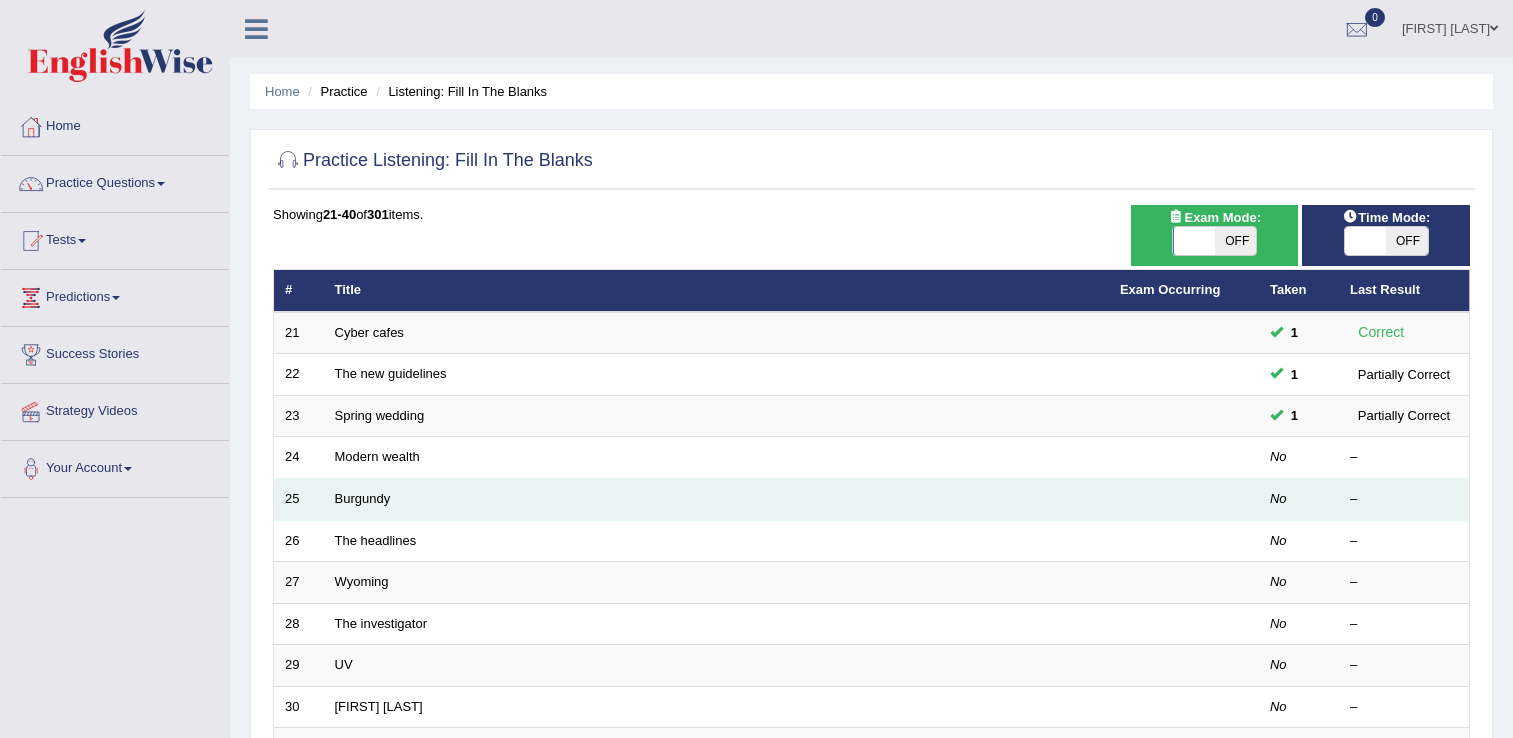 scroll, scrollTop: 0, scrollLeft: 0, axis: both 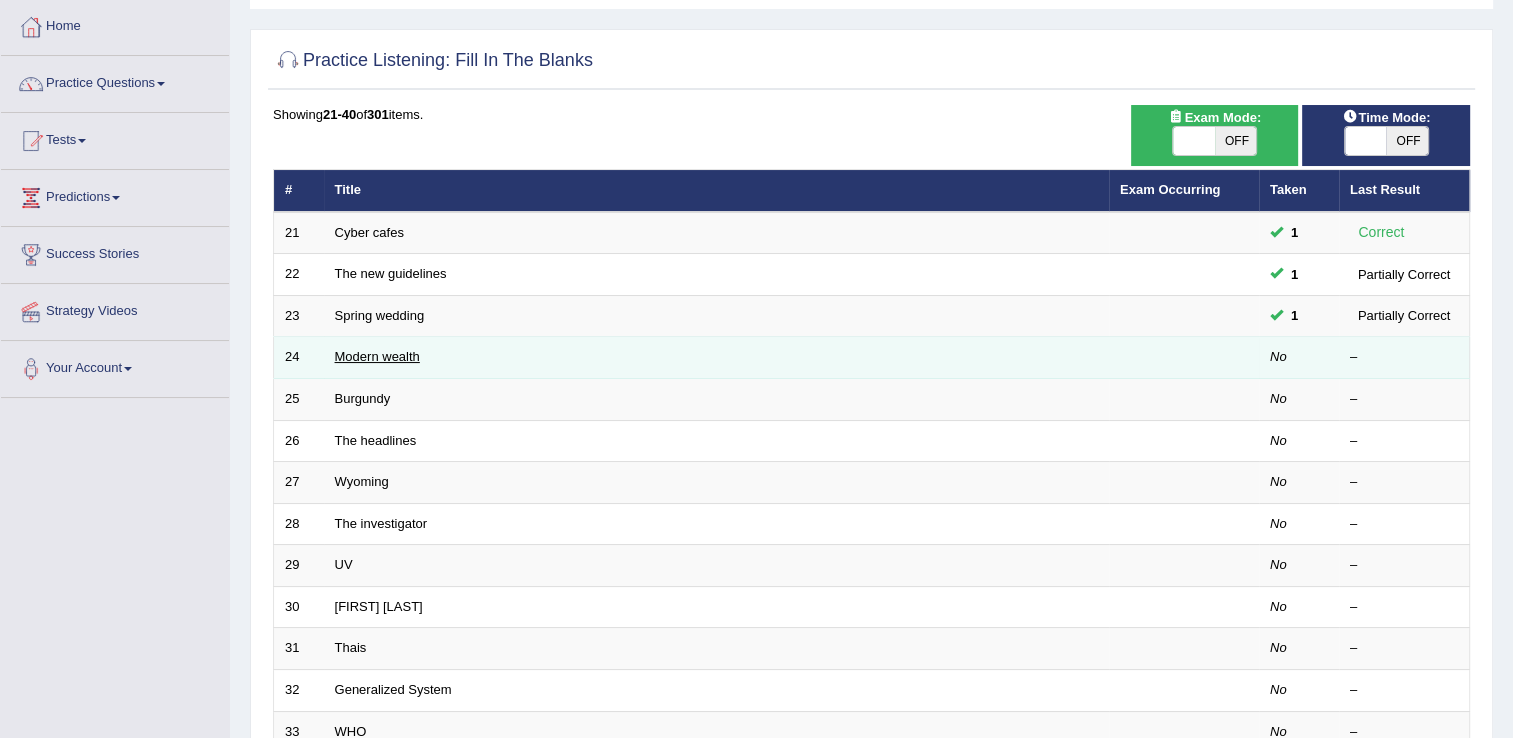 click on "Modern wealth" at bounding box center (377, 356) 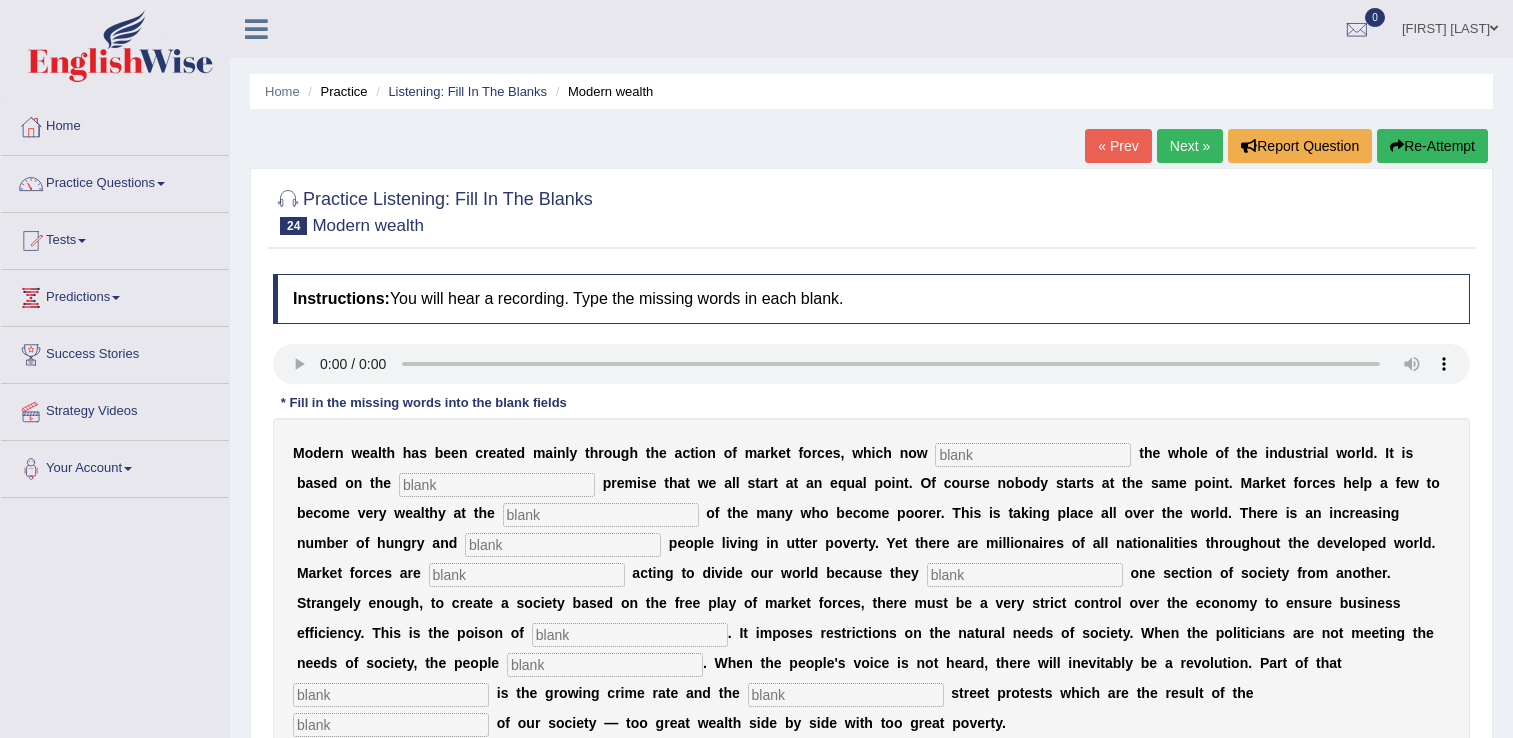 scroll, scrollTop: 0, scrollLeft: 0, axis: both 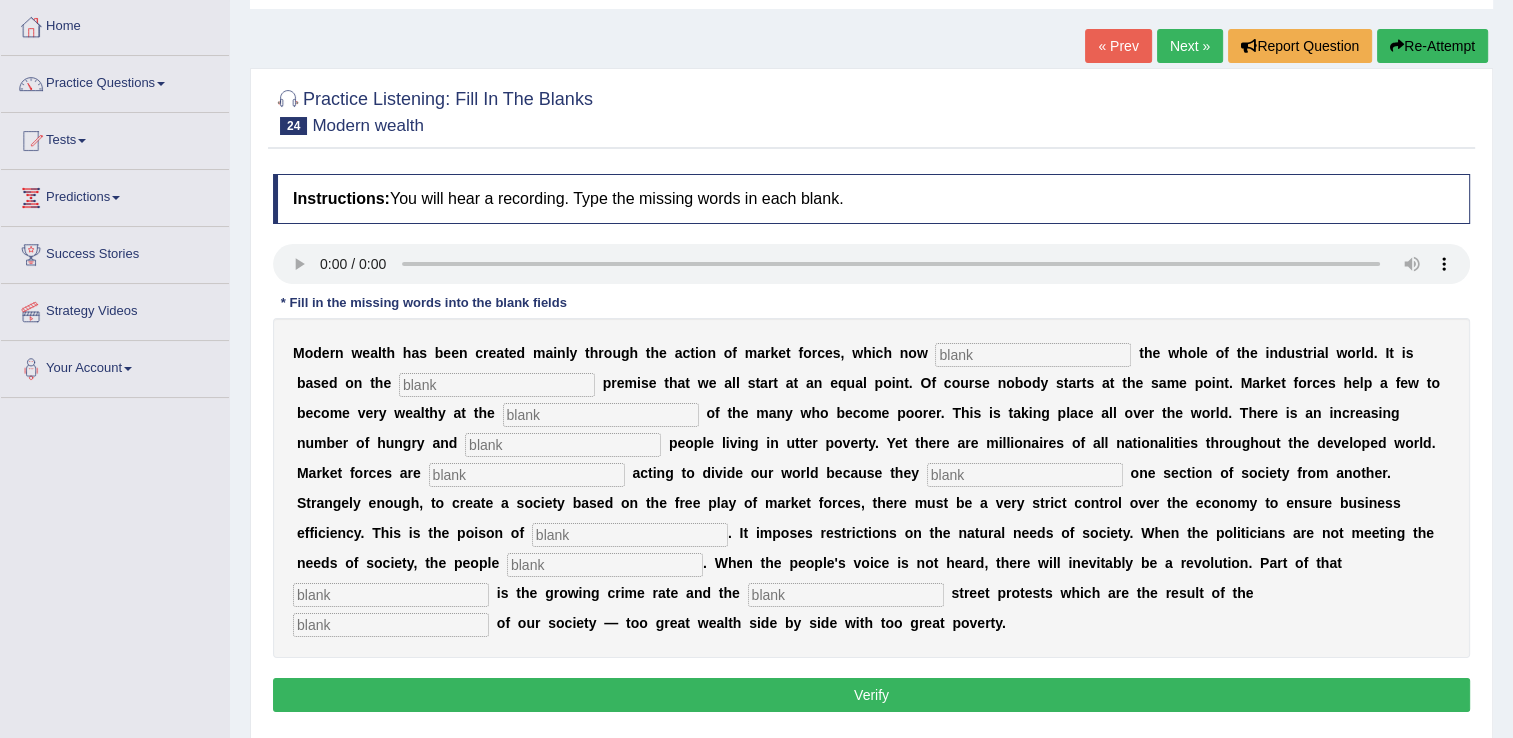 click at bounding box center [1033, 355] 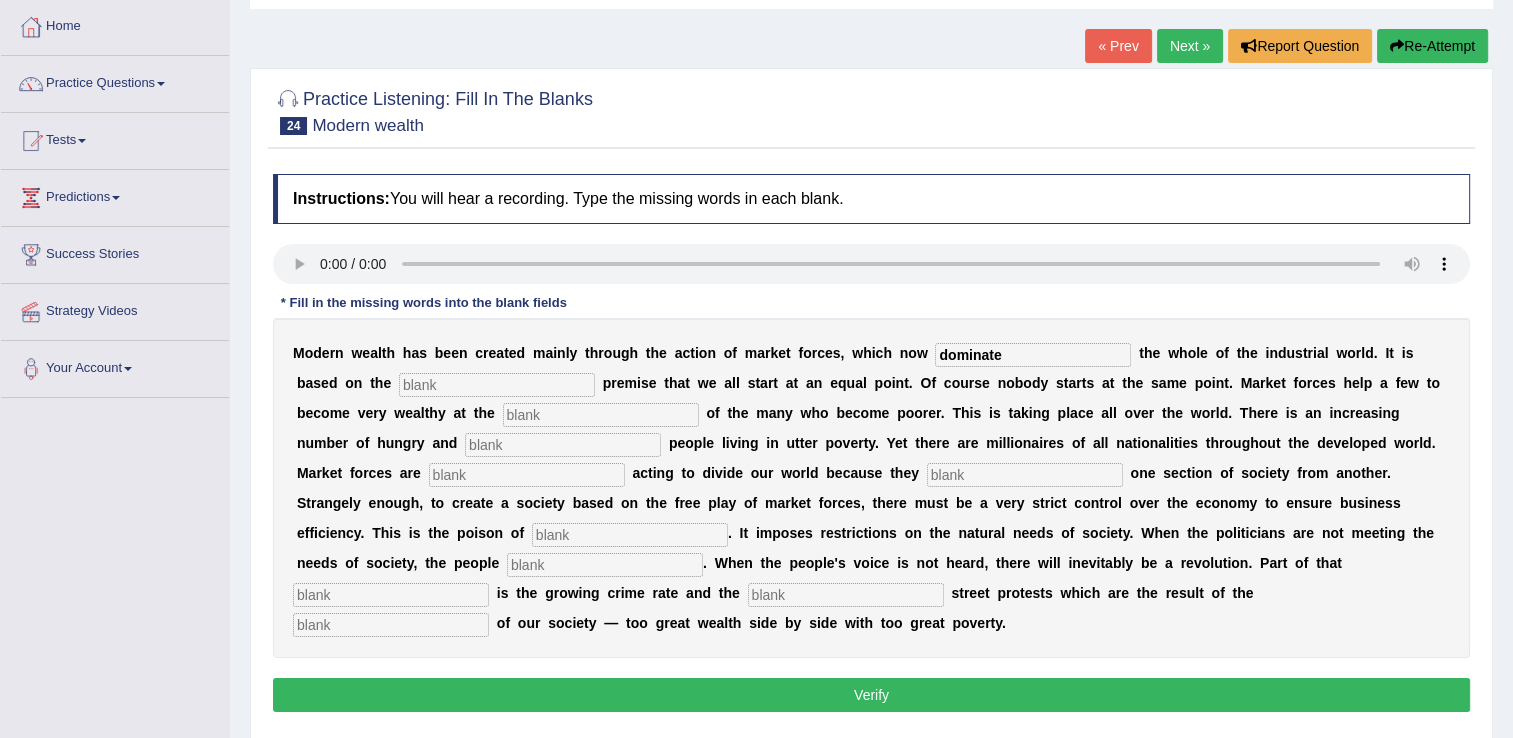 type on "dominate" 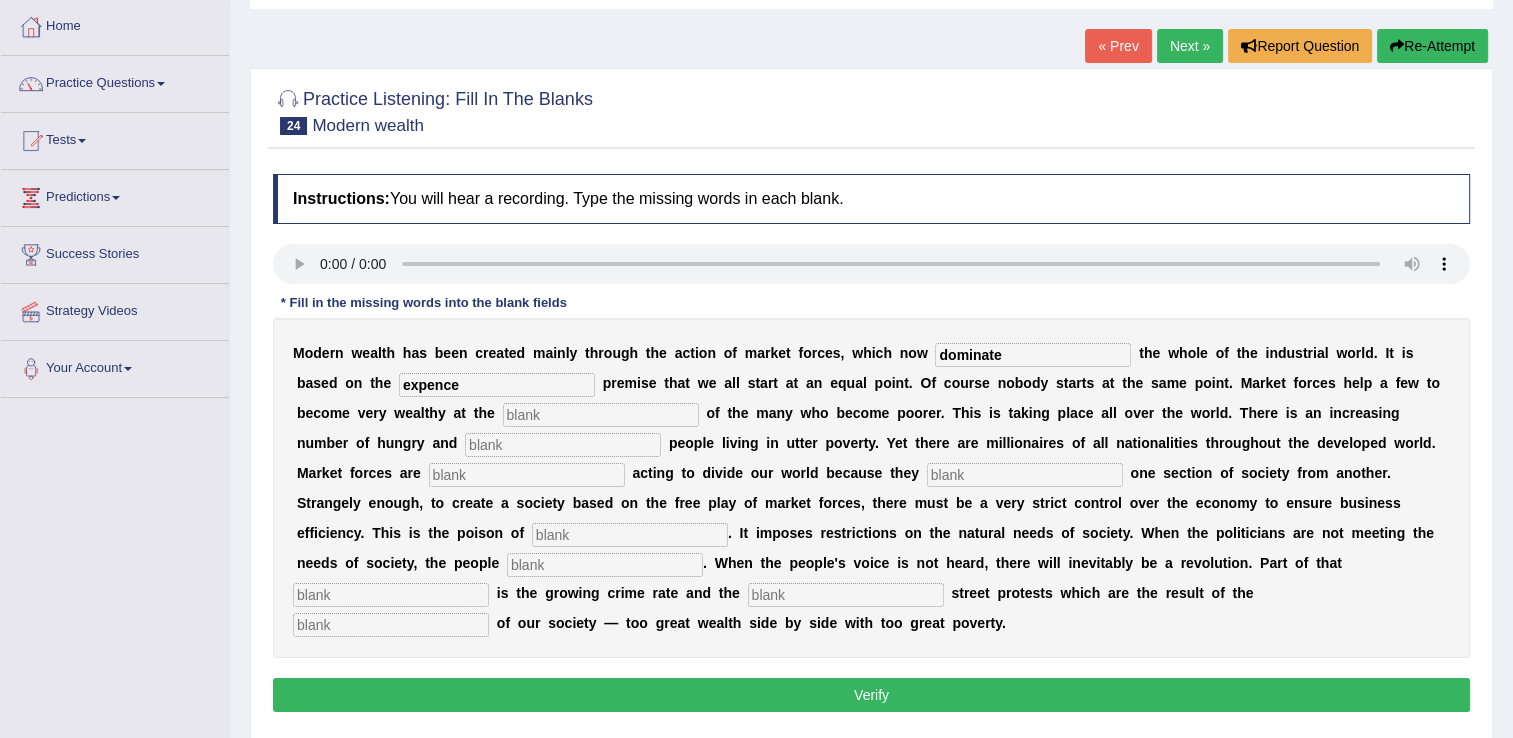 click on "expence" at bounding box center [497, 385] 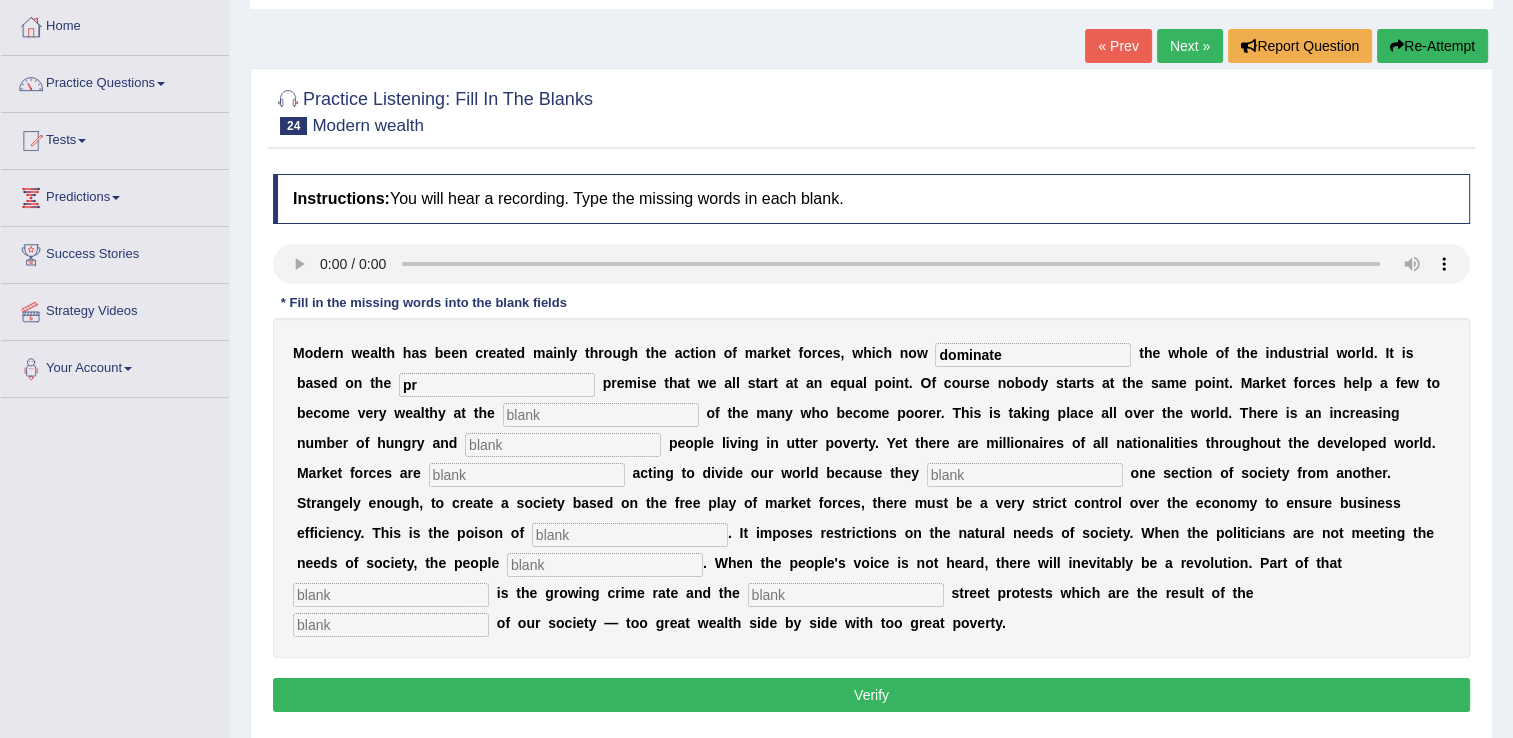 type on "p" 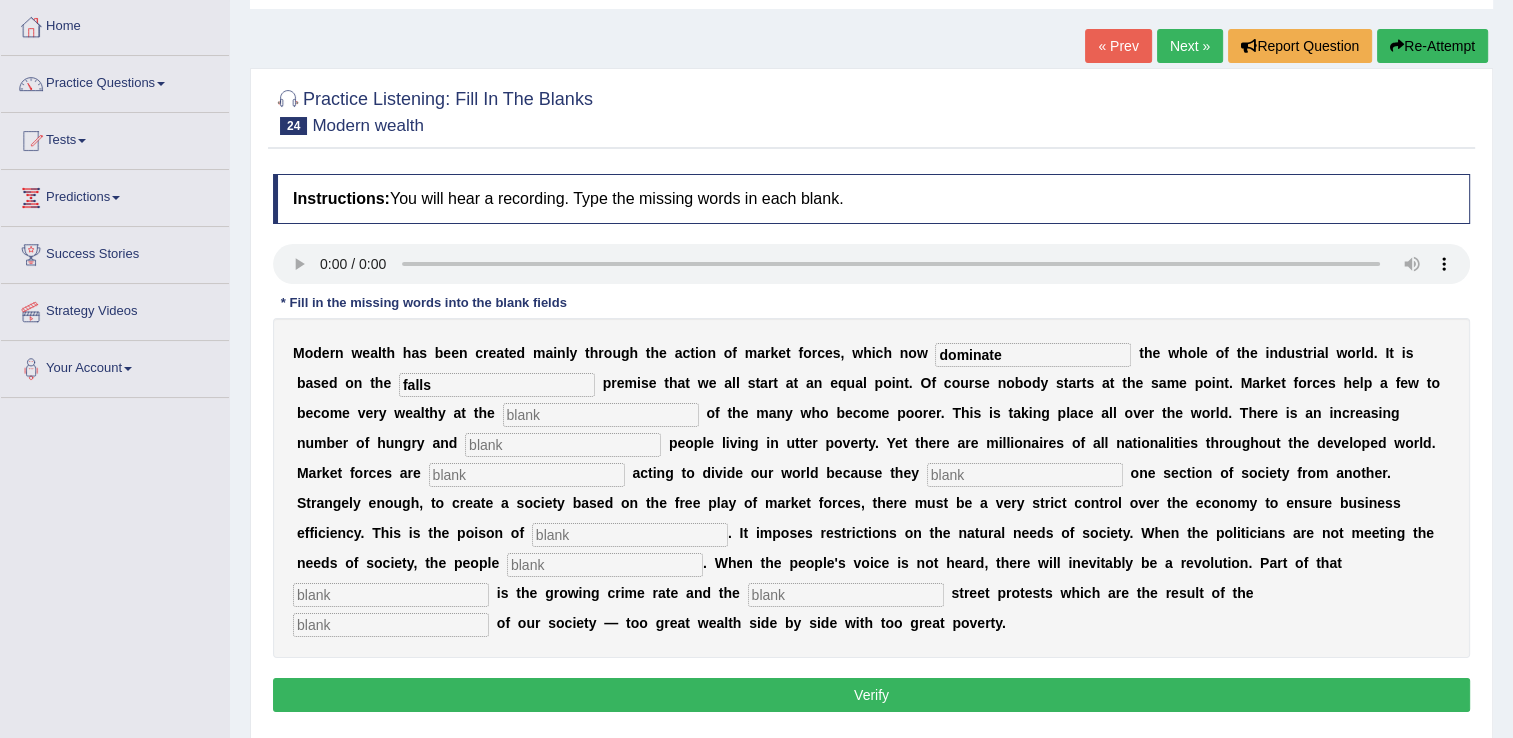 click on "falls" at bounding box center [497, 385] 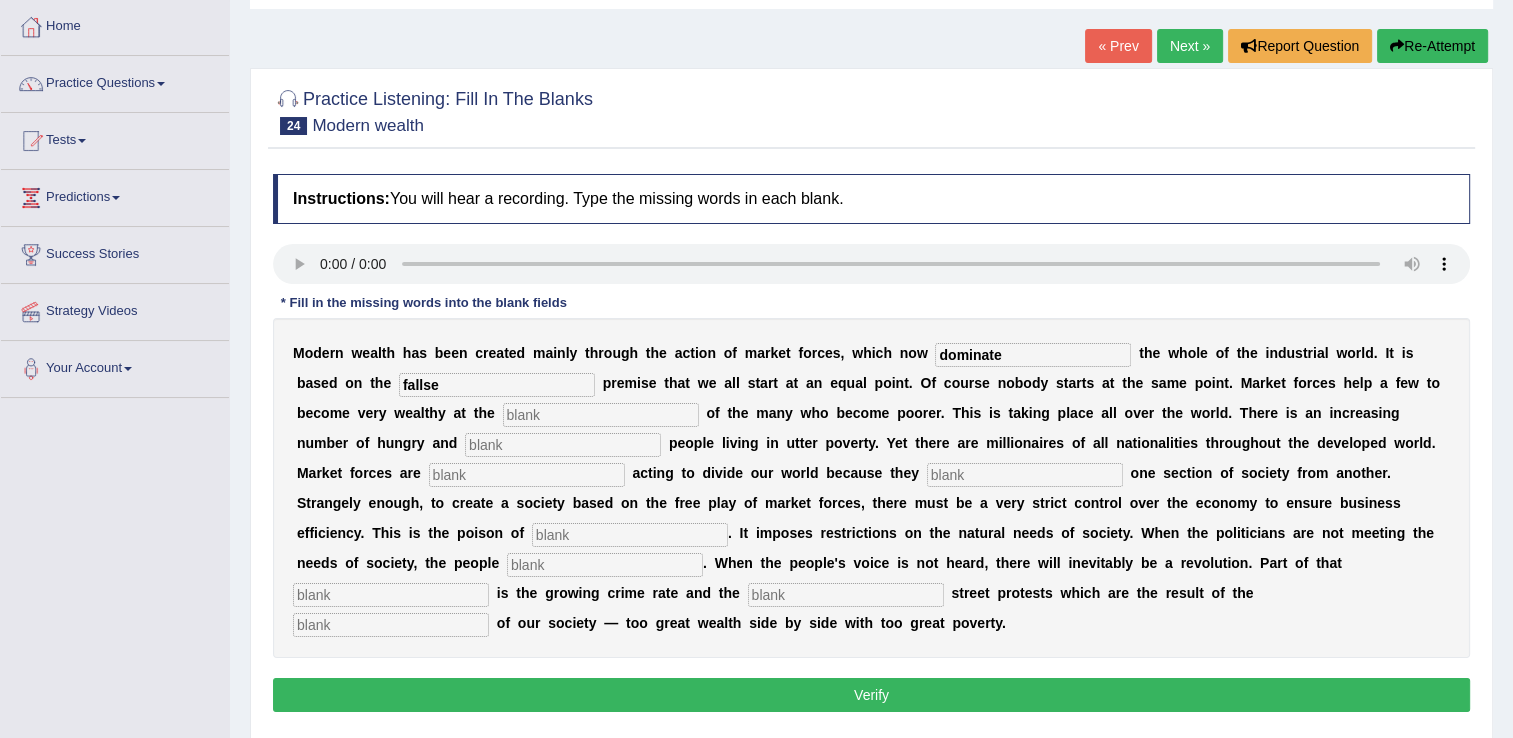 click at bounding box center (601, 415) 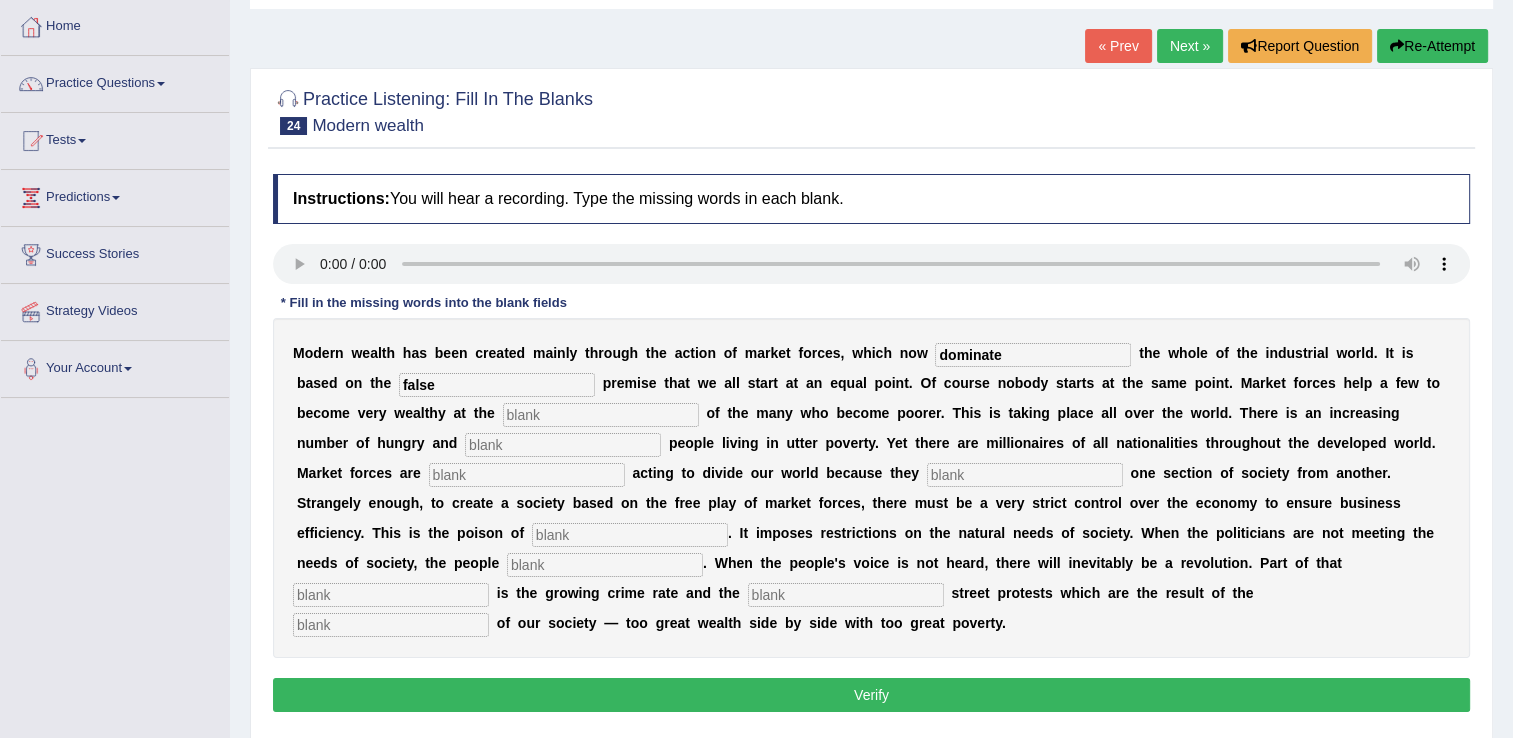 type on "false" 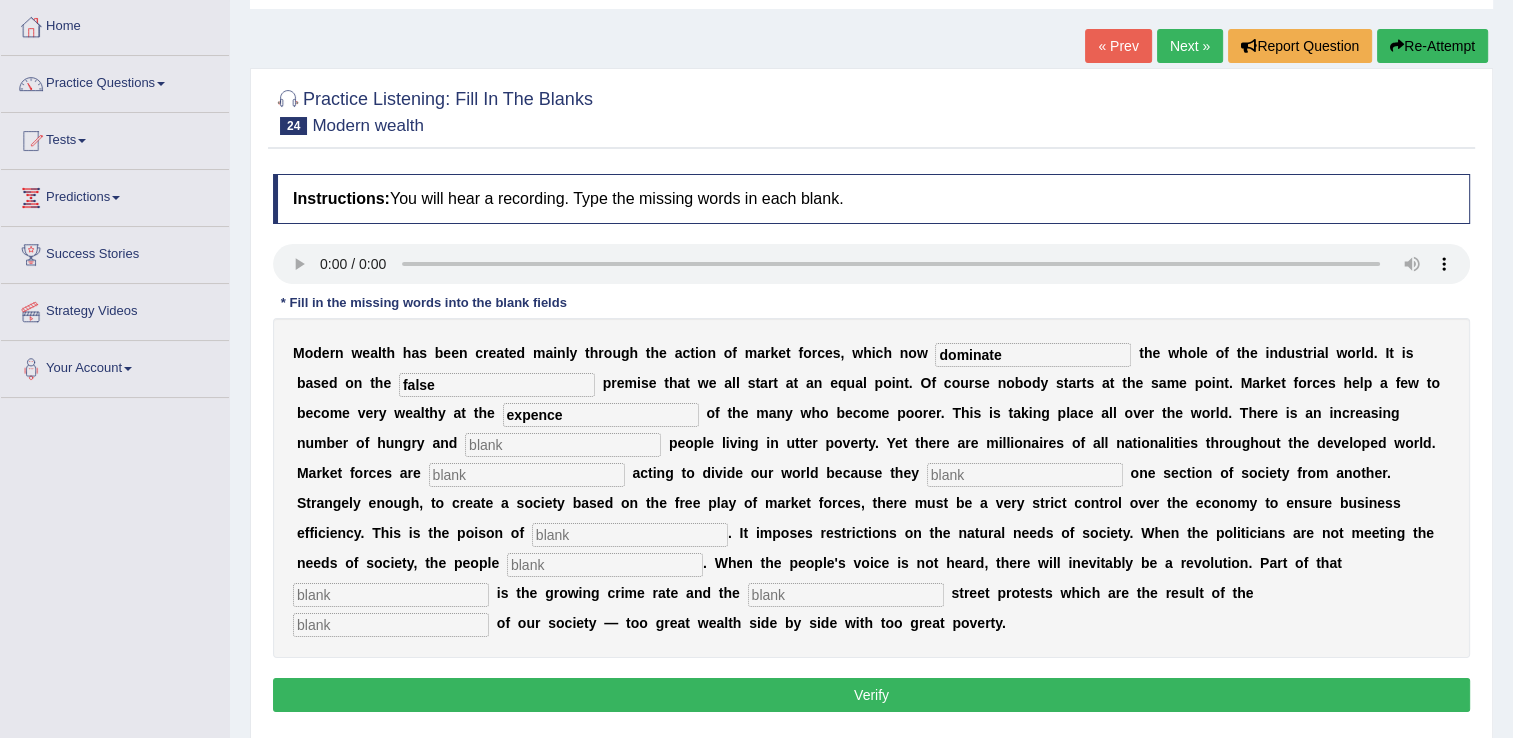 click on "expence" at bounding box center [601, 415] 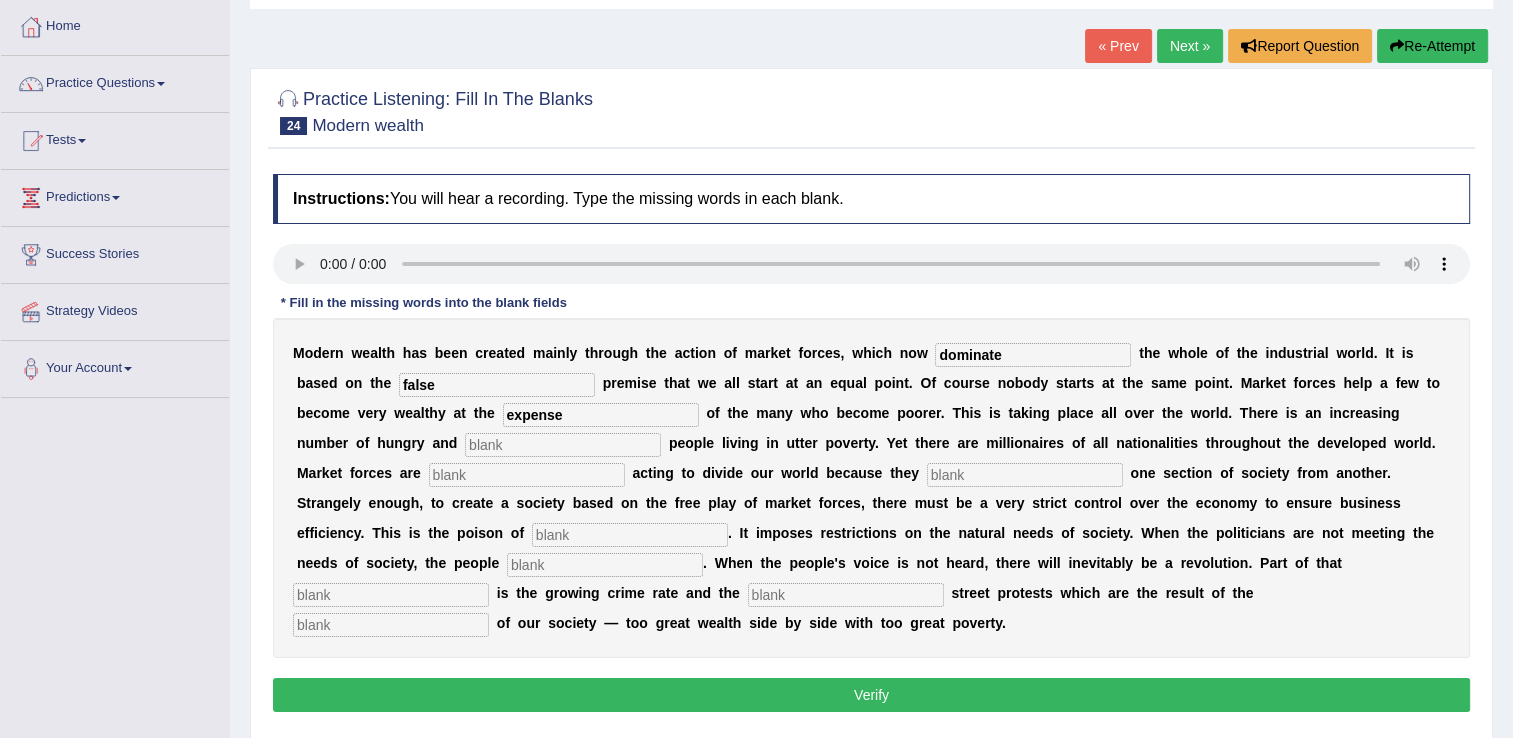 type on "expense" 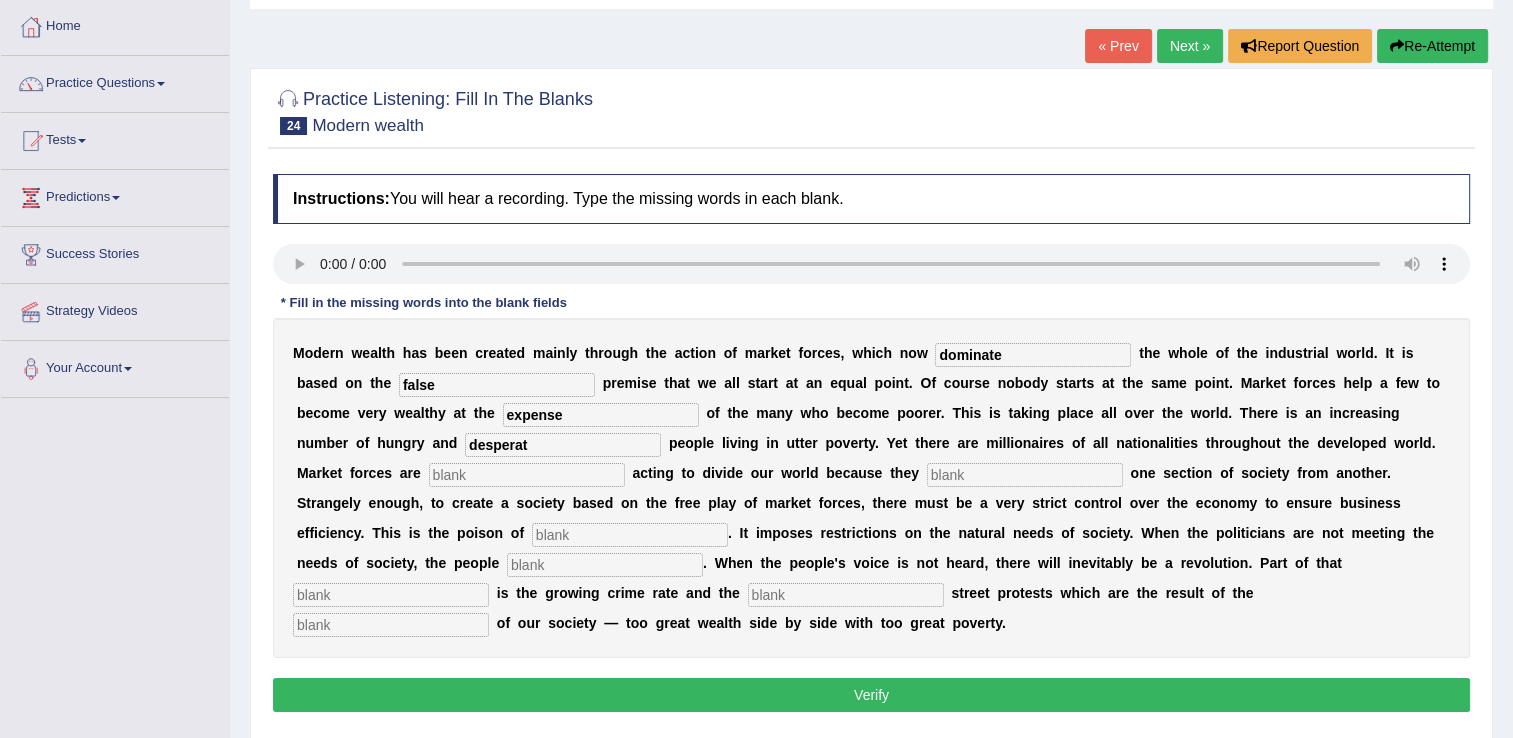 click at bounding box center (527, 475) 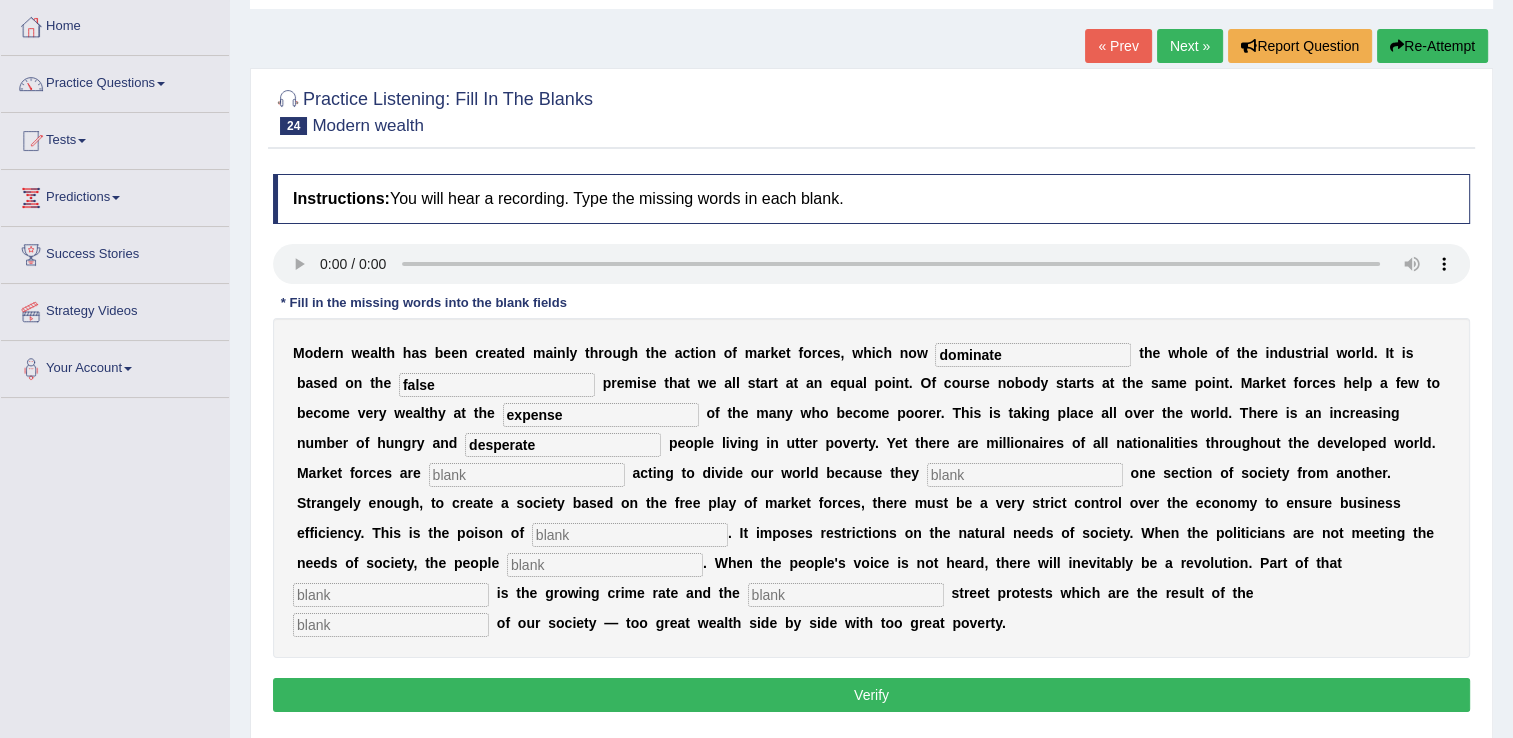type on "desperate" 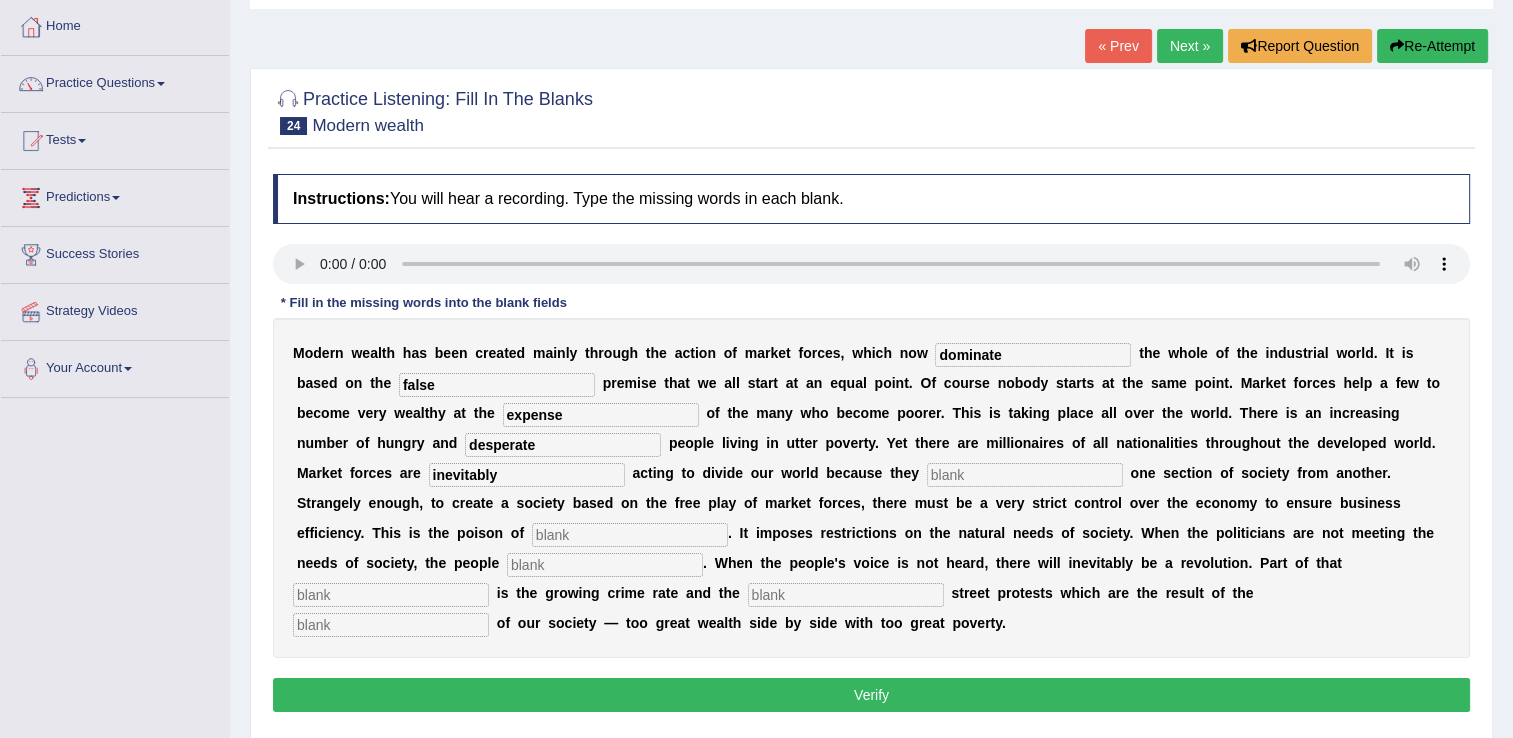 type on "inevitably" 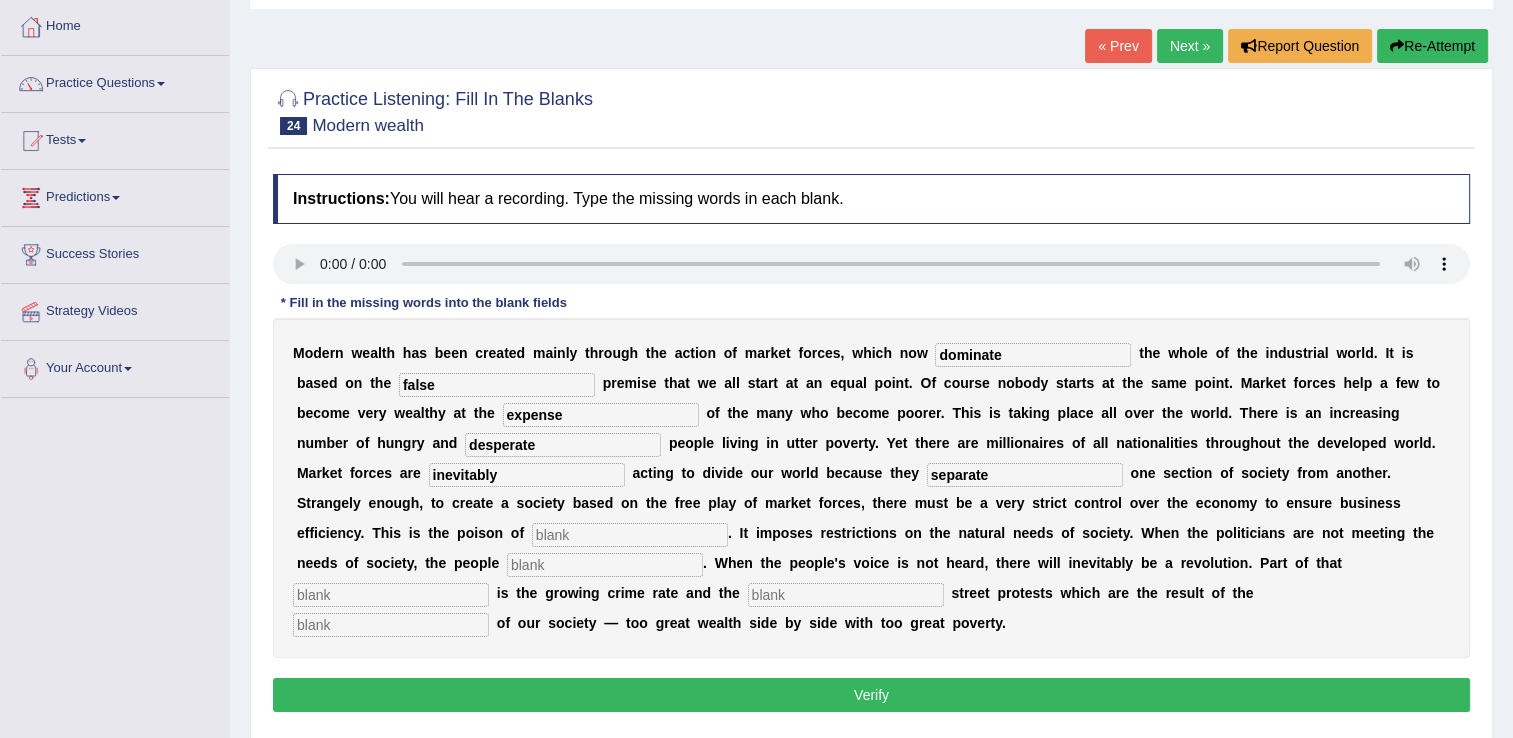 type on "separate" 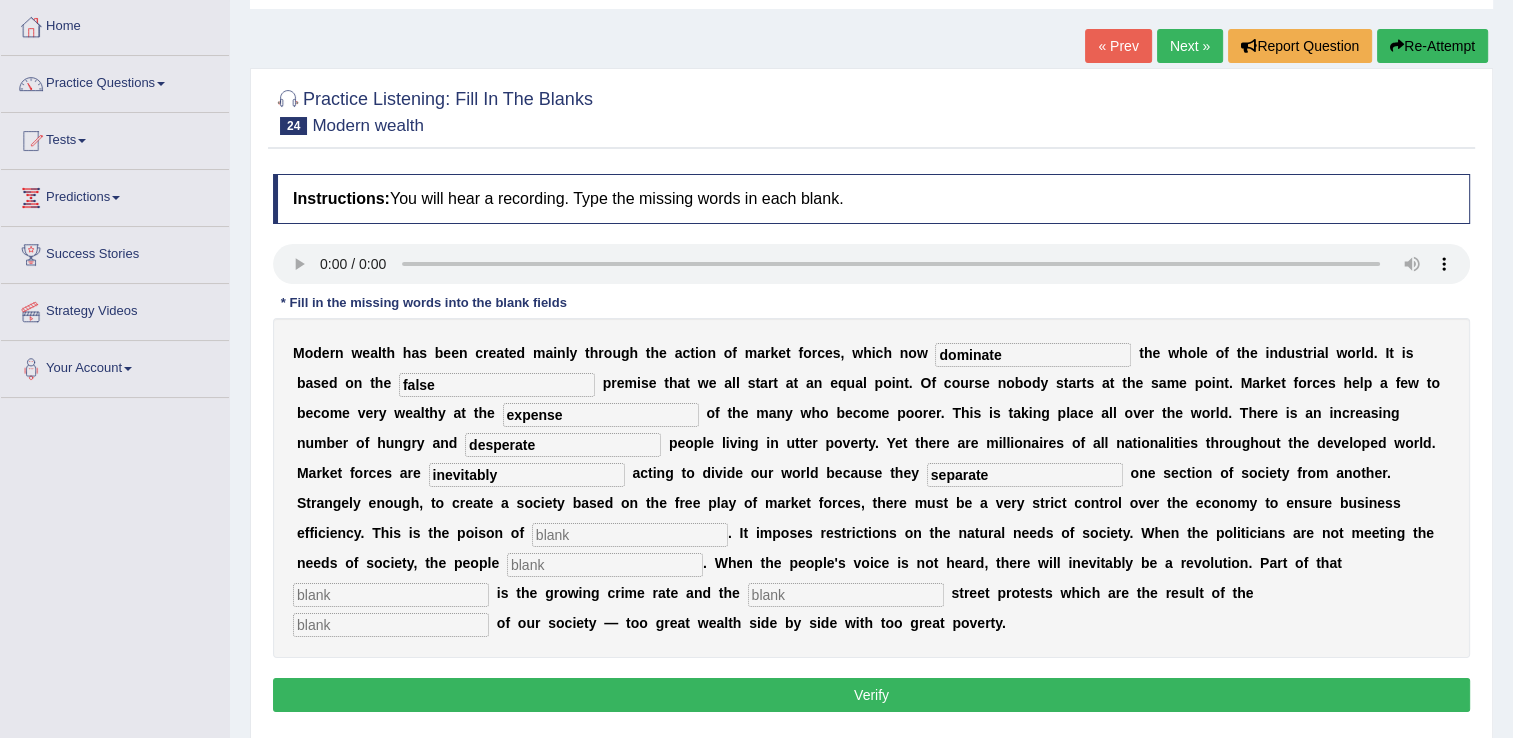 click on "separate" at bounding box center (1025, 475) 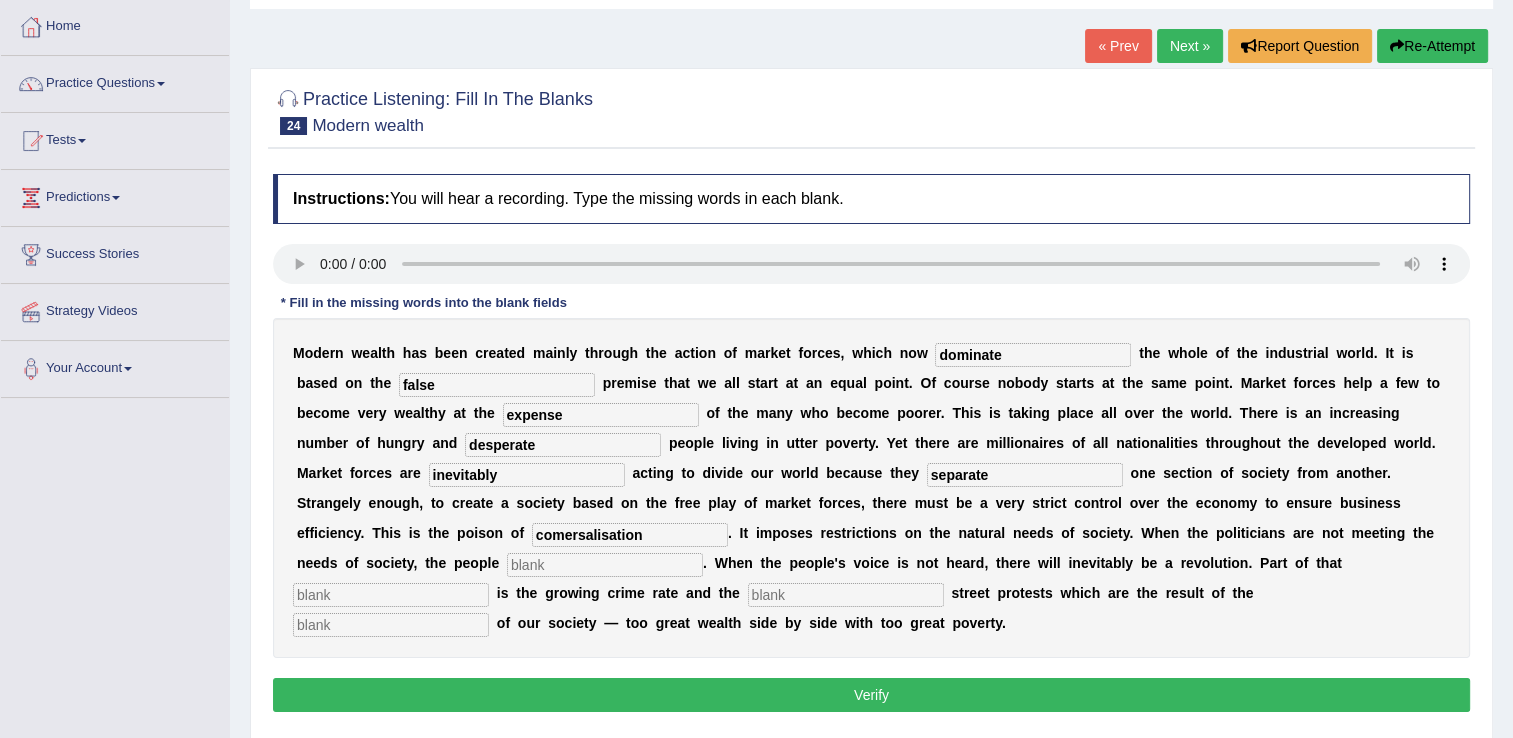 click on "comersalisation" at bounding box center (630, 535) 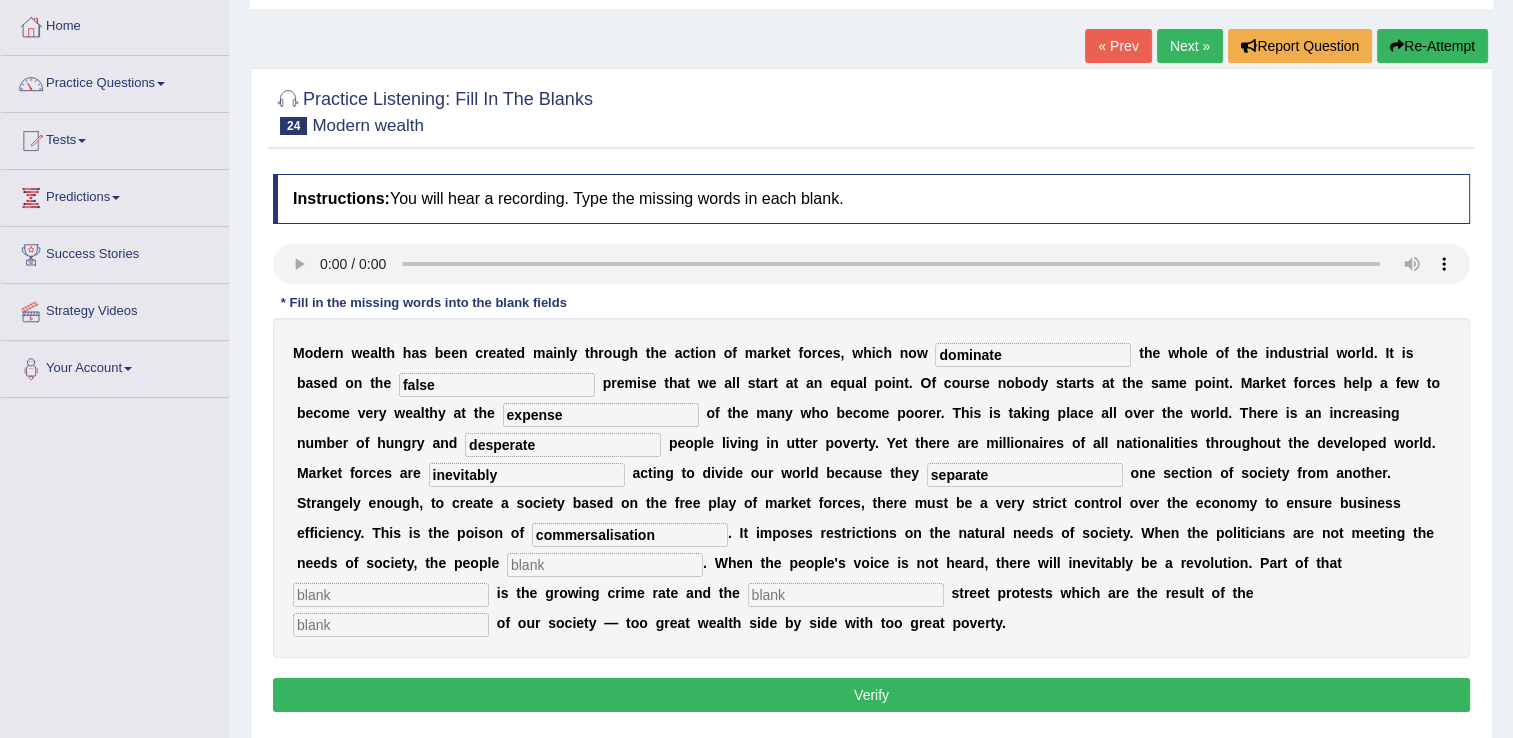 click on "commersalisation" at bounding box center (630, 535) 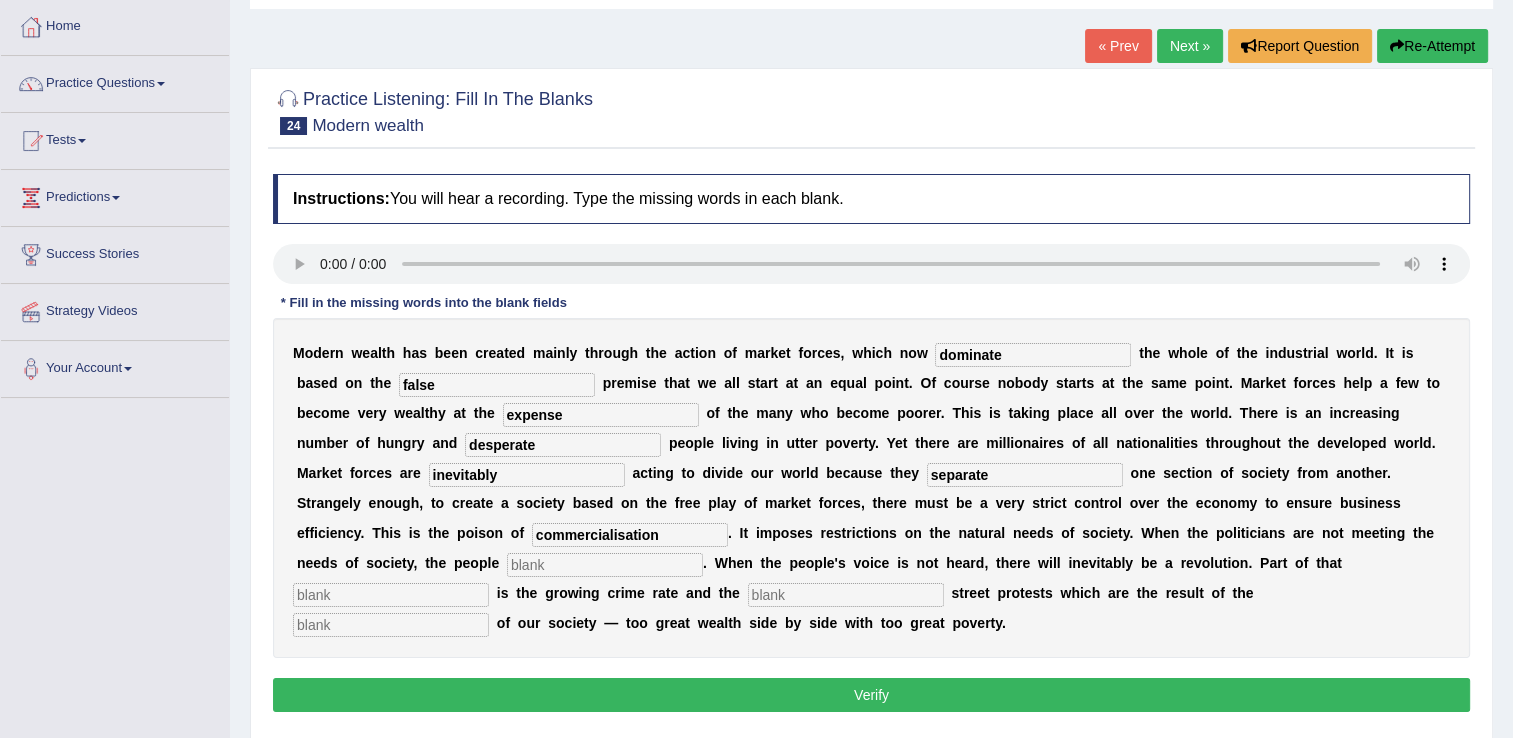 type on "commercialisation" 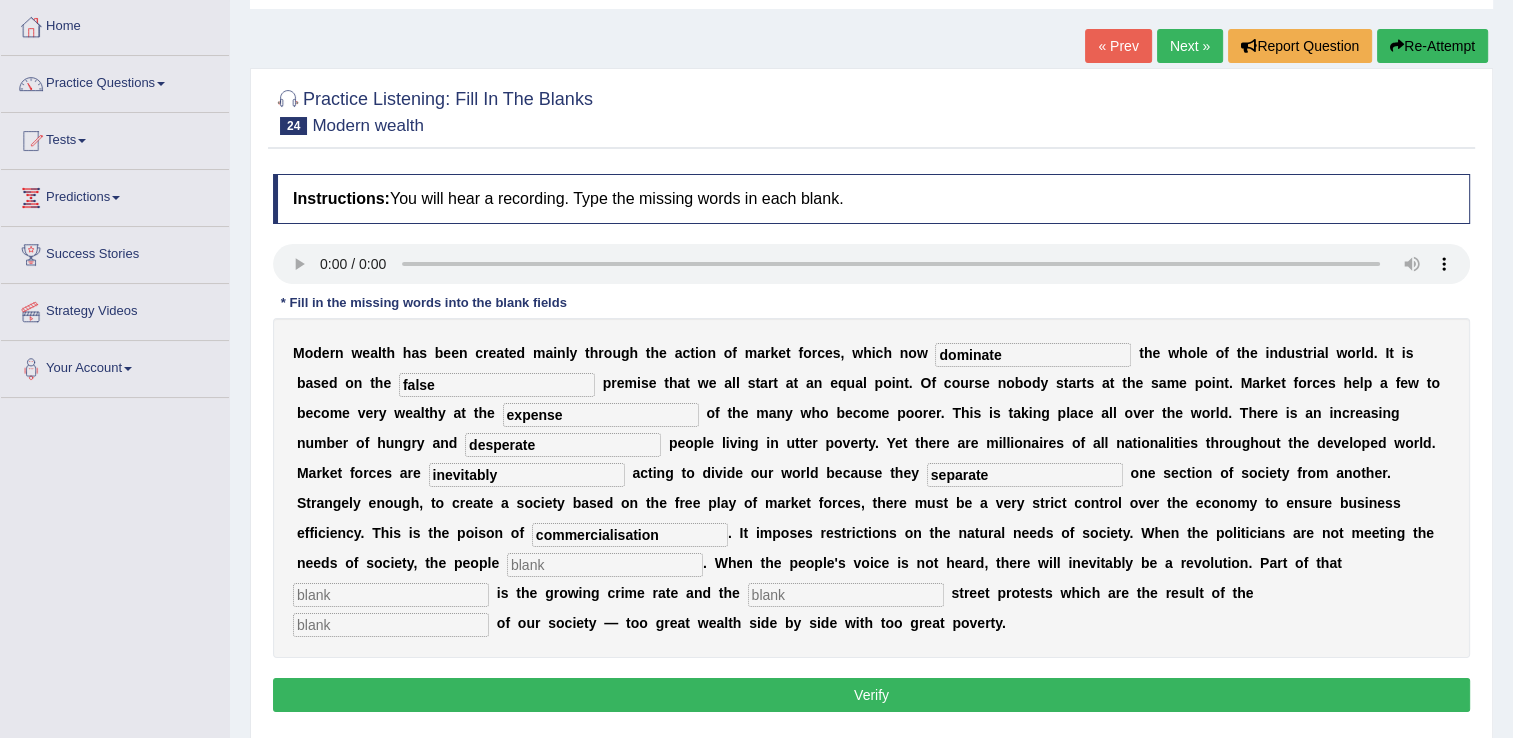 click at bounding box center [605, 565] 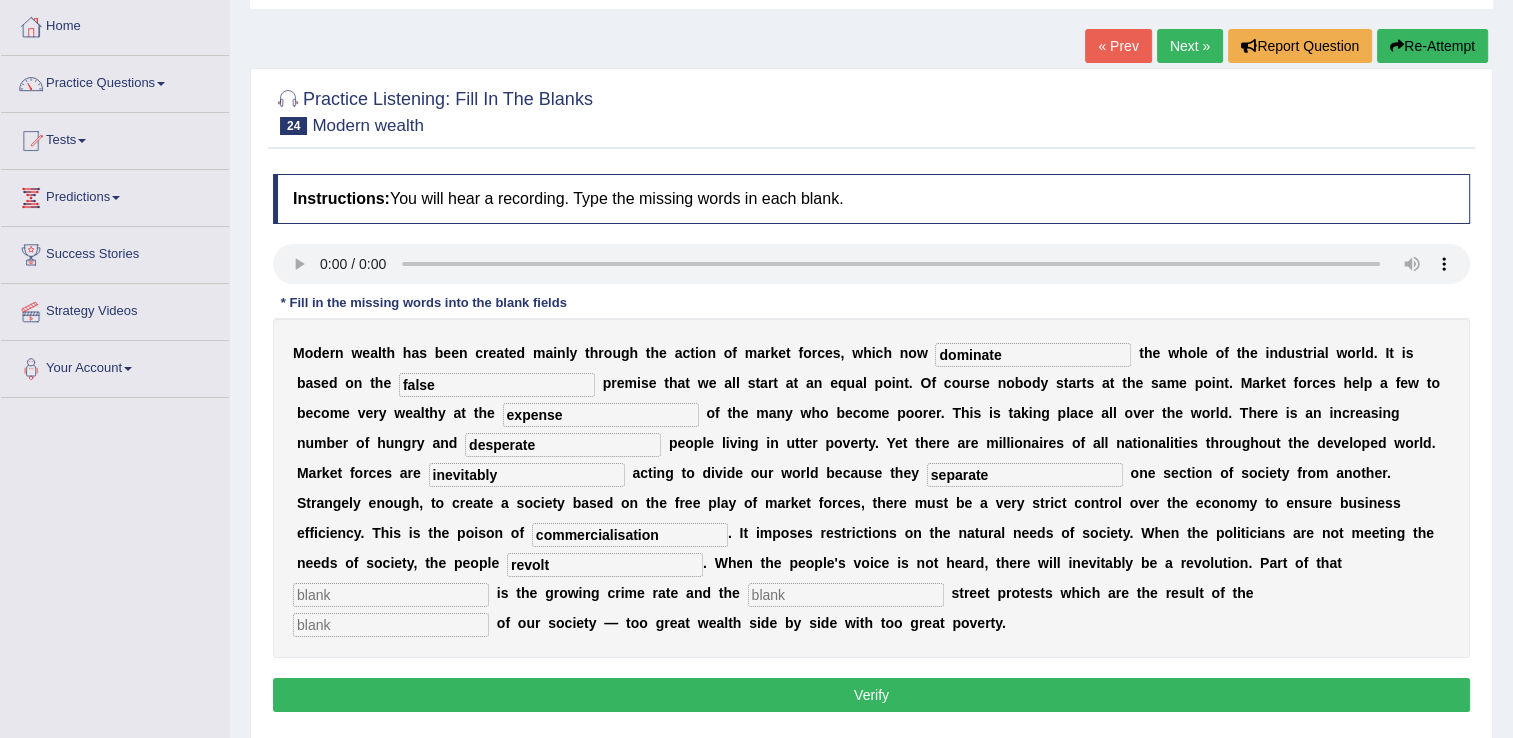 type on "revolt" 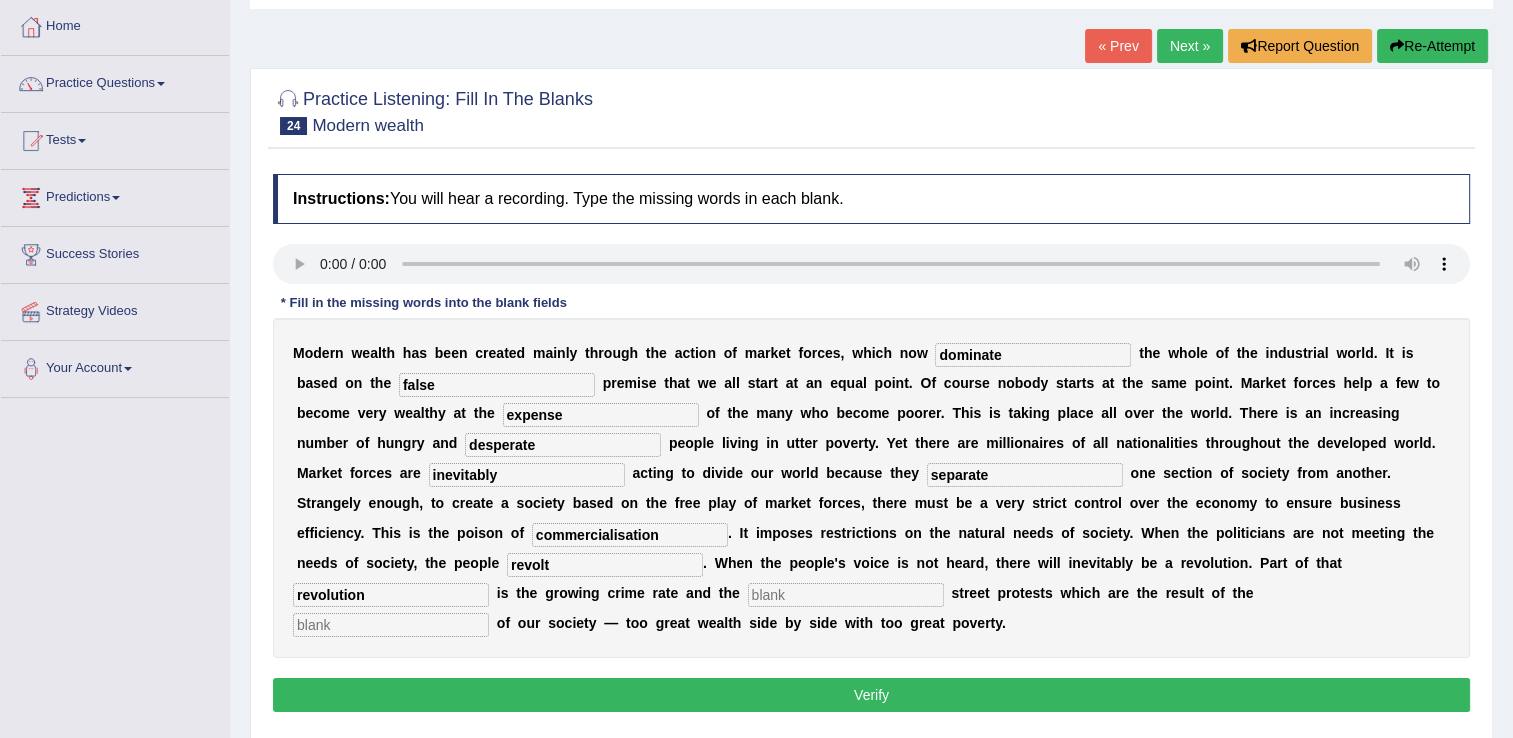 type on "revolution" 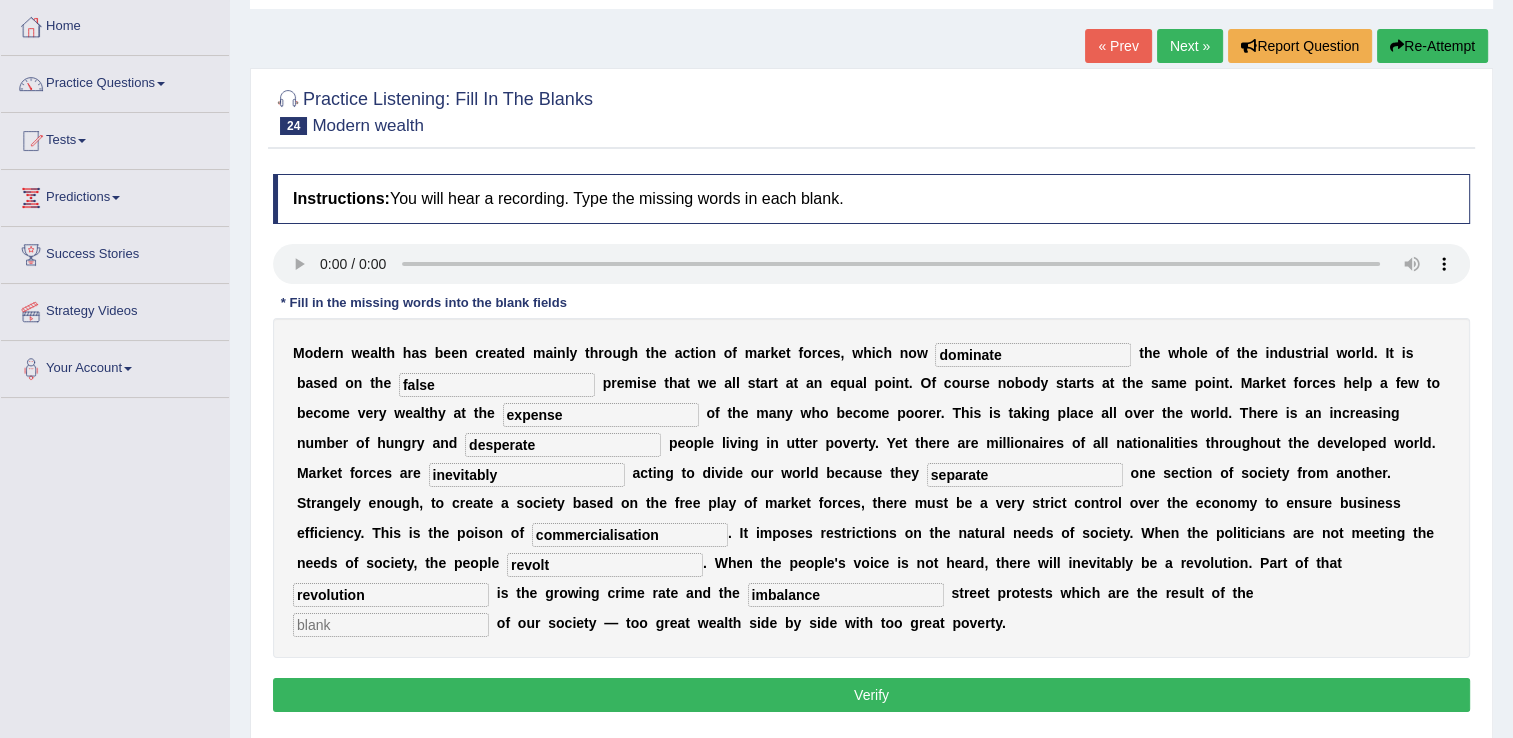 type on "imbalance" 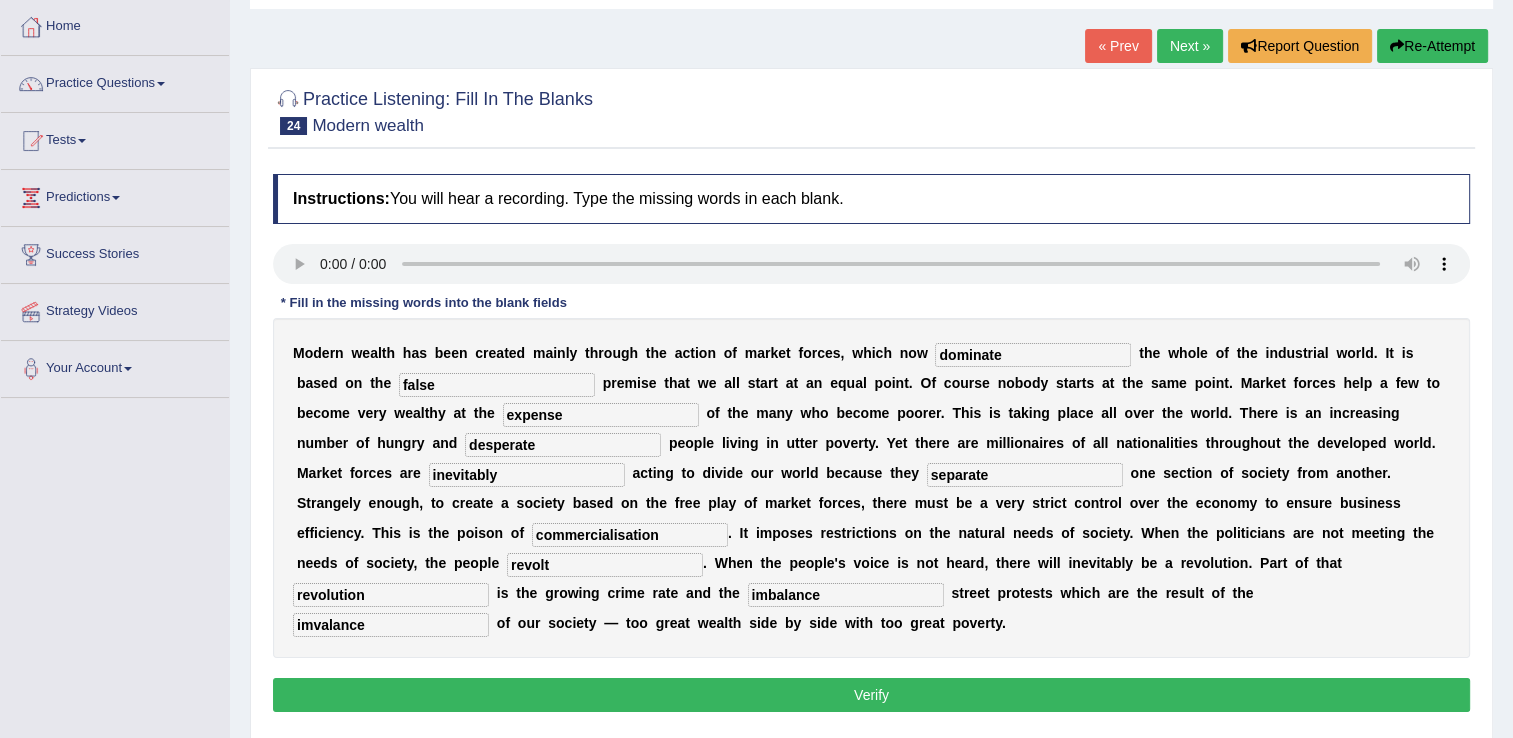 type on "imvalance" 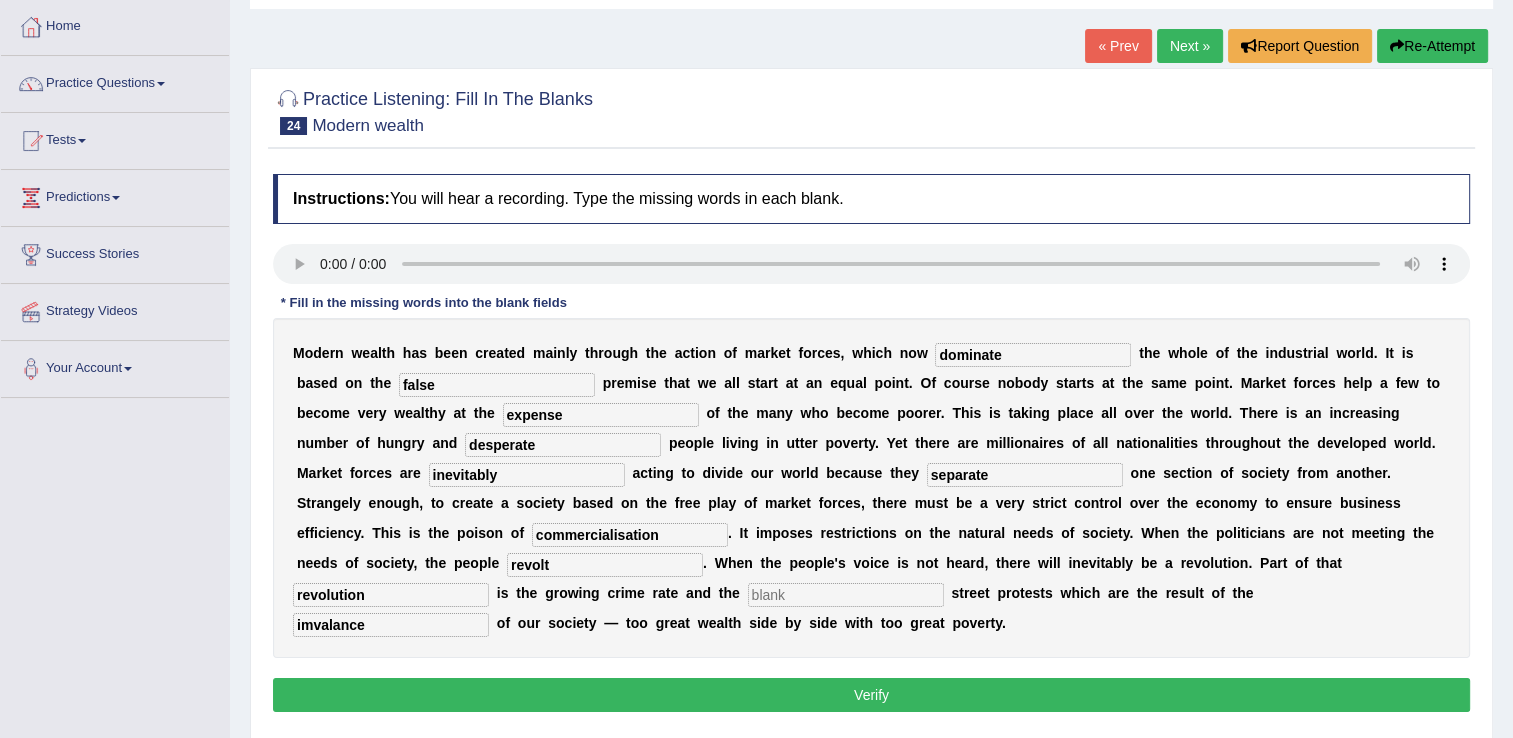 type 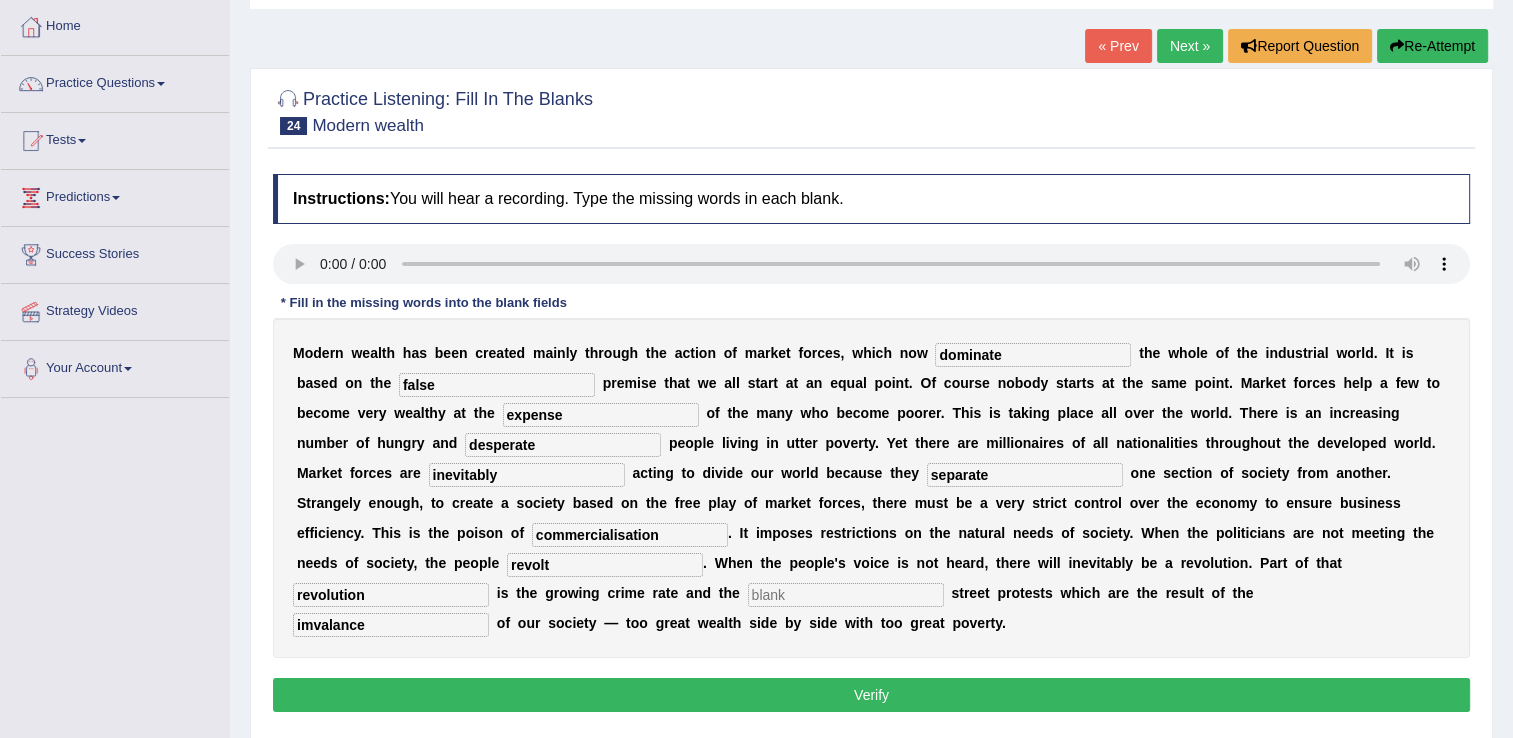 click on "imvalance" at bounding box center (391, 625) 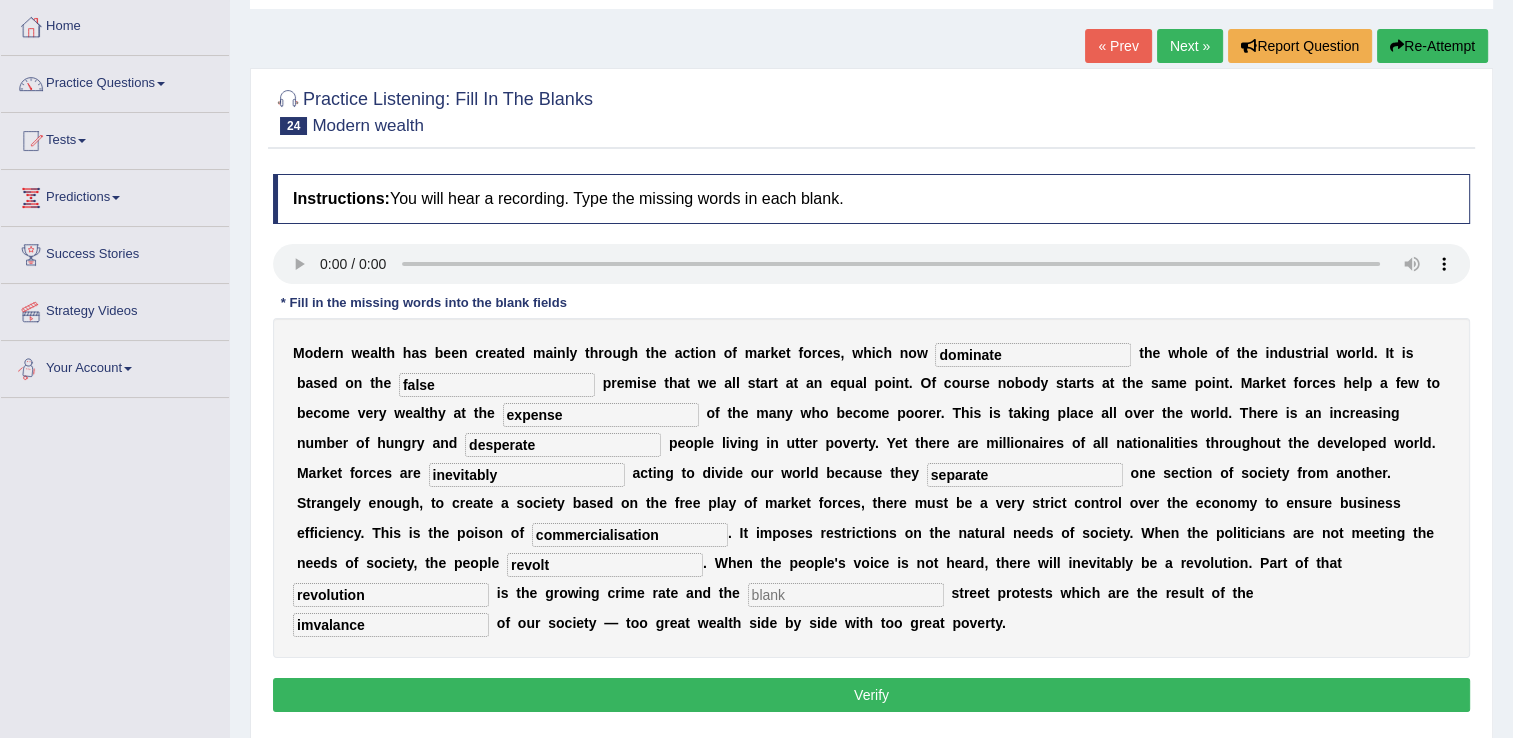 click on "Toggle navigation
Home
Practice Questions   Speaking Practice Read Aloud
Repeat Sentence
Describe Image
Re-tell Lecture
Answer Short Question
Summarize Group Discussion
Respond To A Situation
Writing Practice  Summarize Written Text
Write Essay
Reading Practice  Reading & Writing: Fill In The Blanks
Choose Multiple Answers
Re-order Paragraphs
Fill In The Blanks
Choose Single Answer
Listening Practice  Summarize Spoken Text
Highlight Incorrect Words
Highlight Correct Summary
Select Missing Word
Choose Single Answer
Choose Multiple Answers
Fill In The Blanks
Write From Dictation
Pronunciation
Tests  Take Practice Sectional Test
Take Mock Test" at bounding box center [756, 420] 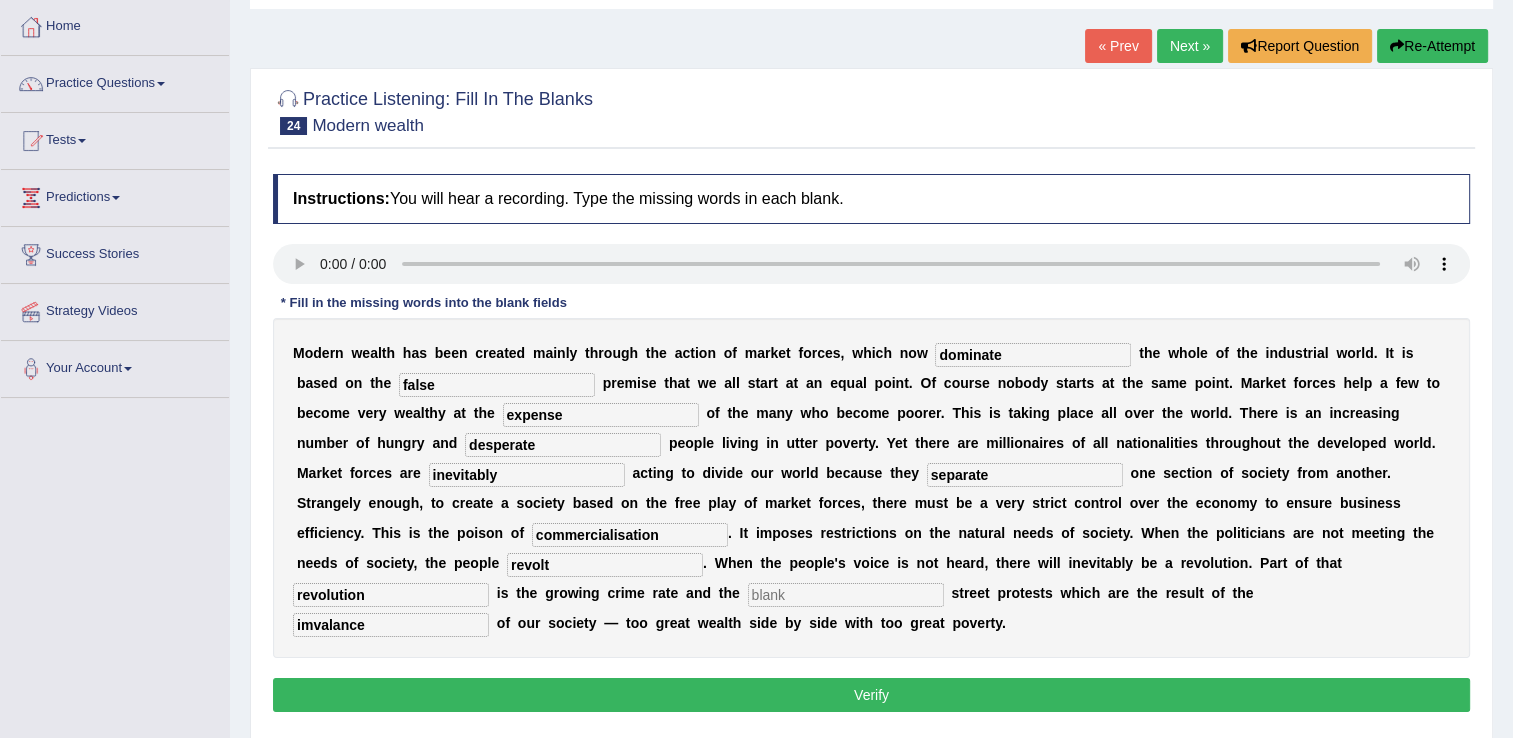 click on "imvalance" at bounding box center [391, 625] 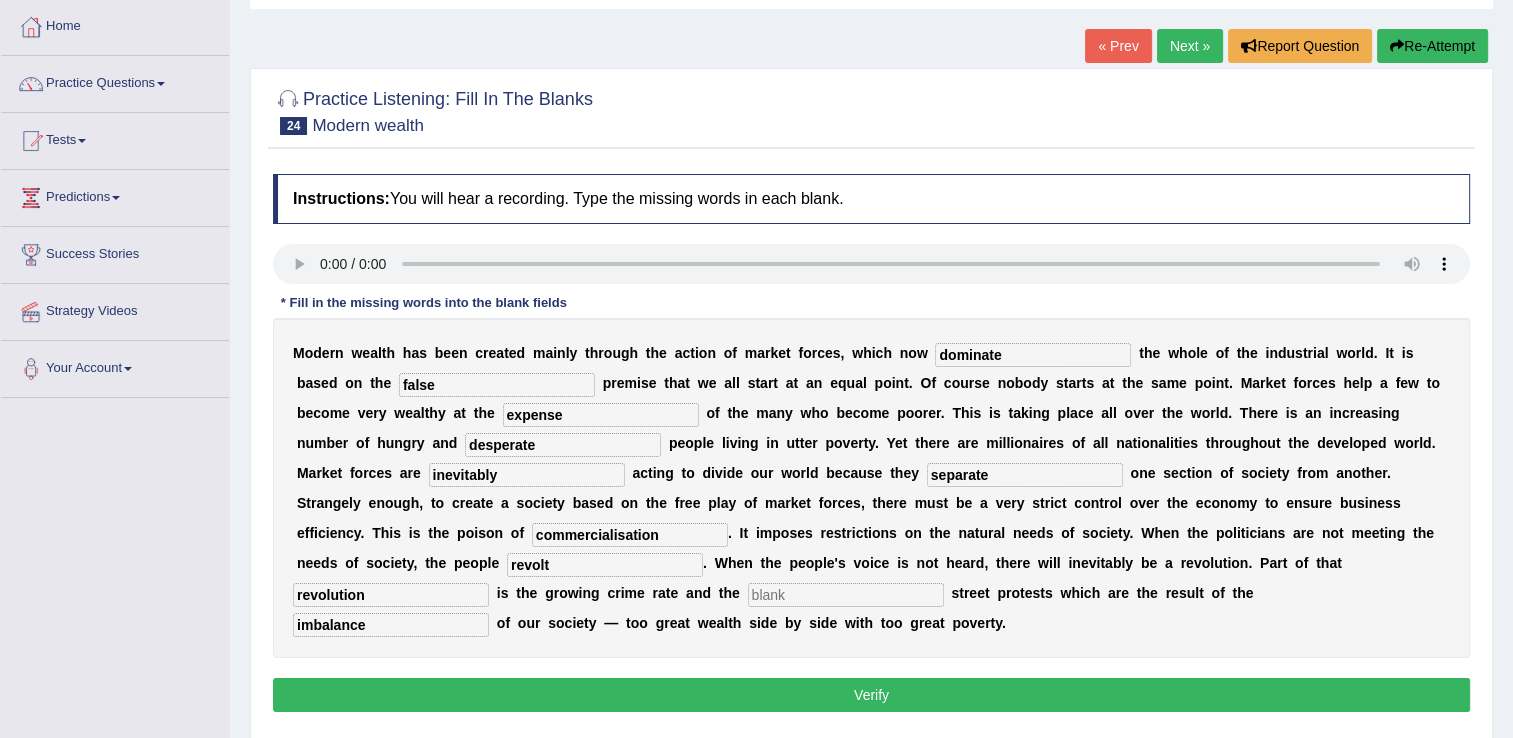 type on "imbalance" 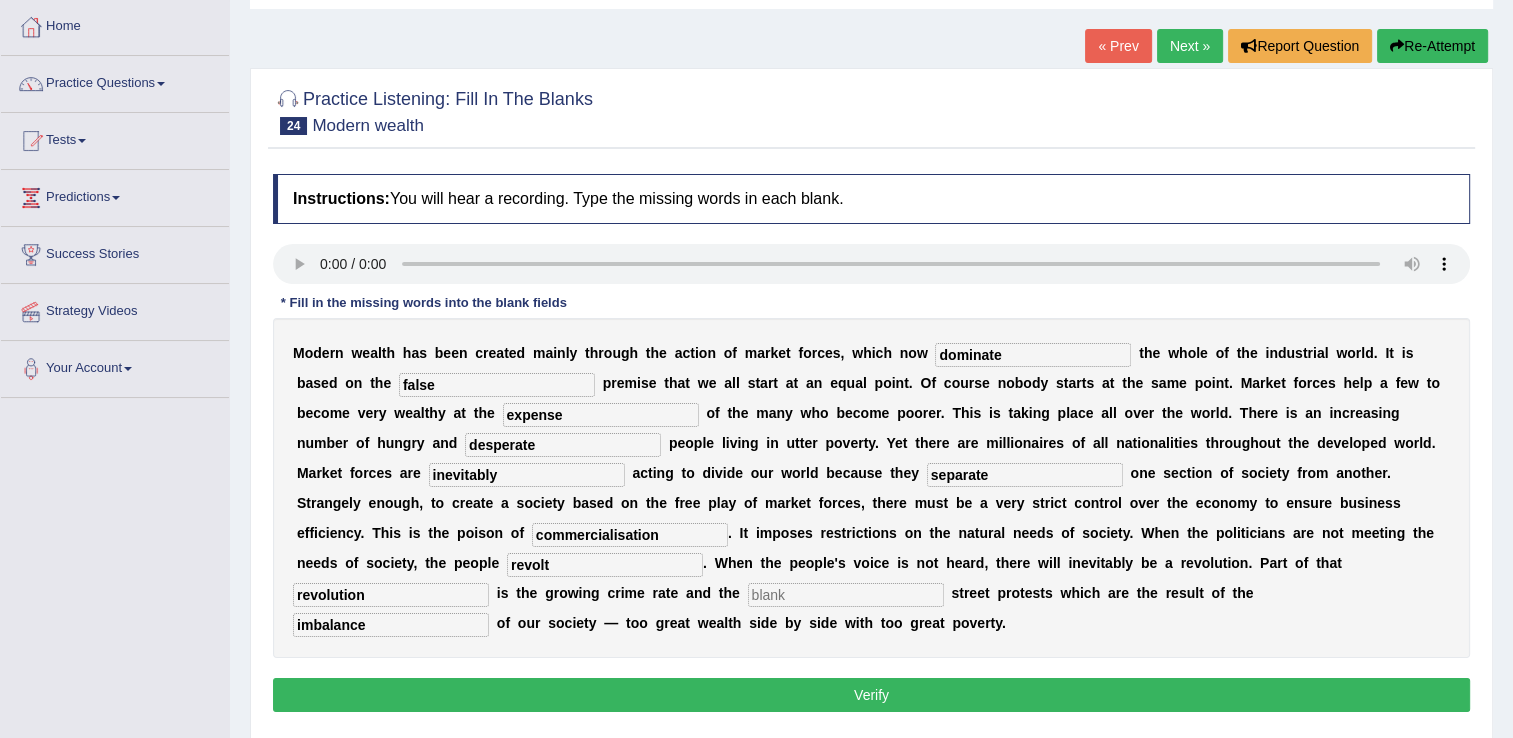 click at bounding box center (846, 595) 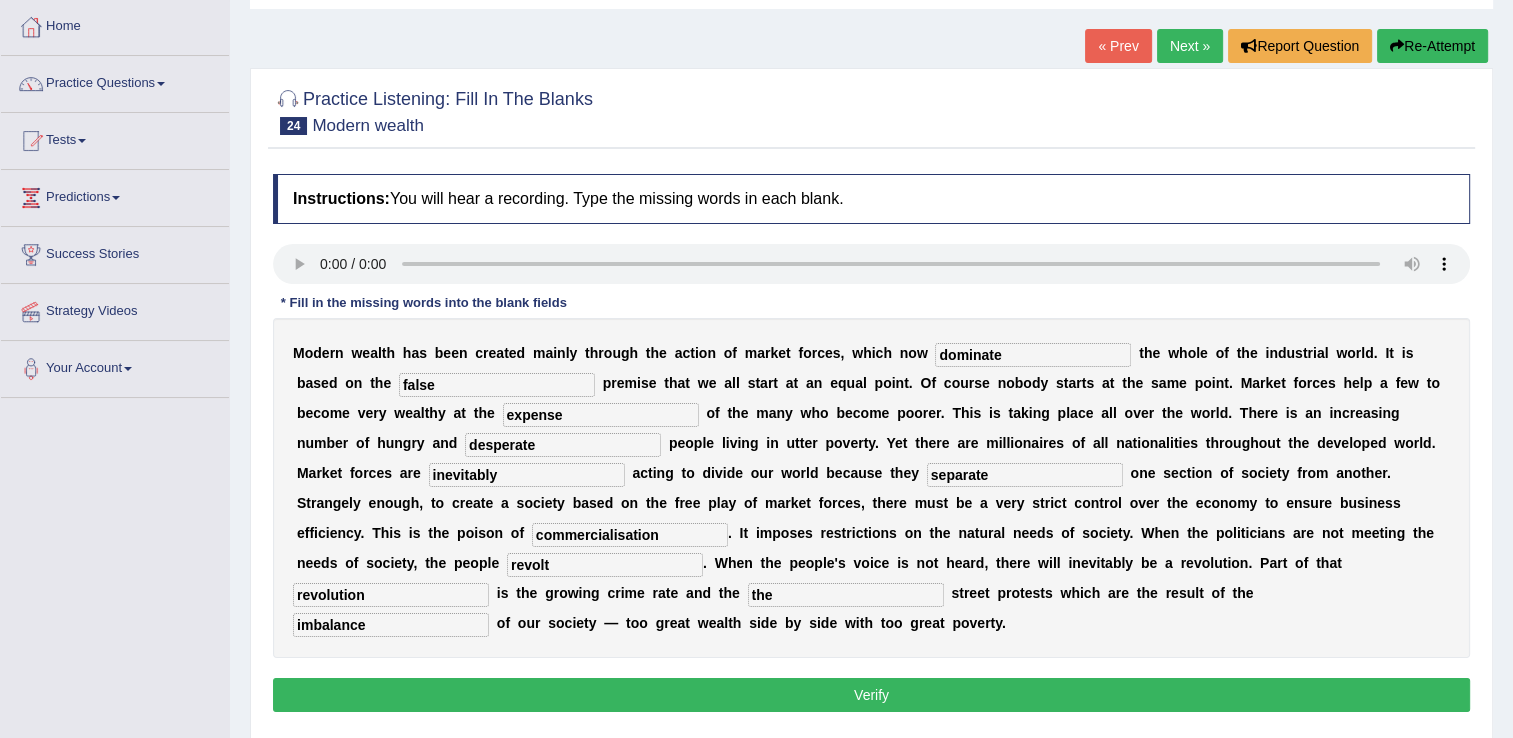 type on "the" 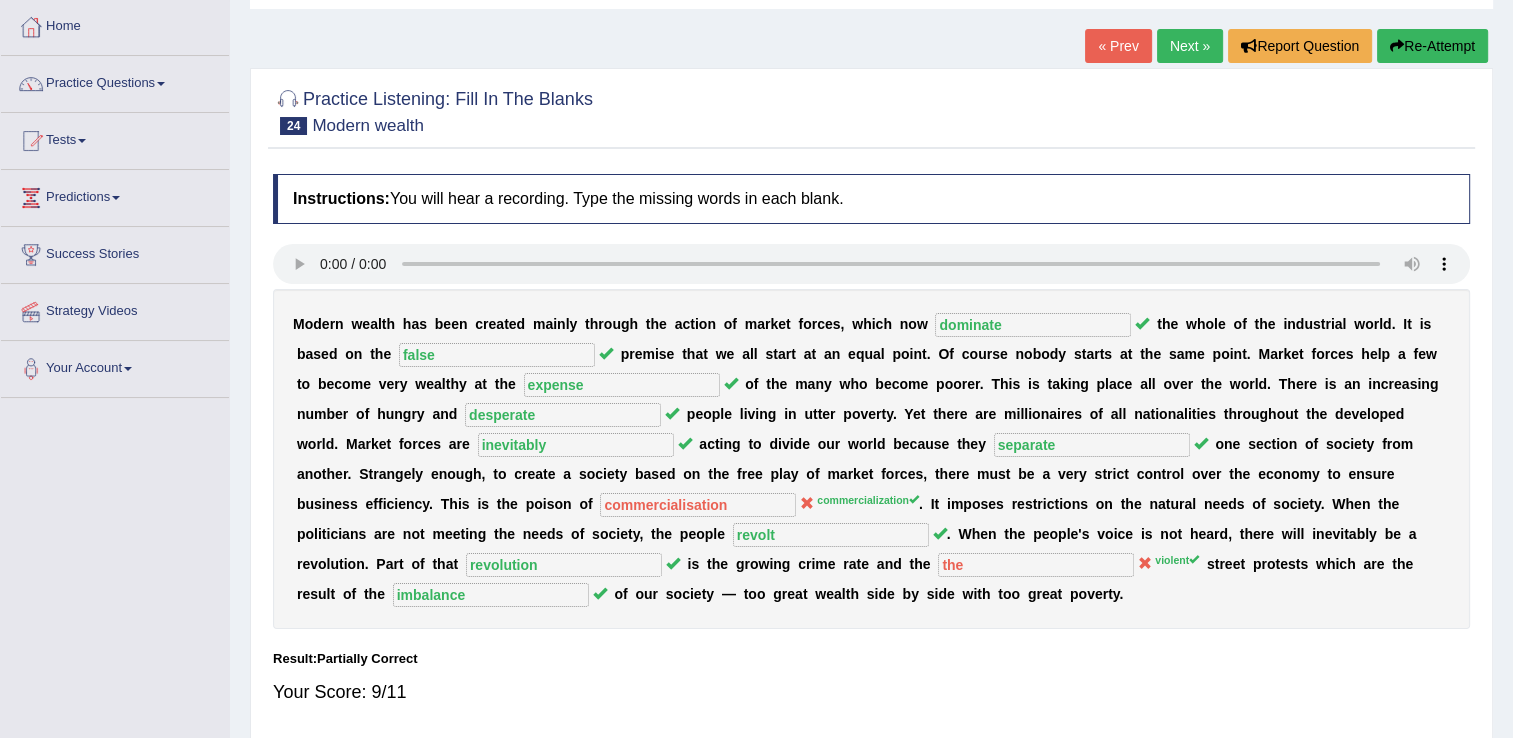 click on "Next »" at bounding box center [1190, 46] 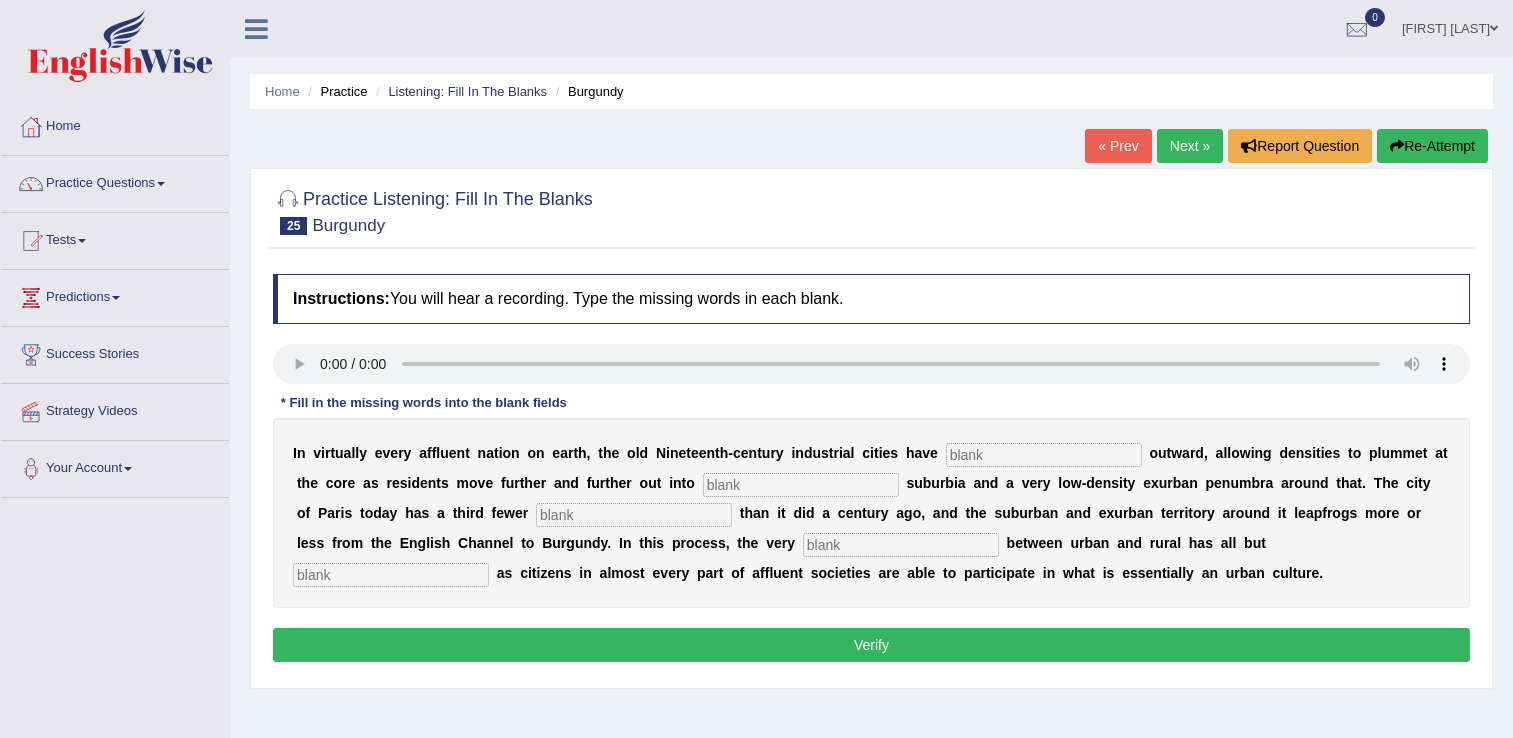 scroll, scrollTop: 0, scrollLeft: 0, axis: both 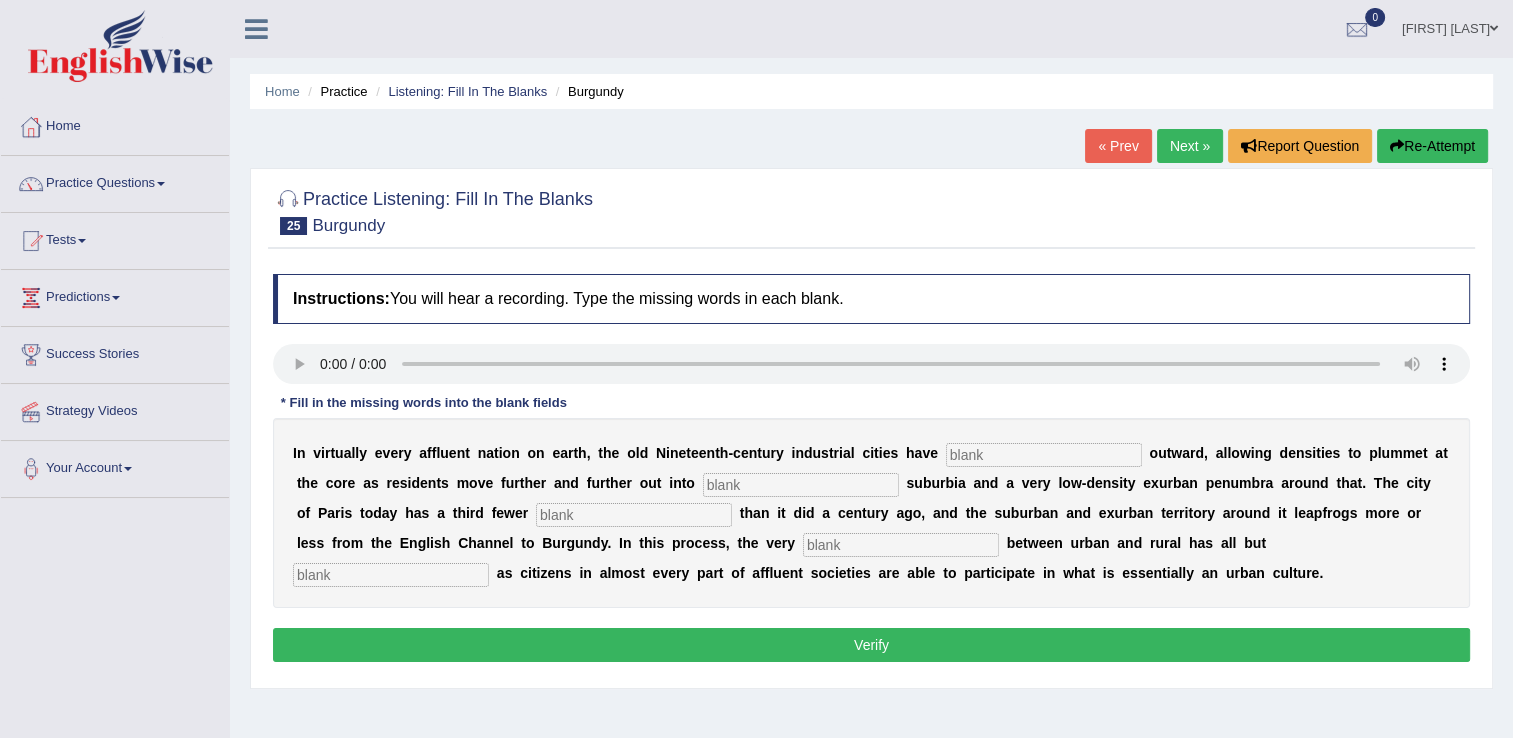 click at bounding box center [1044, 455] 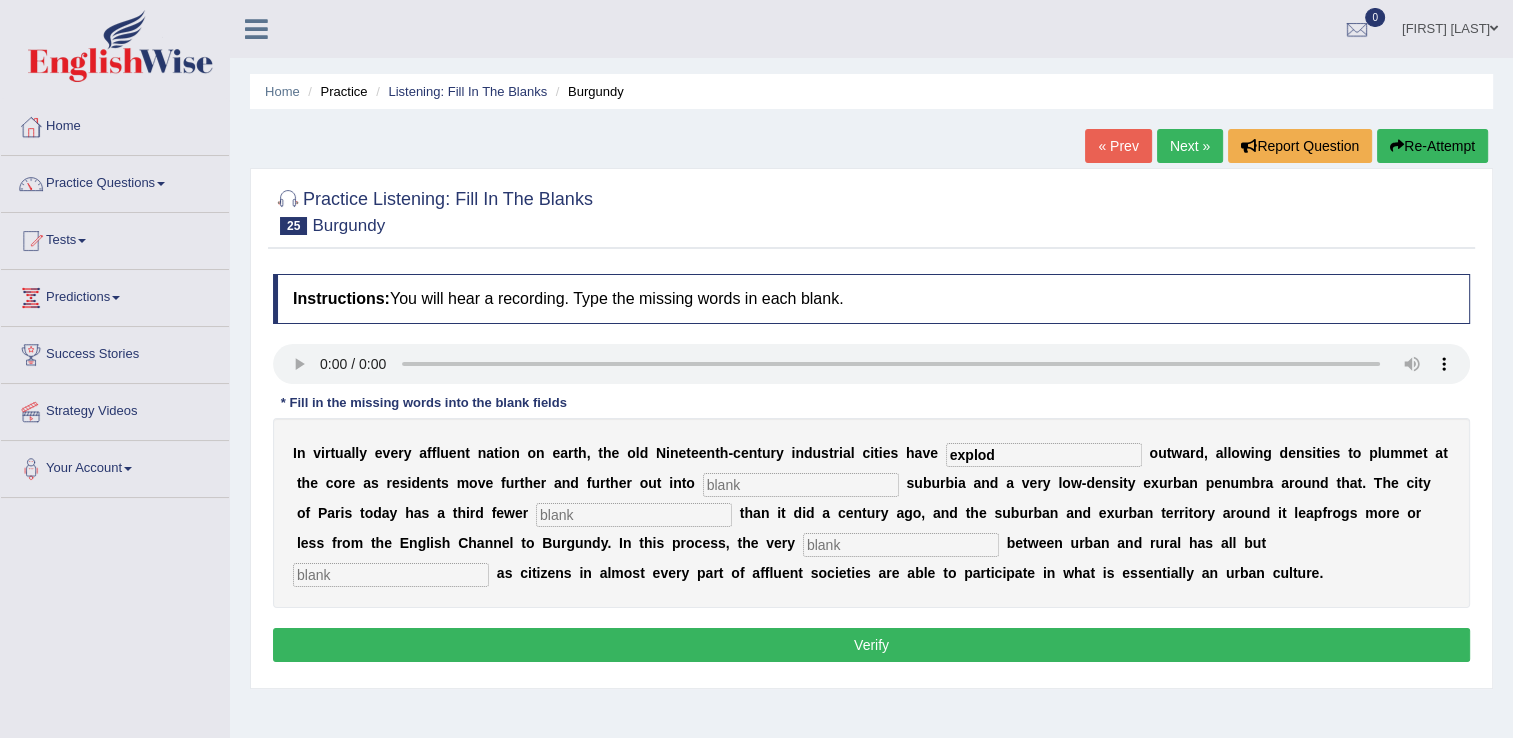 click on "explod" at bounding box center (1044, 455) 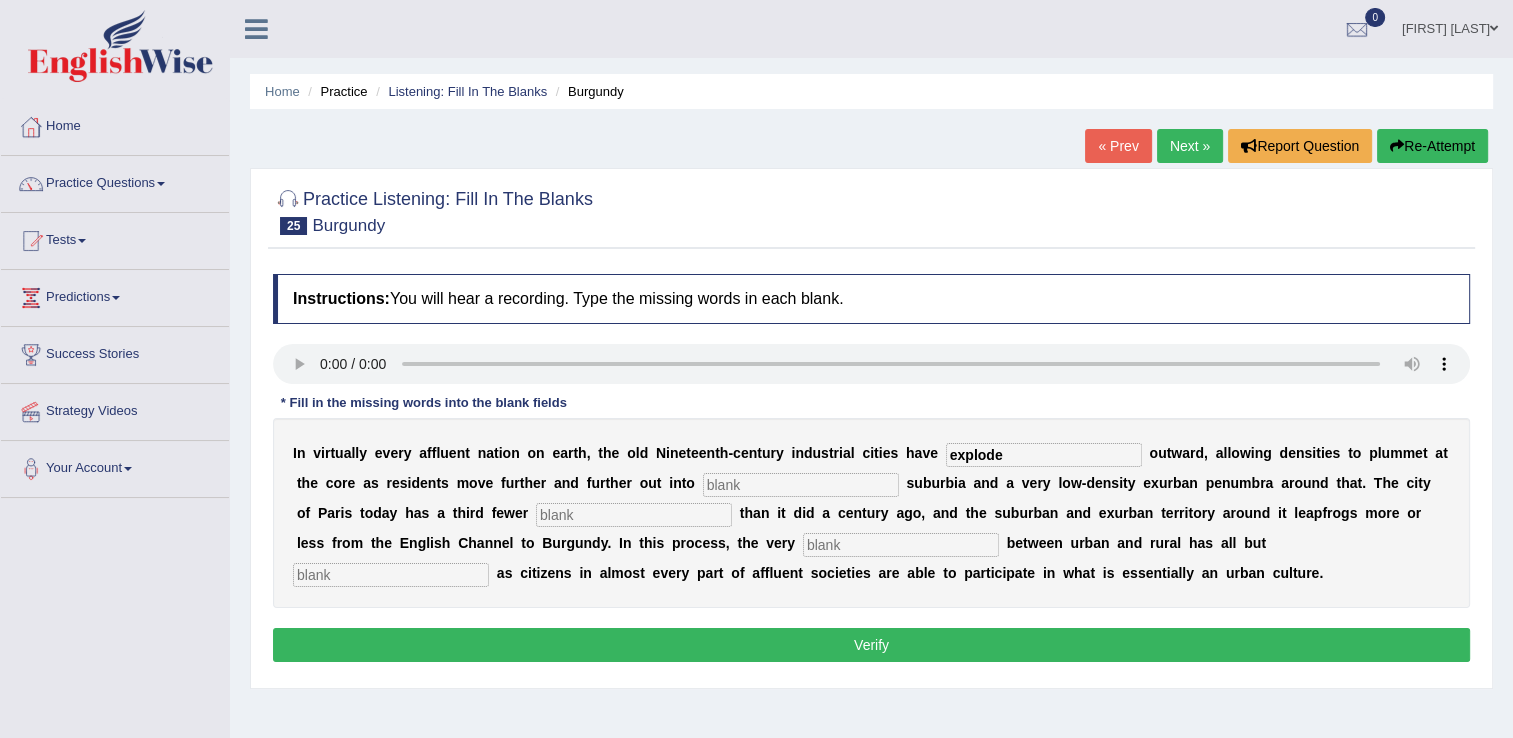 type on "explode" 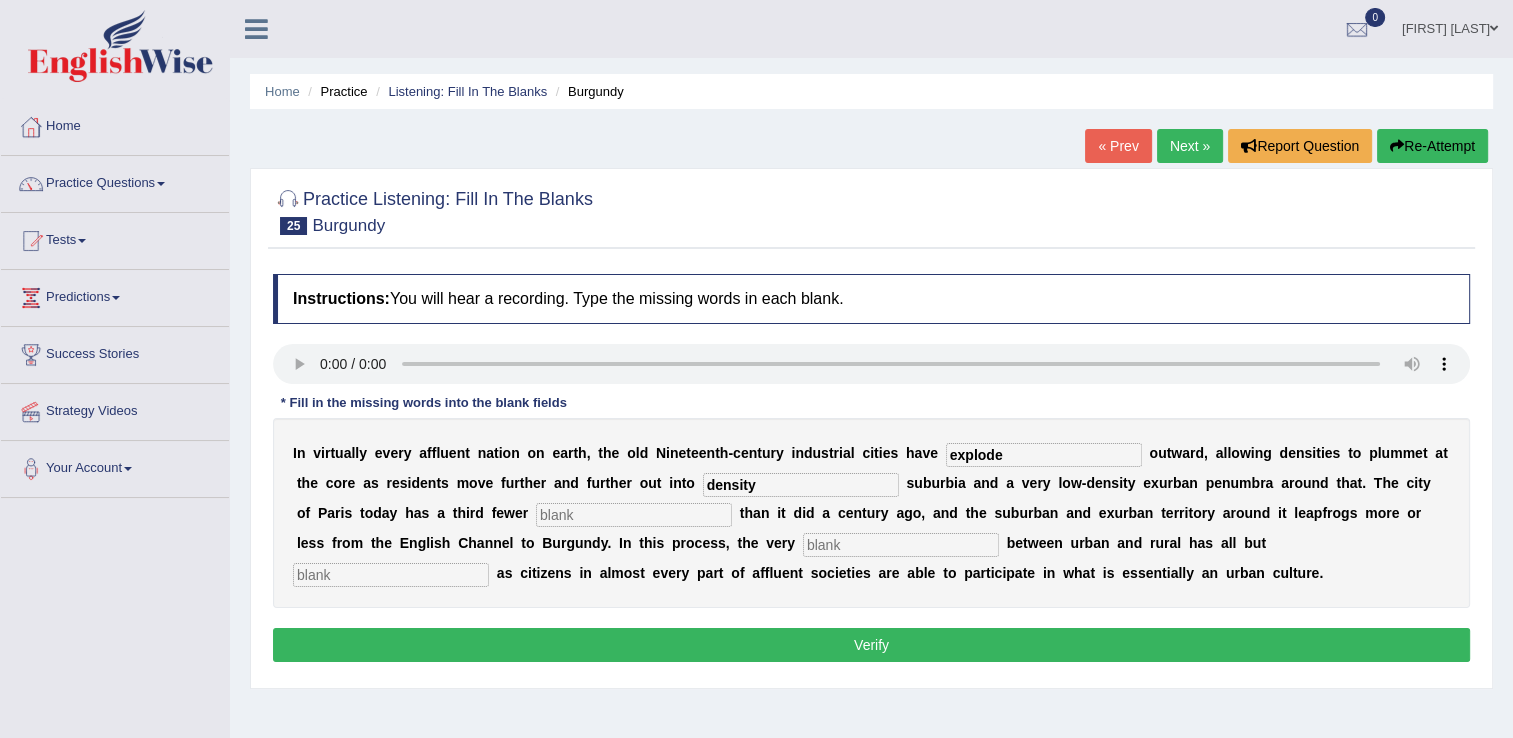 type on "density" 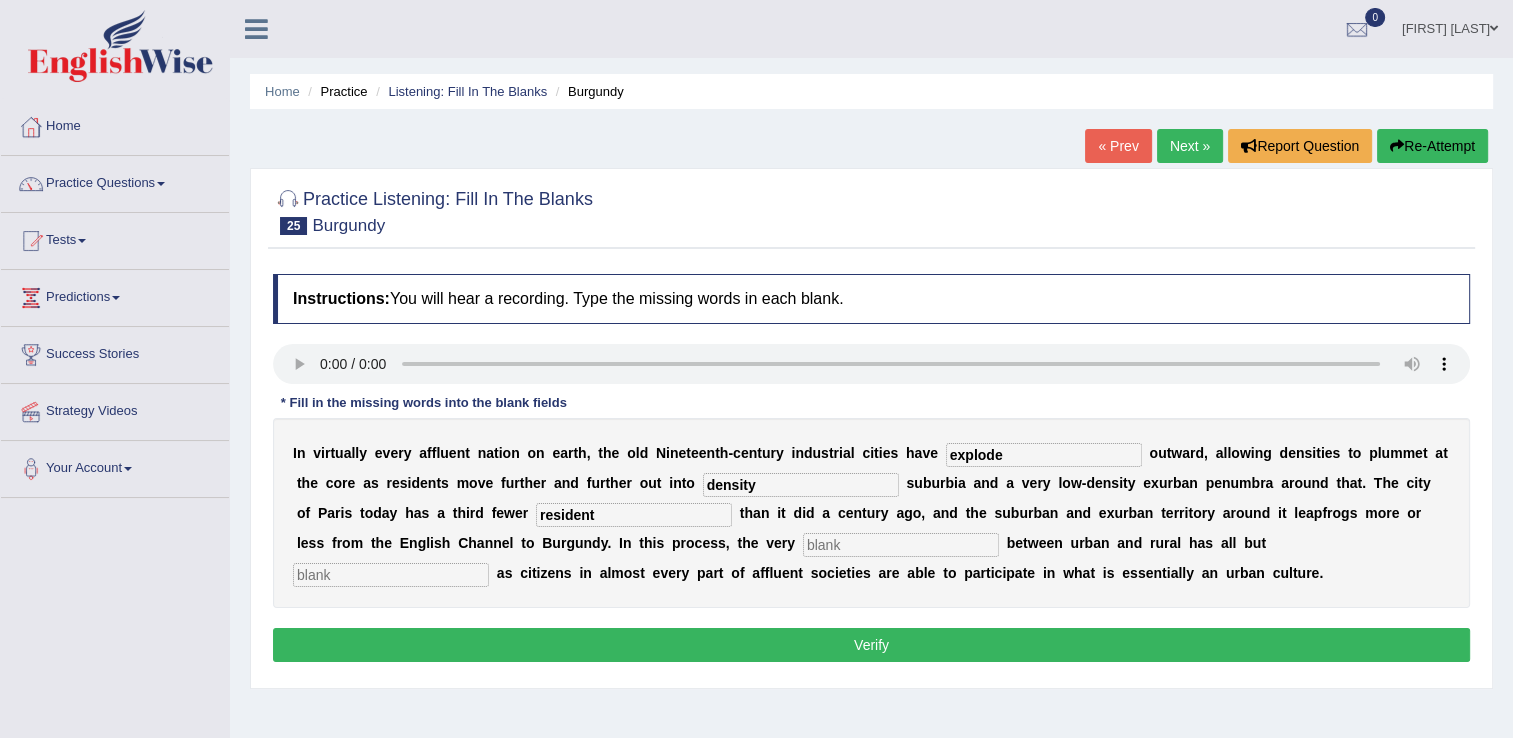 type on "resident" 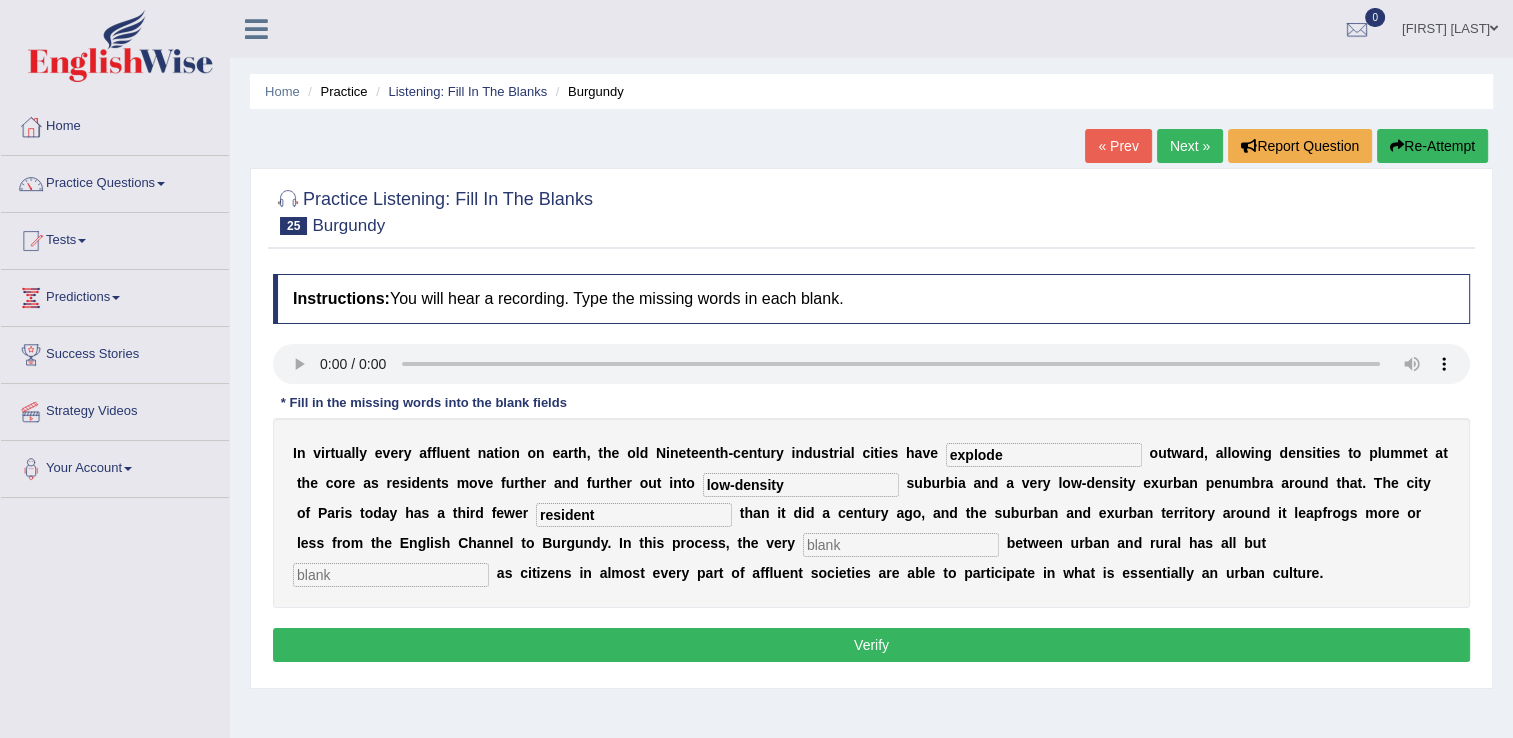 type on "low-density" 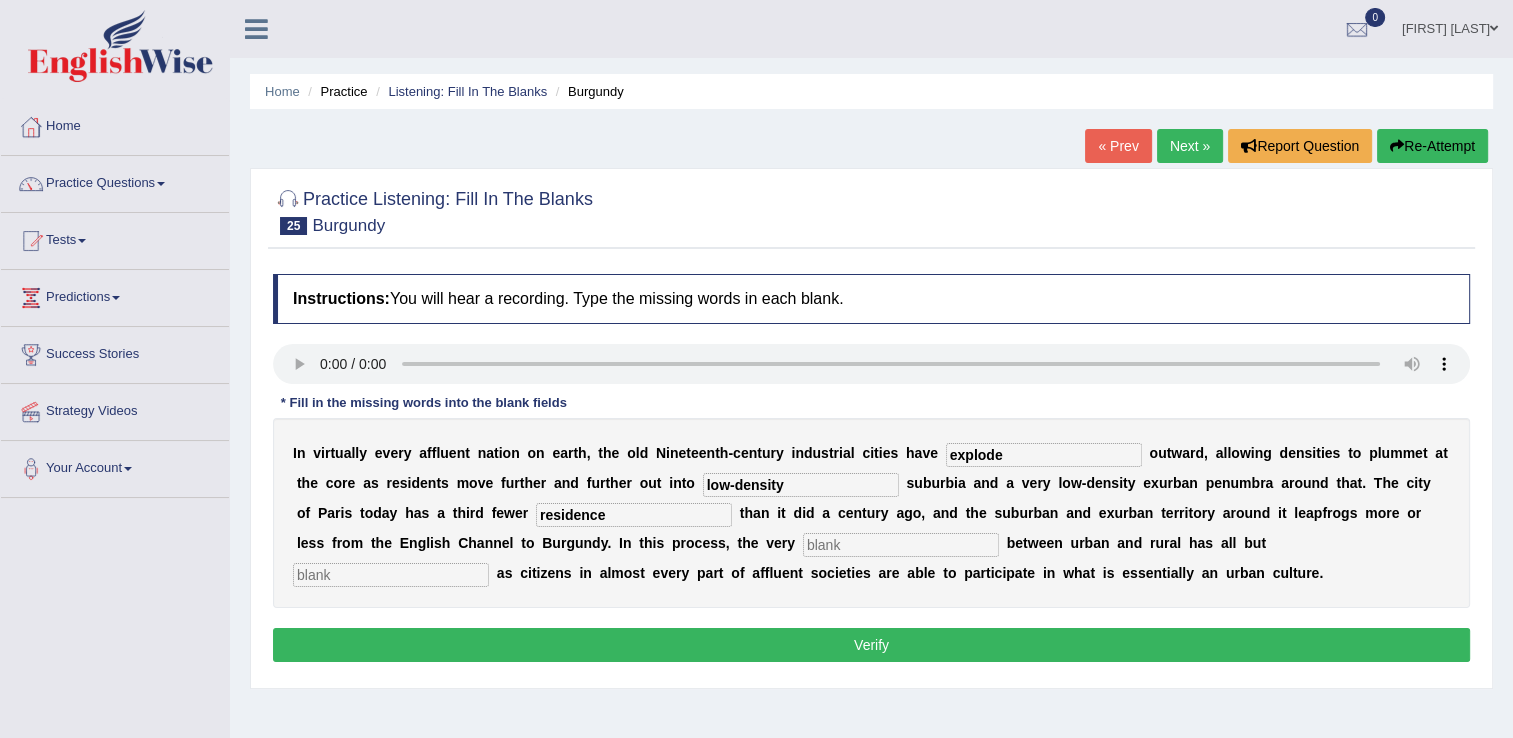 type on "residence" 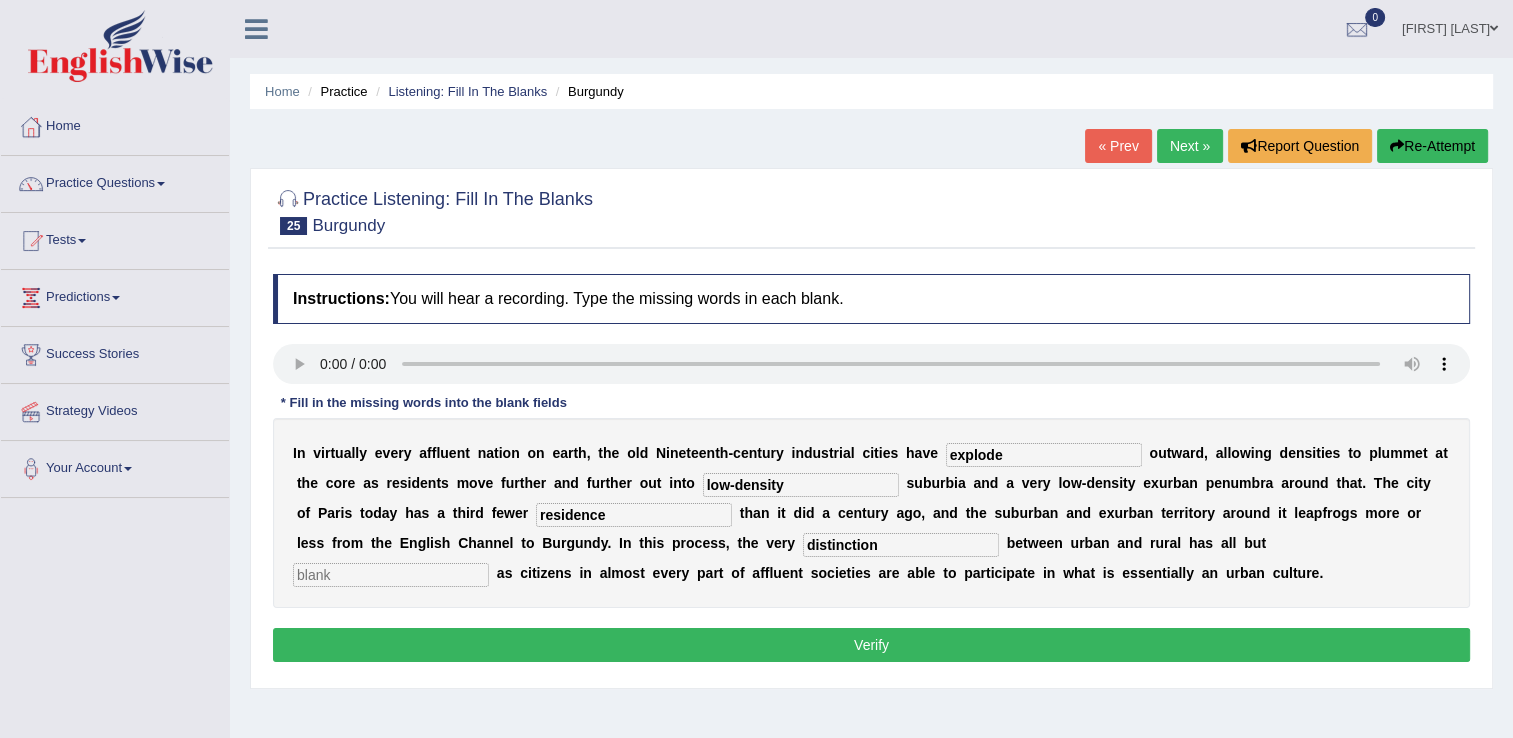 type on "distinction" 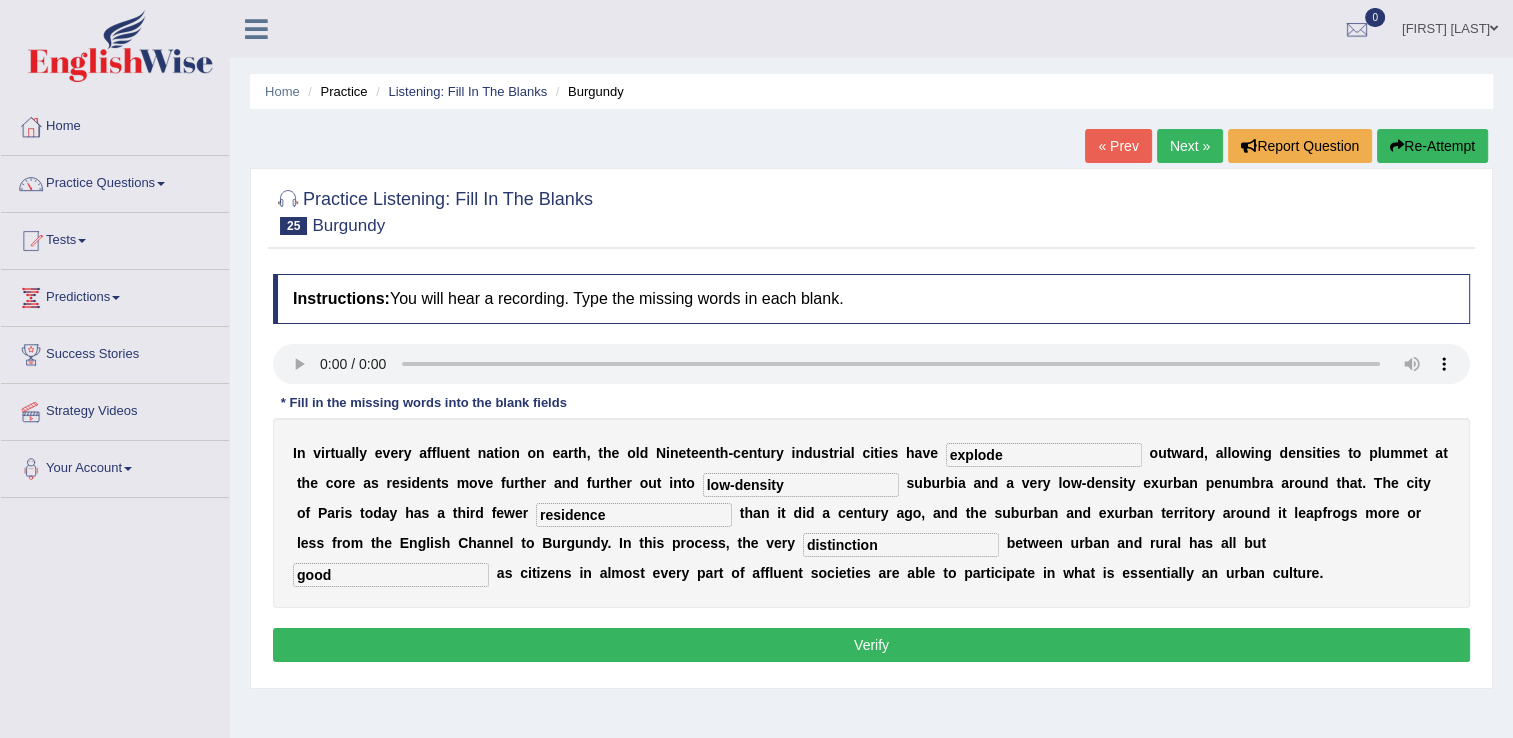type on "good" 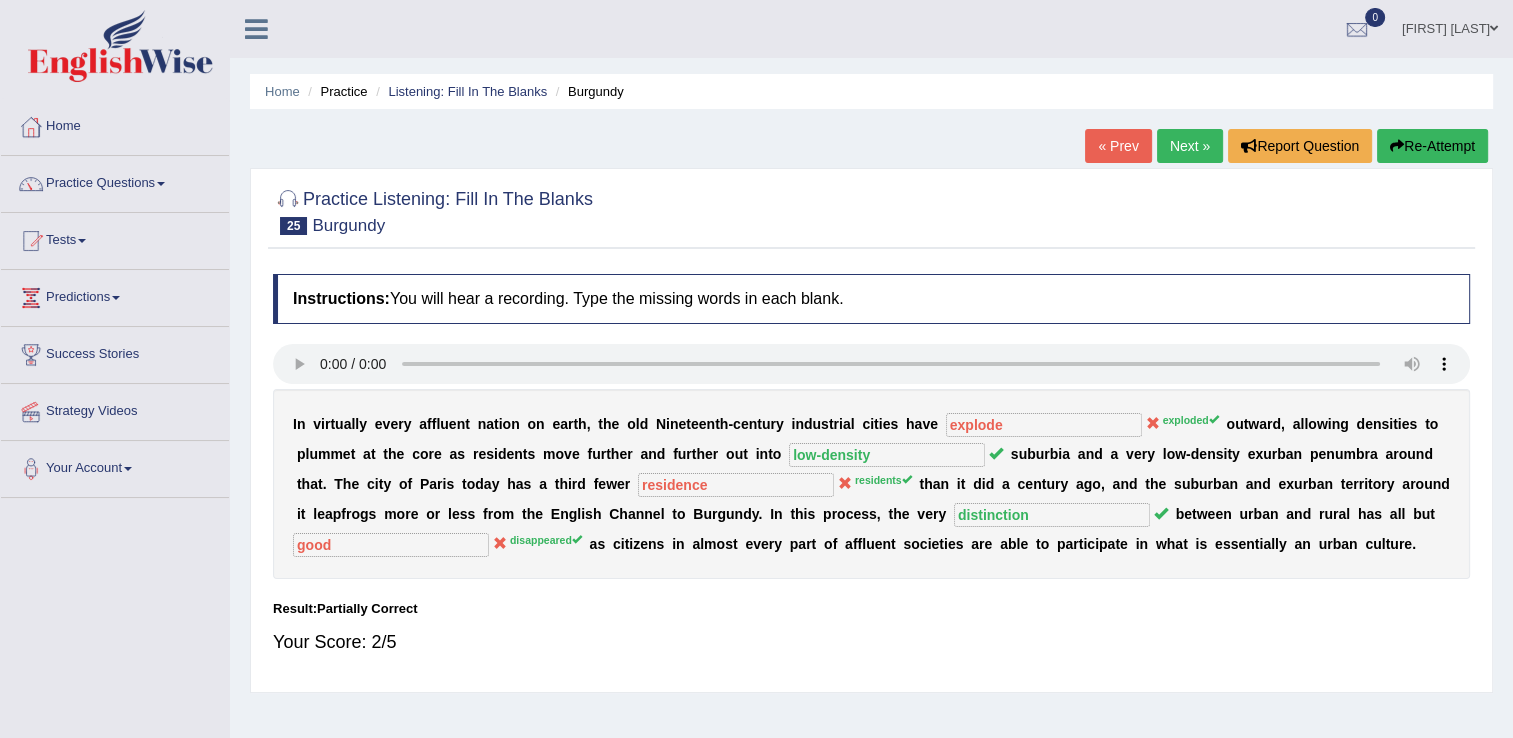 click on "Next »" at bounding box center (1190, 146) 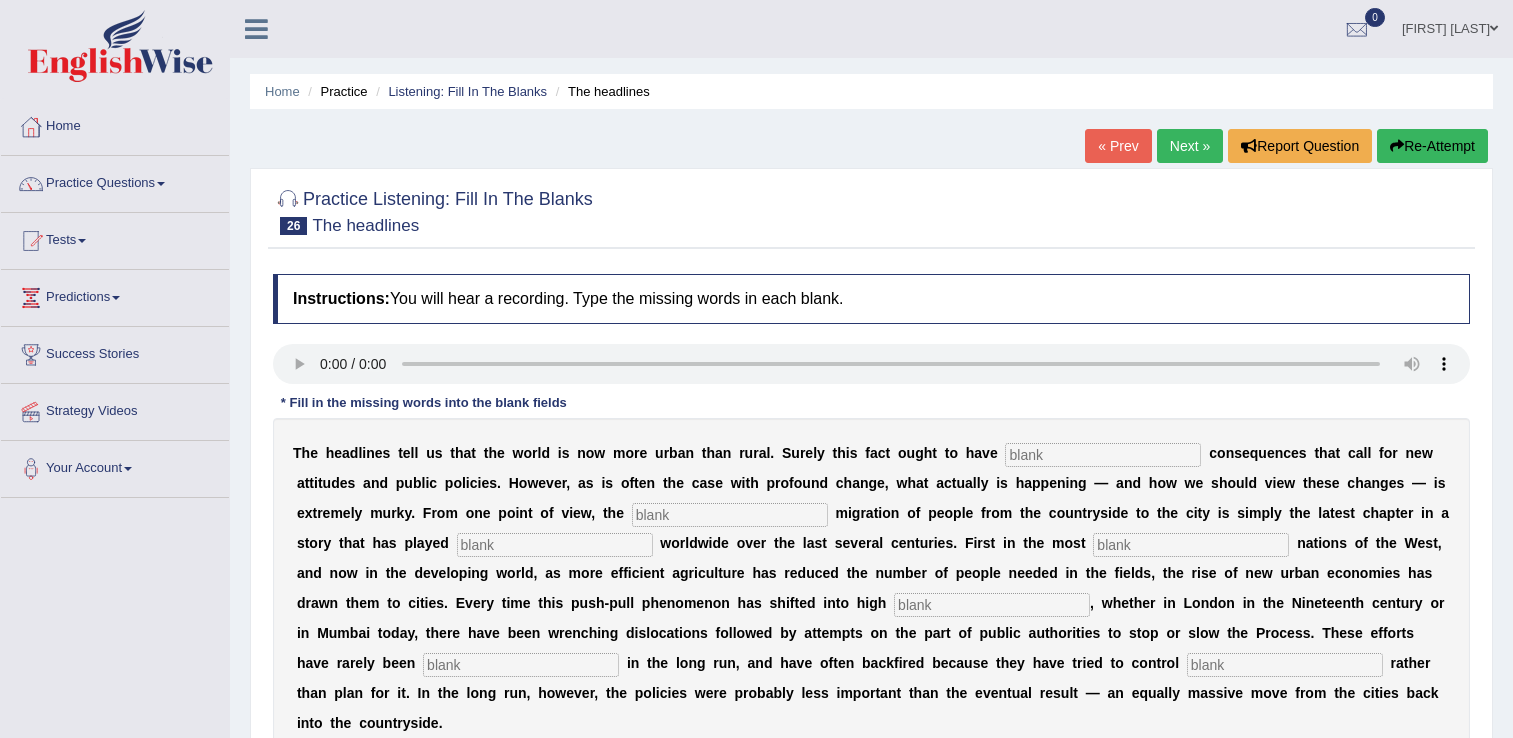 scroll, scrollTop: 0, scrollLeft: 0, axis: both 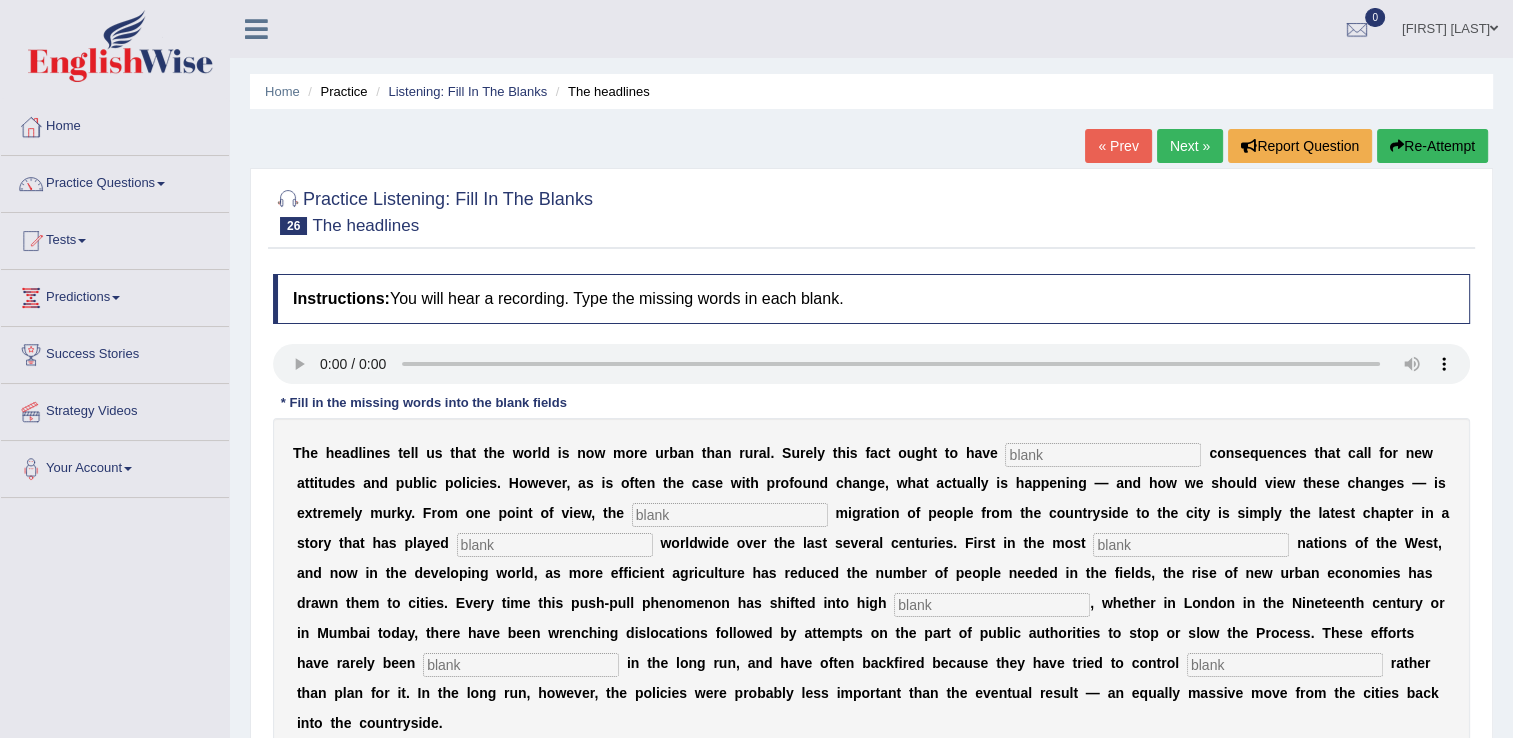 type 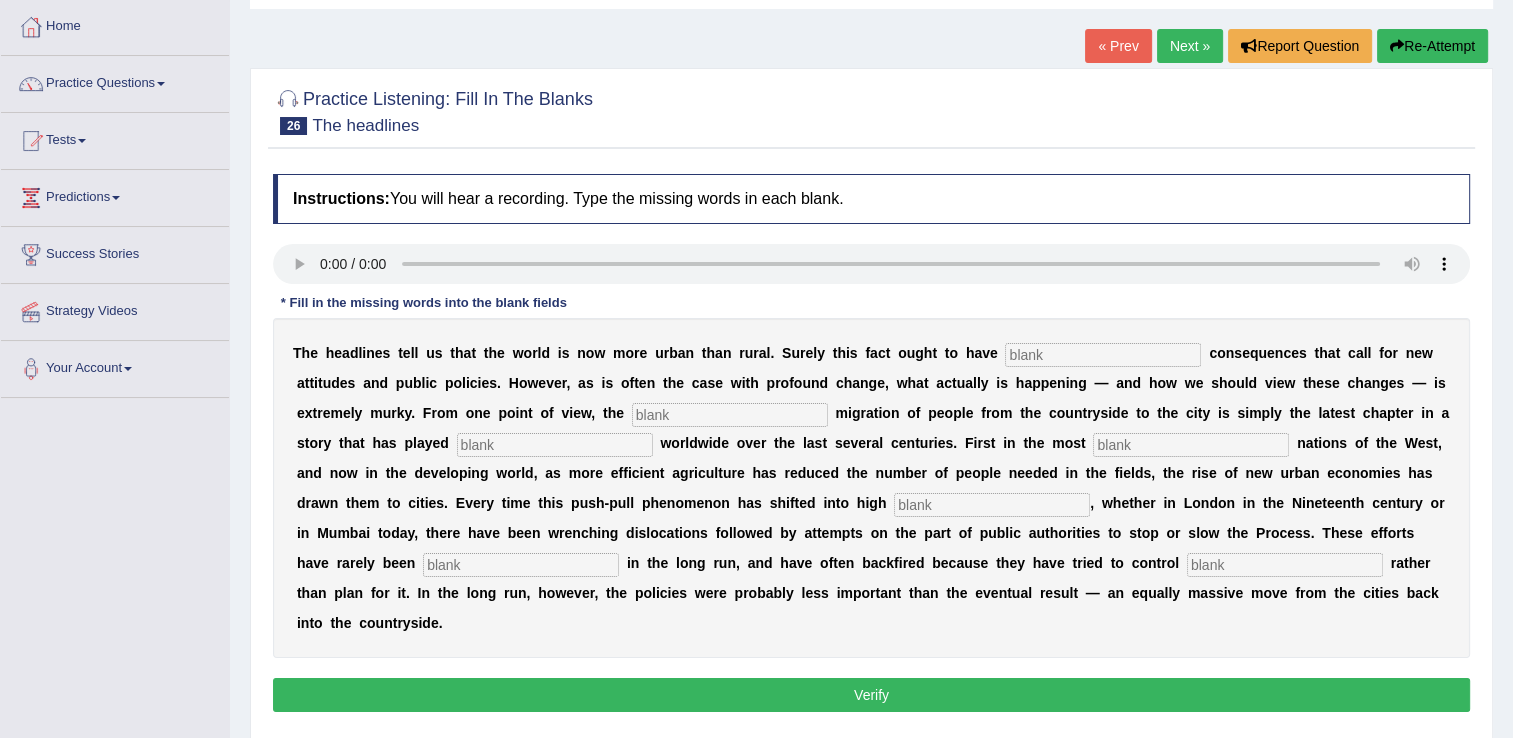 scroll, scrollTop: 100, scrollLeft: 0, axis: vertical 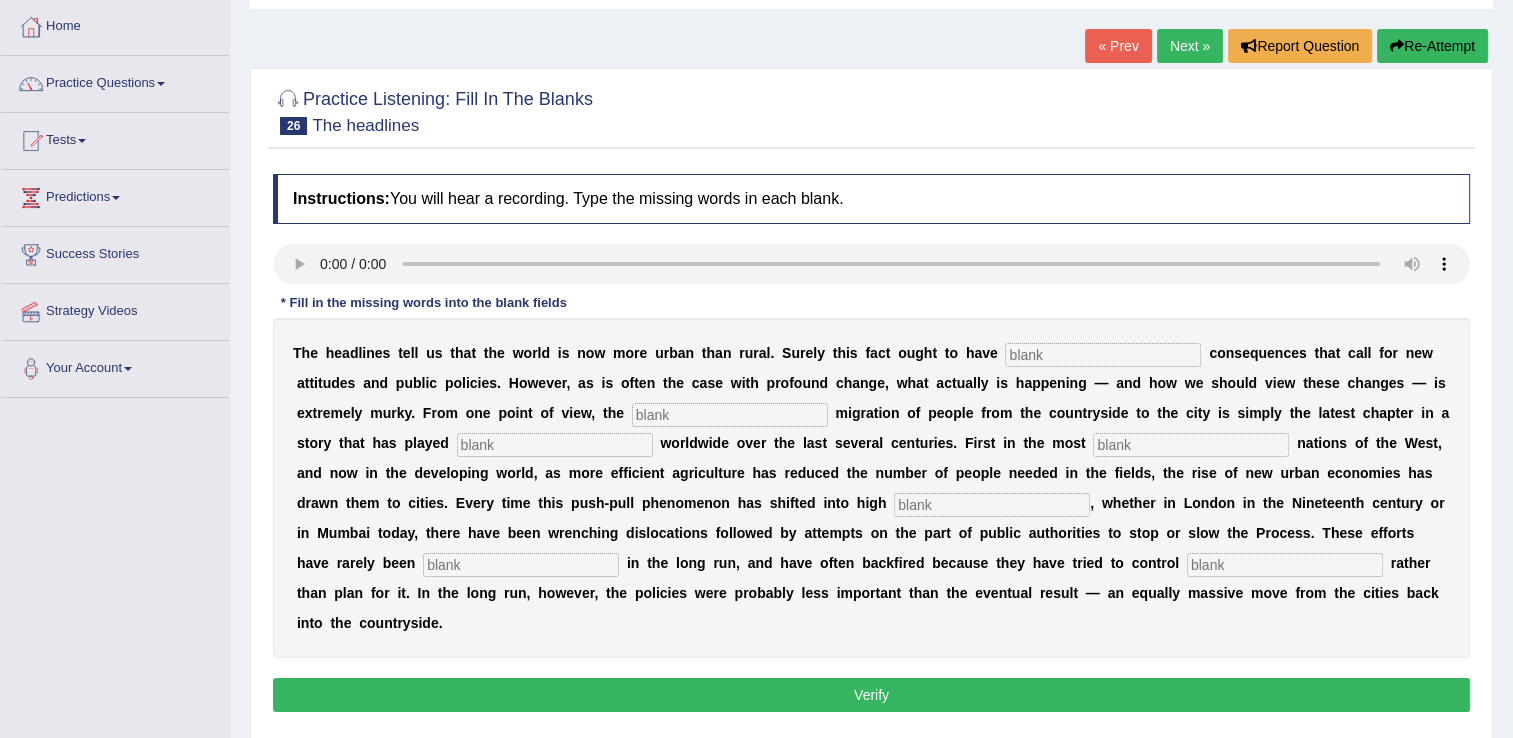 click at bounding box center [1103, 355] 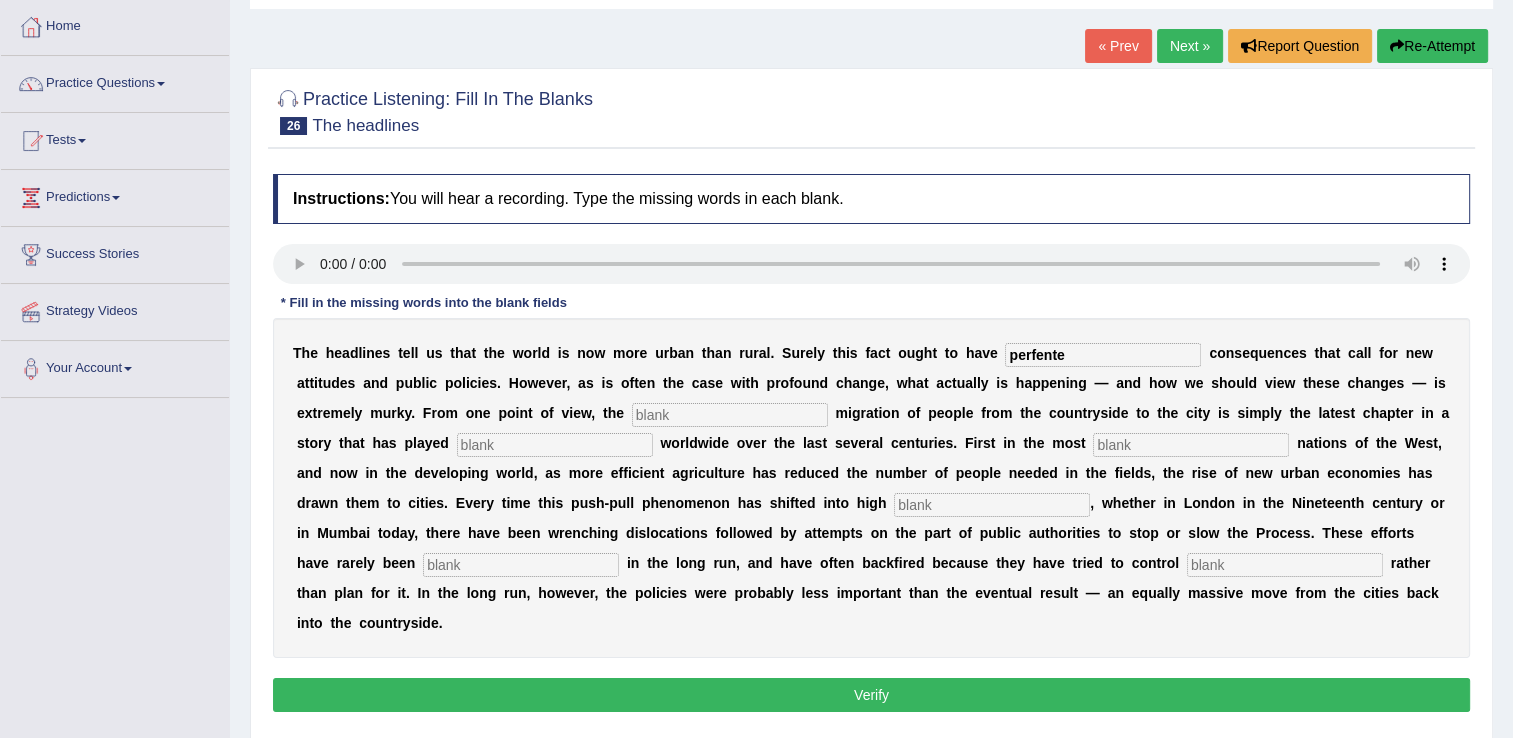 type on "perfente" 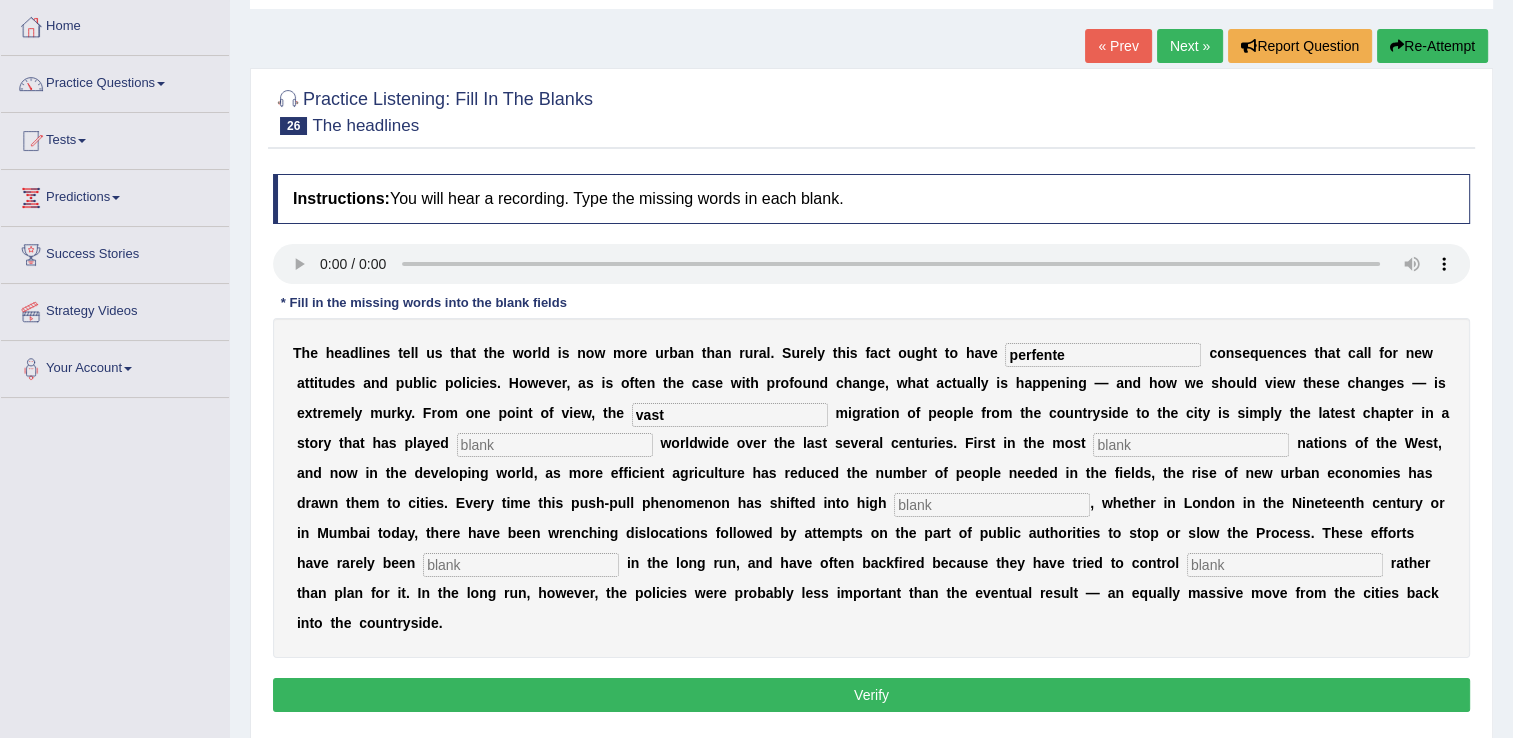 type on "vast" 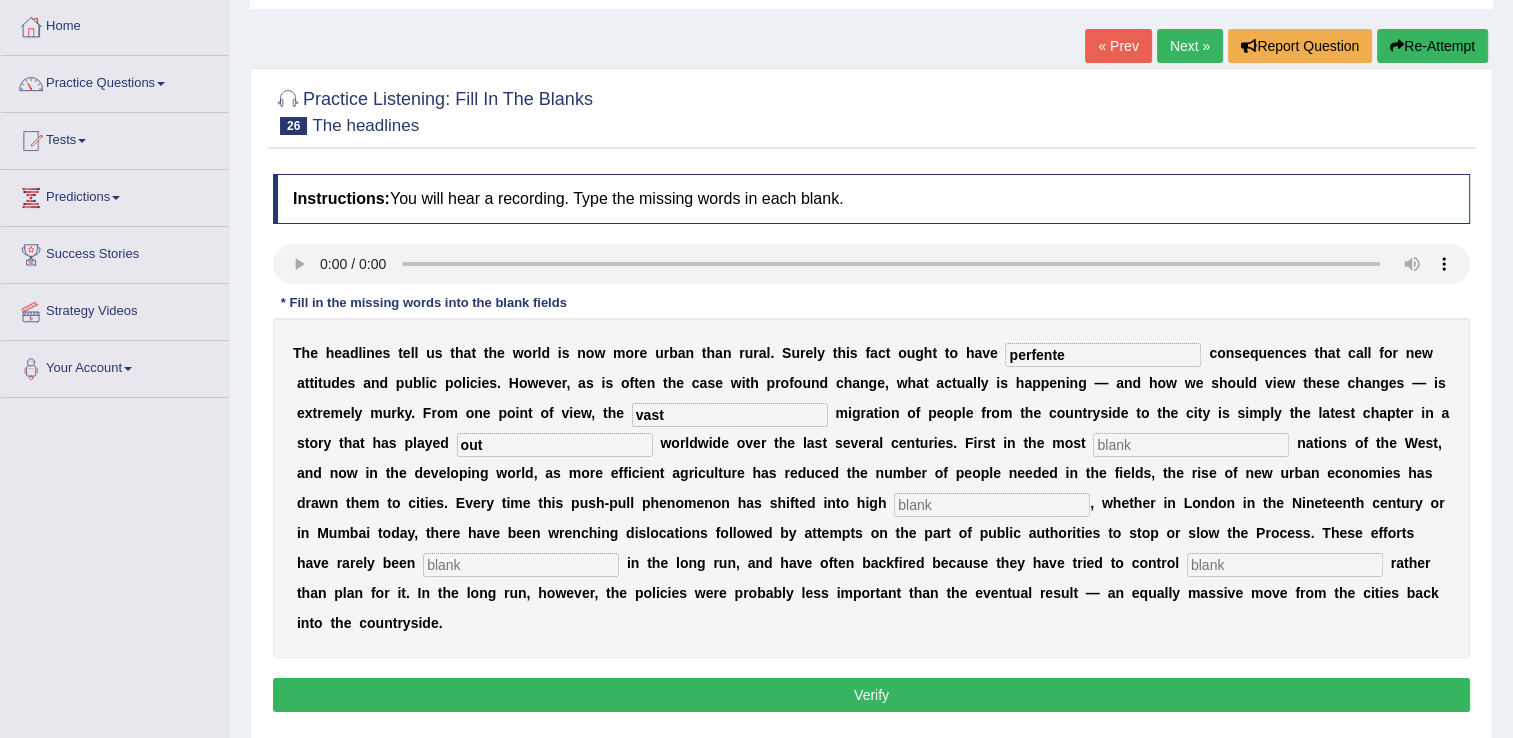type on "out" 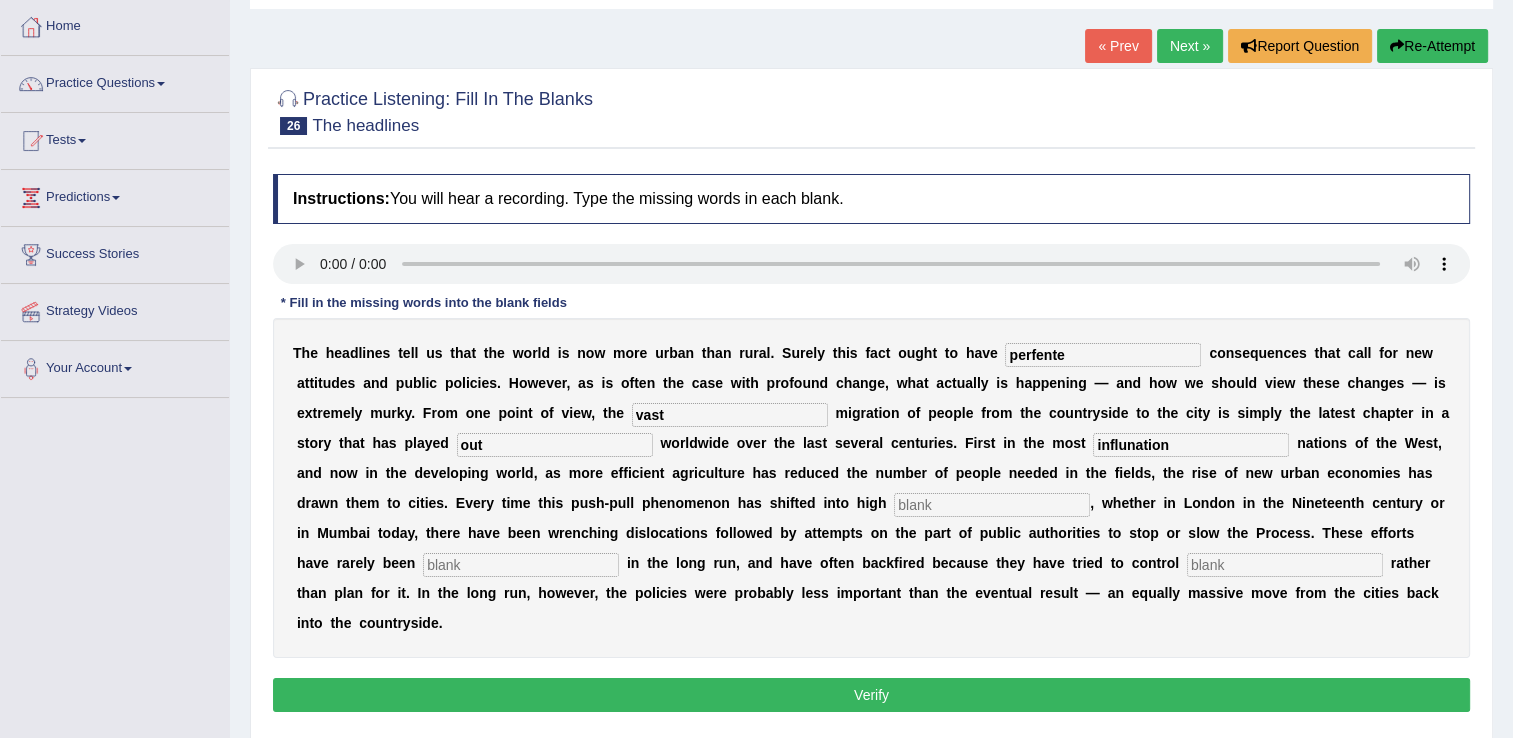 type on "influnation" 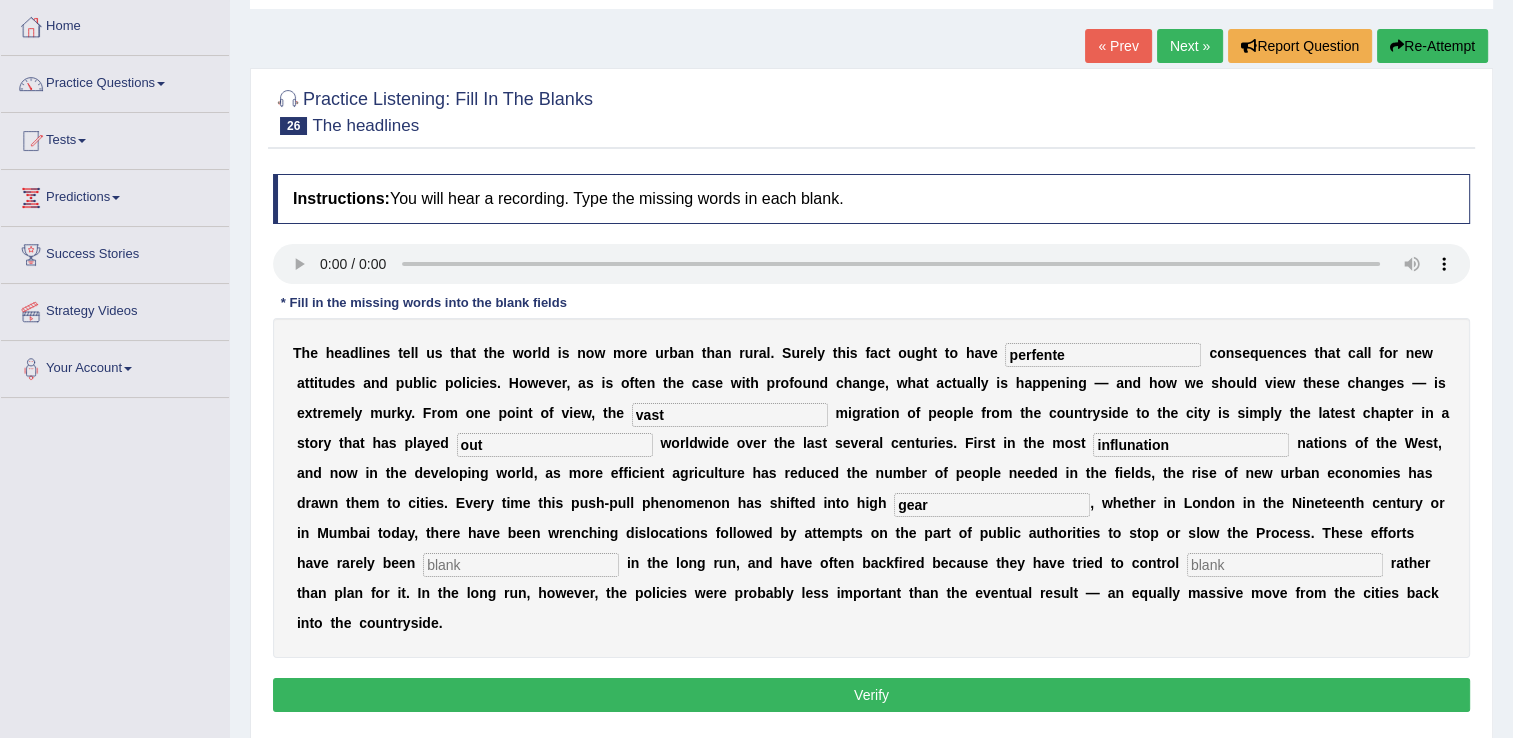 type on "gear" 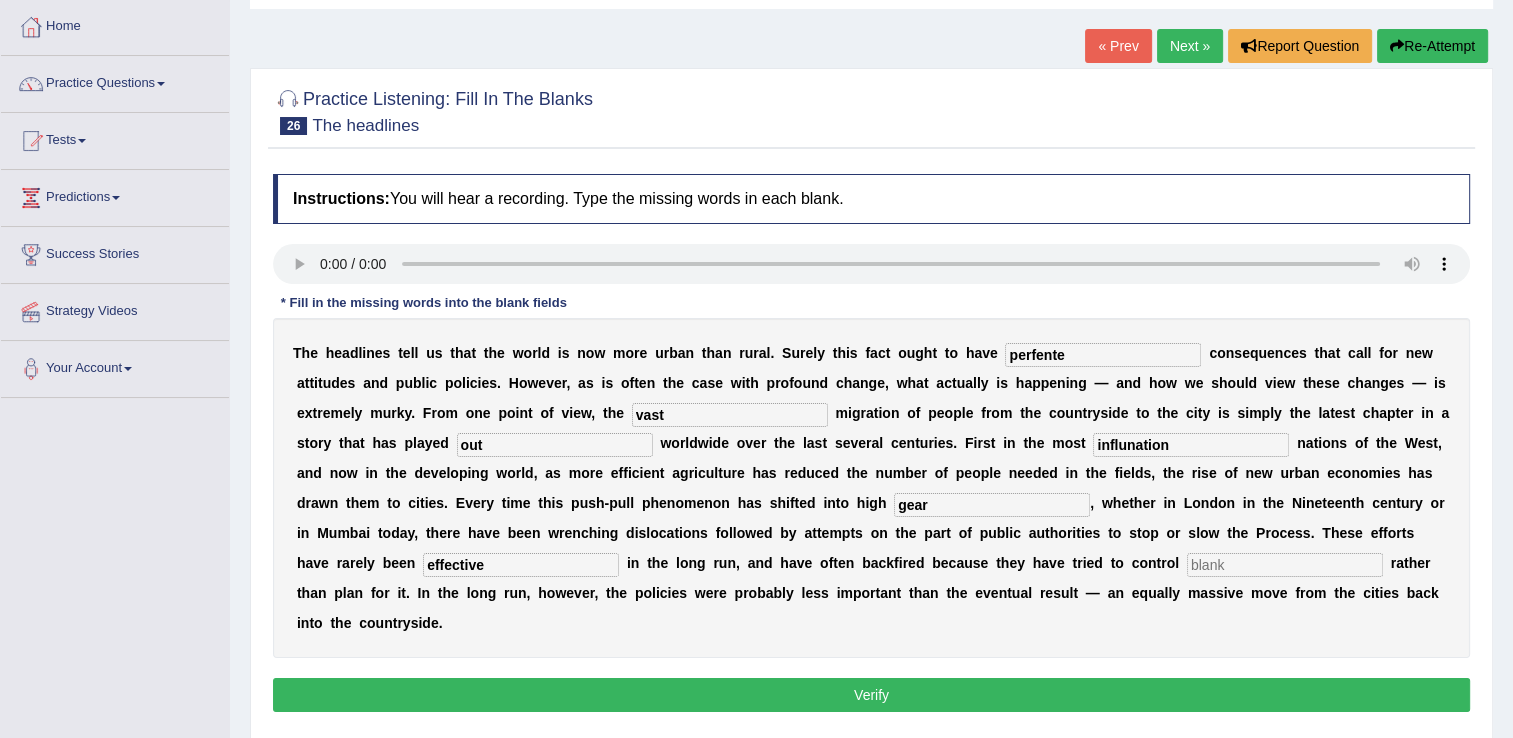 type on "effective" 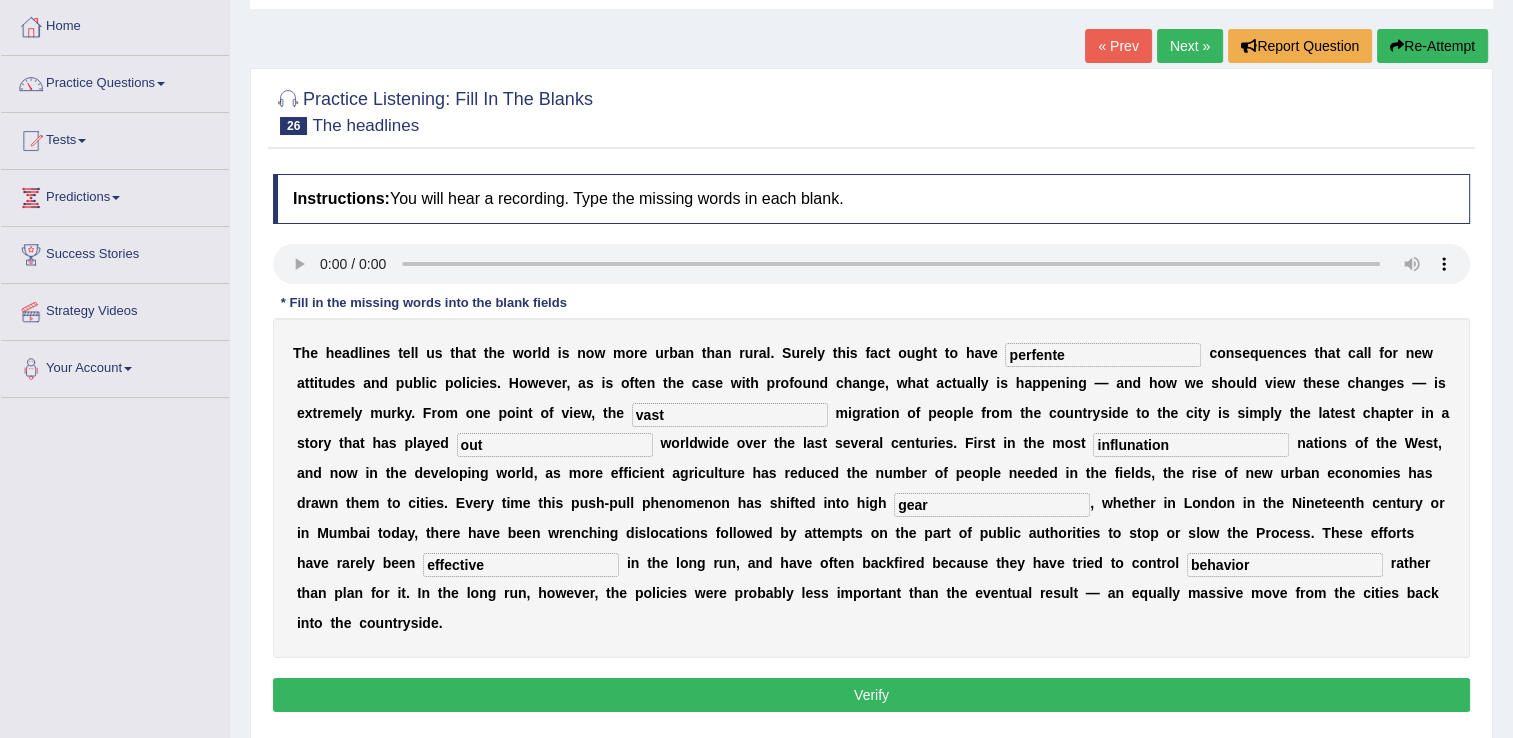 type on "behavior" 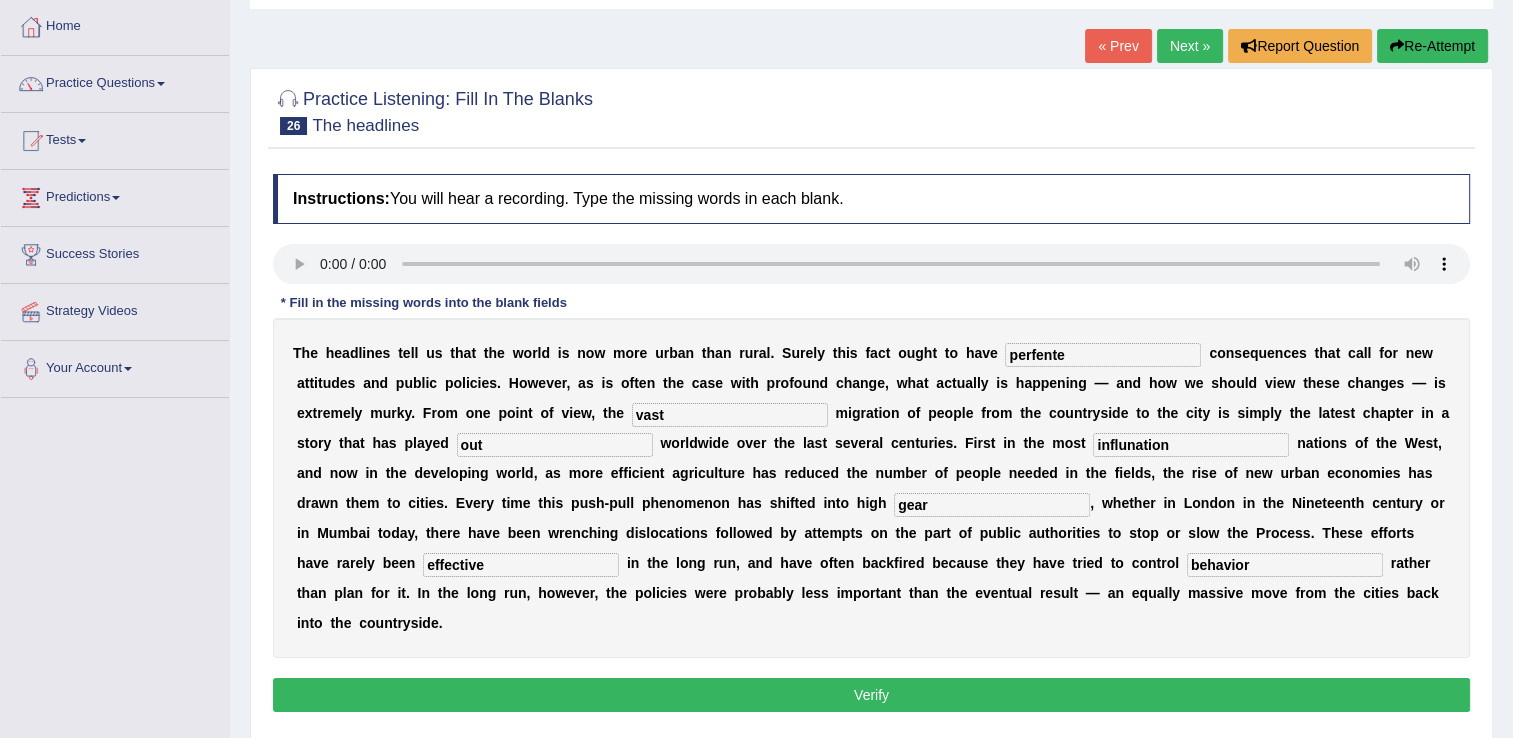 click on "perfente" at bounding box center [1103, 355] 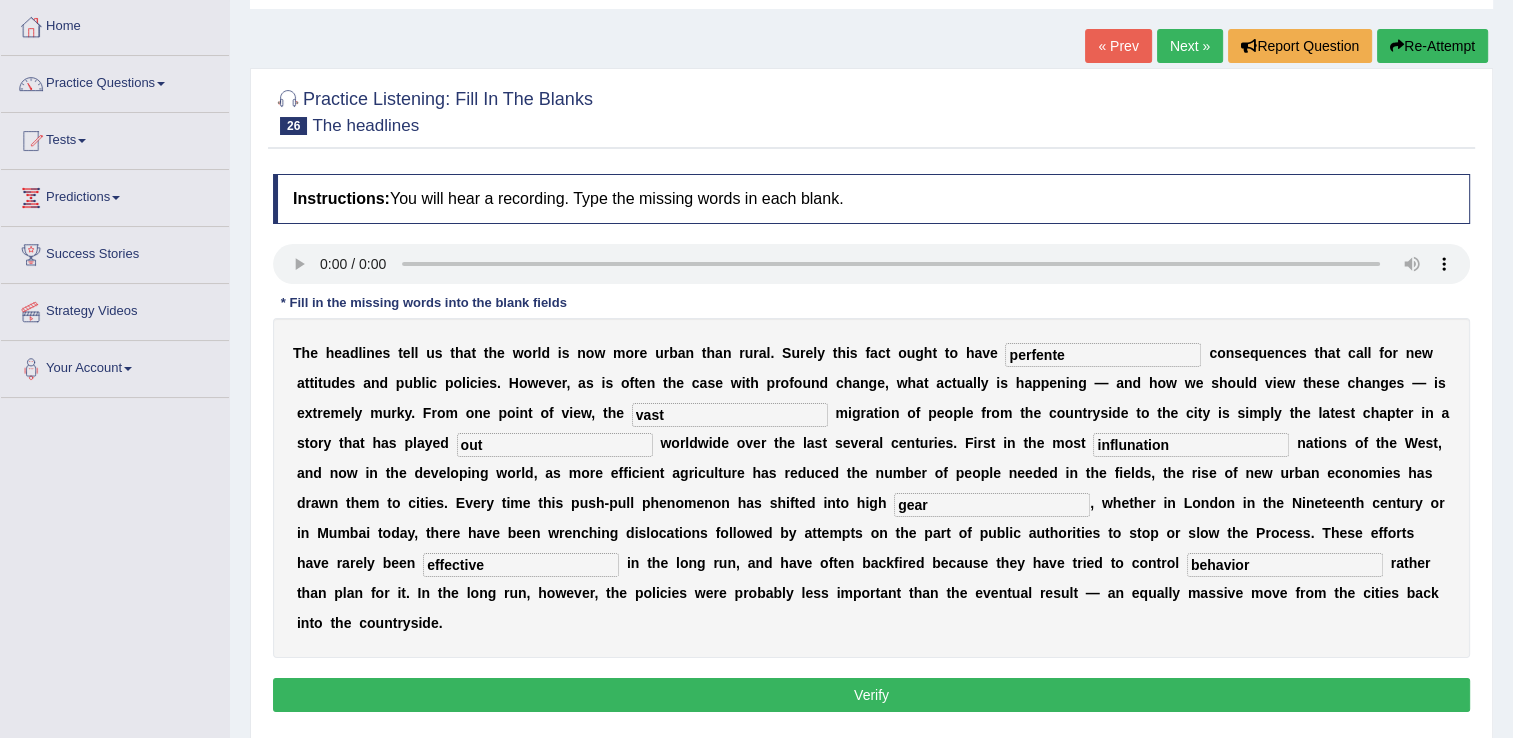 click on "influnation" at bounding box center [1191, 445] 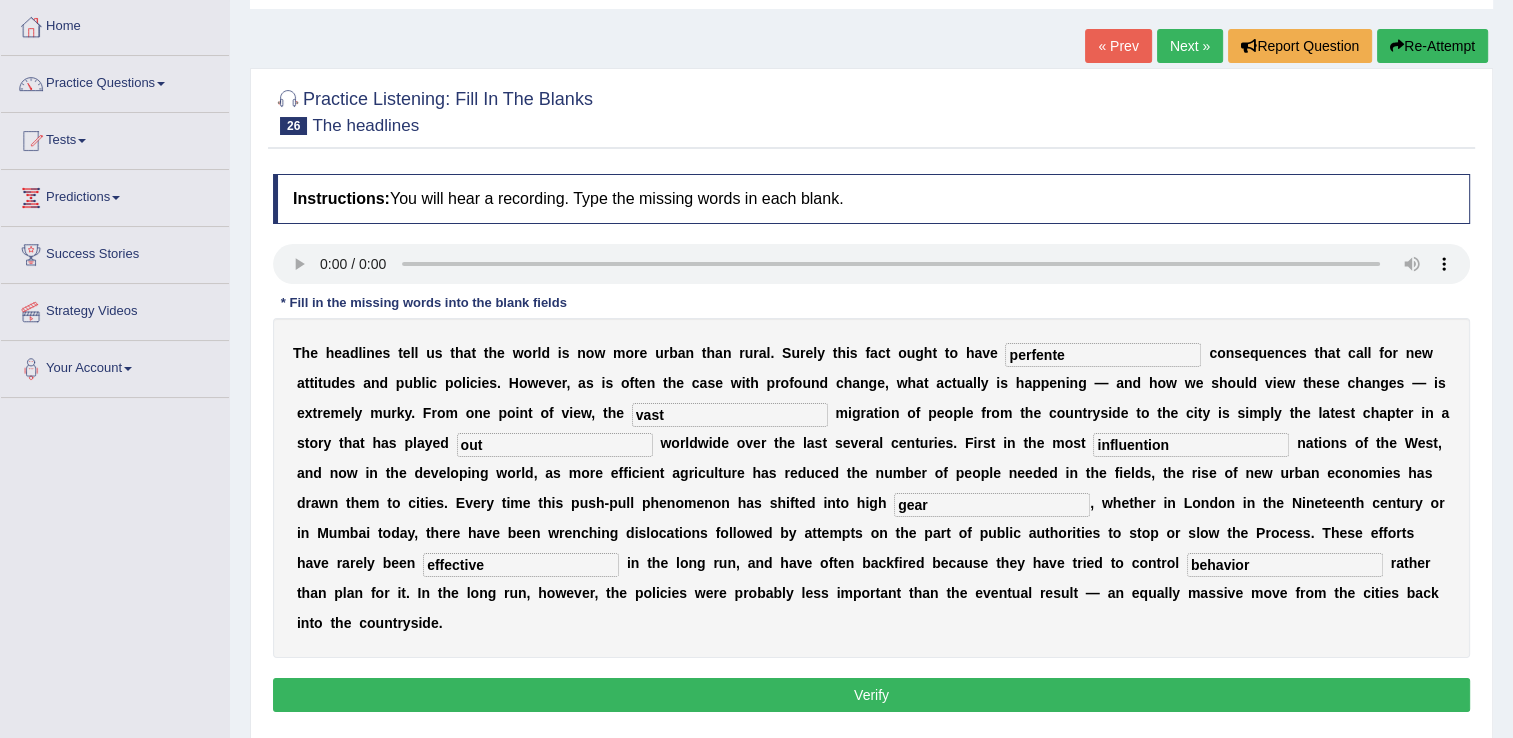 click on "influention" at bounding box center (1191, 445) 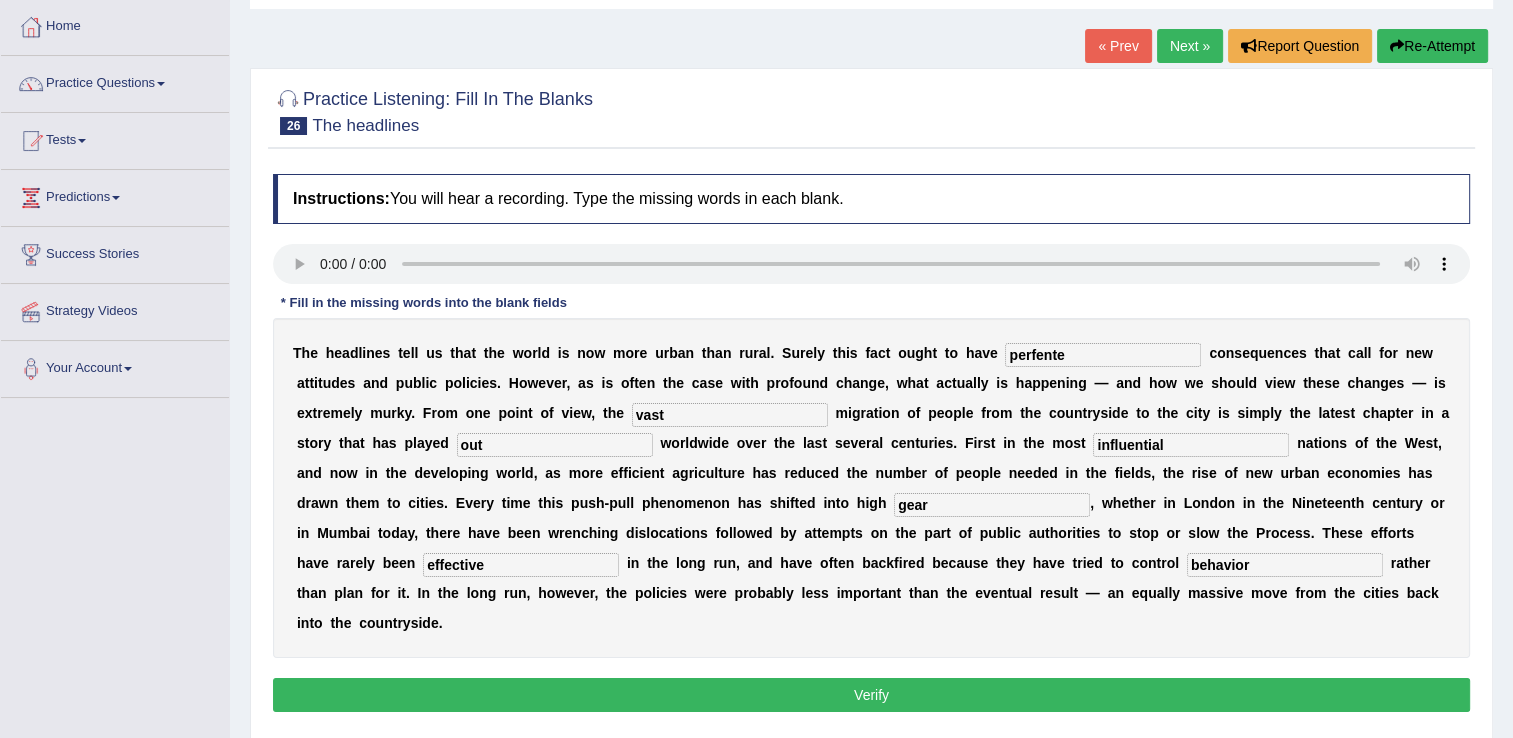 type on "influential" 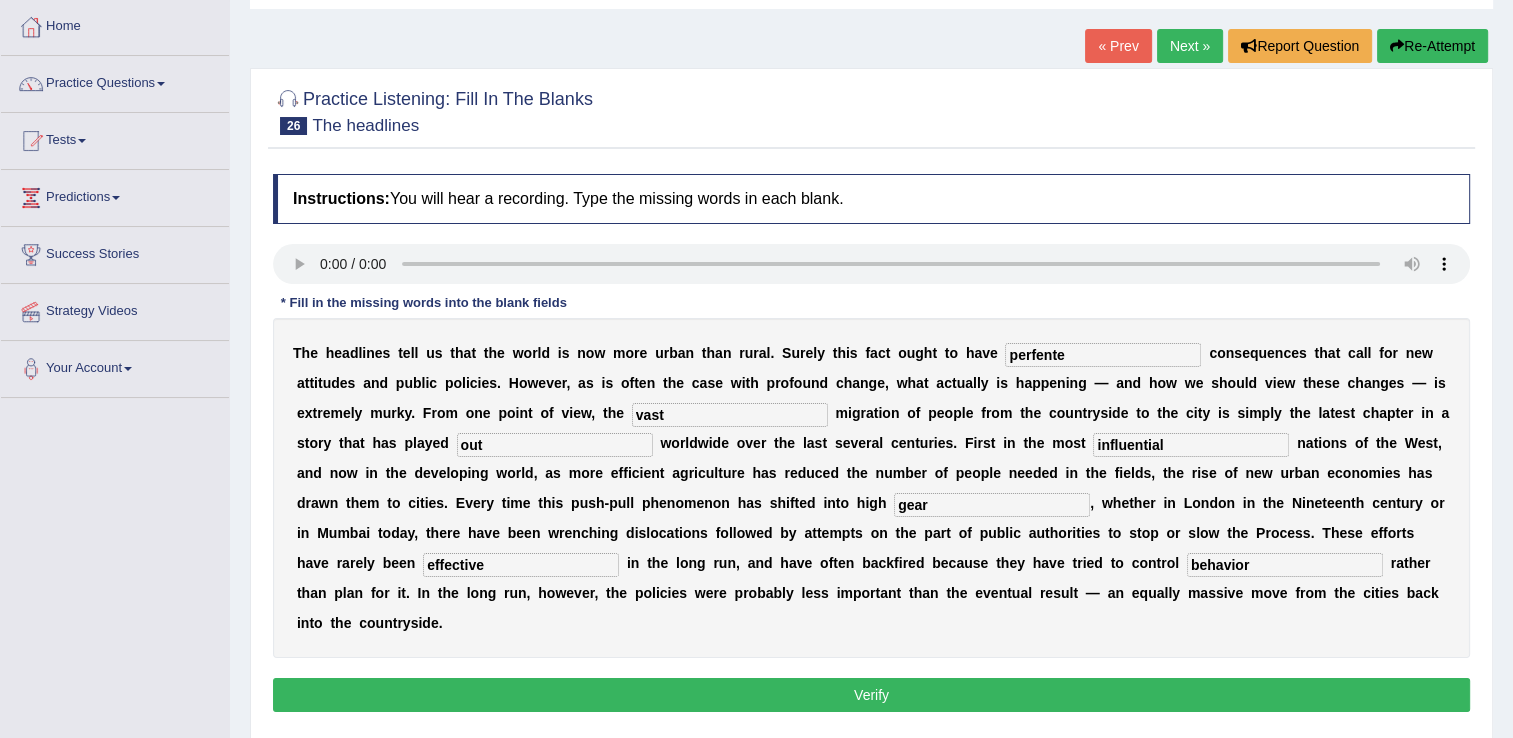 click on "Verify" at bounding box center (871, 695) 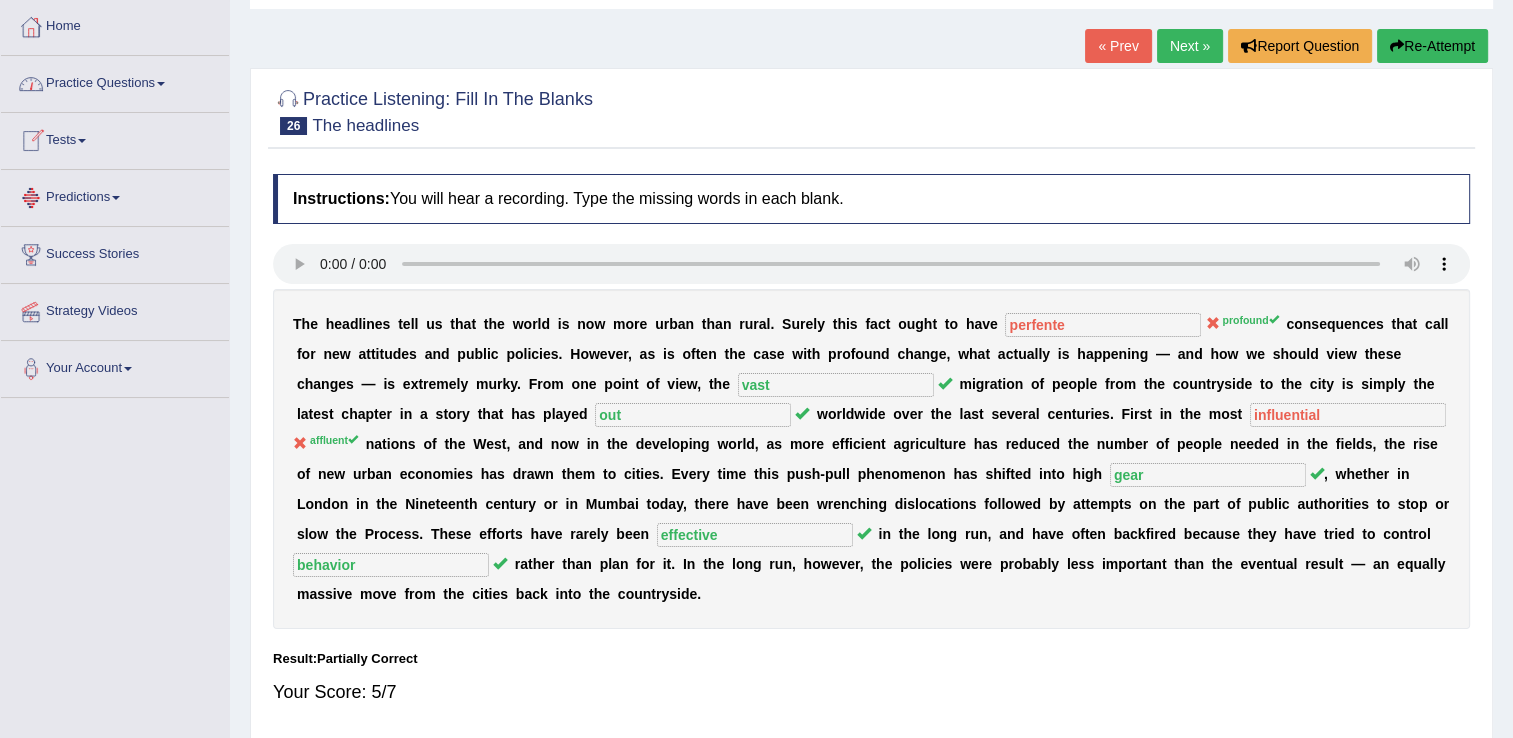 click on "Practice Questions" at bounding box center [115, 81] 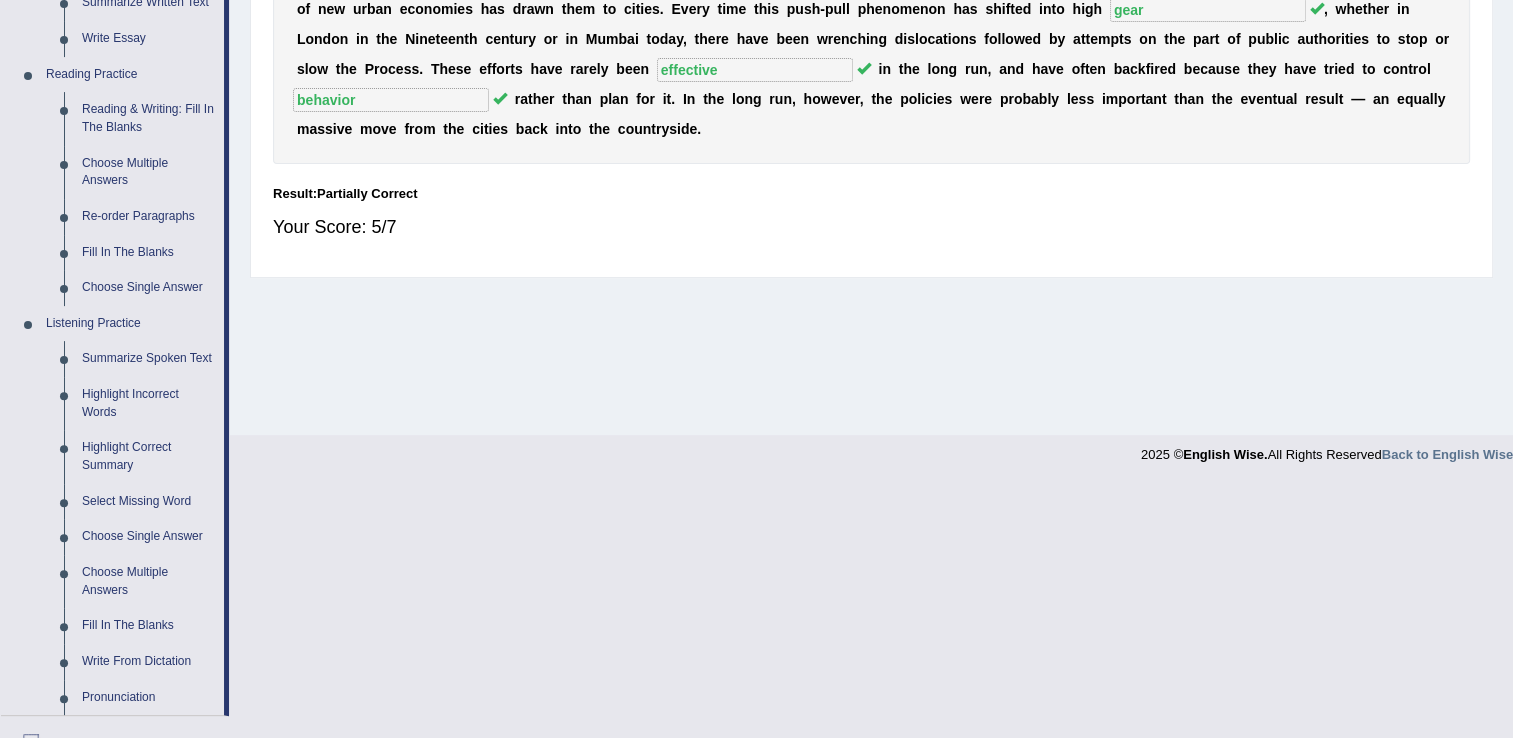 scroll, scrollTop: 600, scrollLeft: 0, axis: vertical 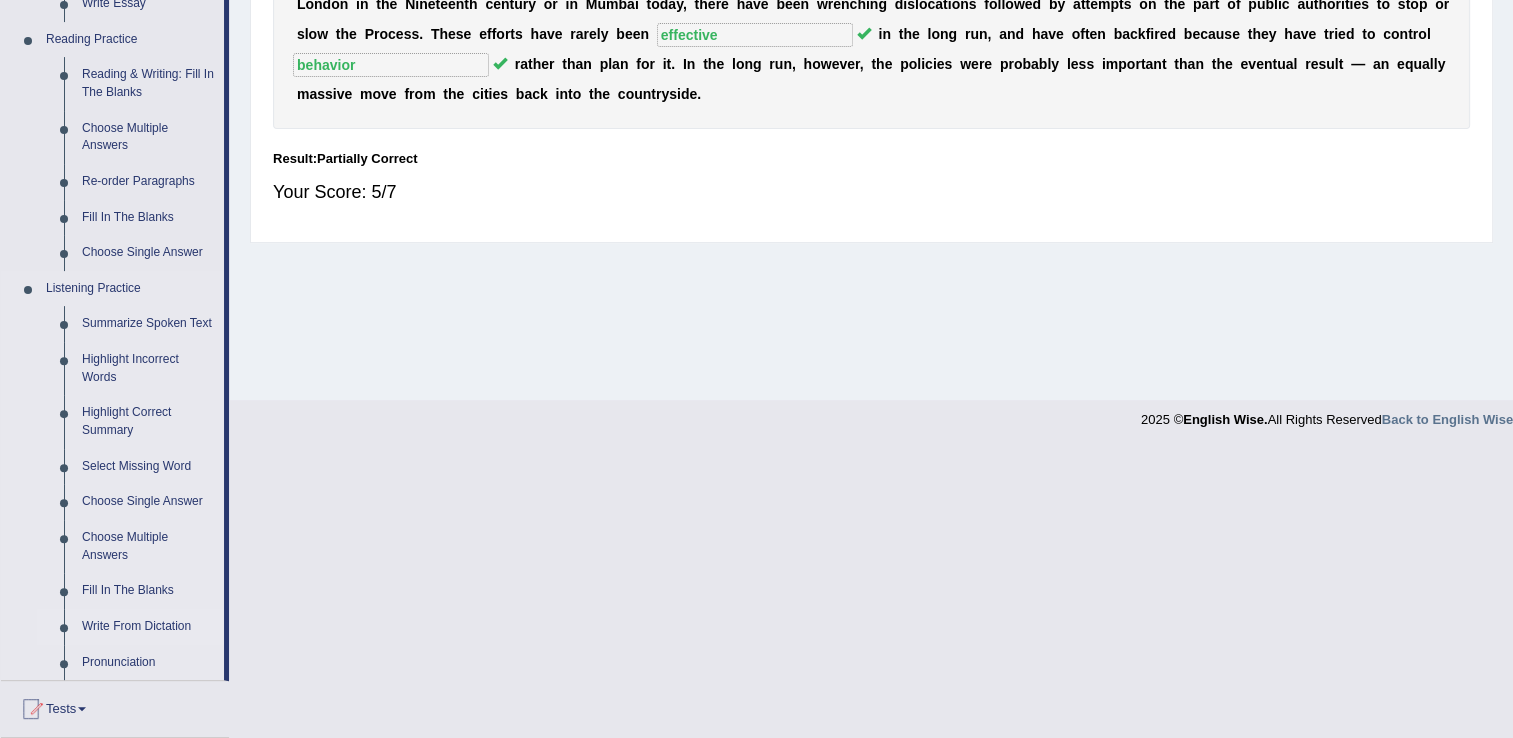 click on "Write From Dictation" at bounding box center [148, 627] 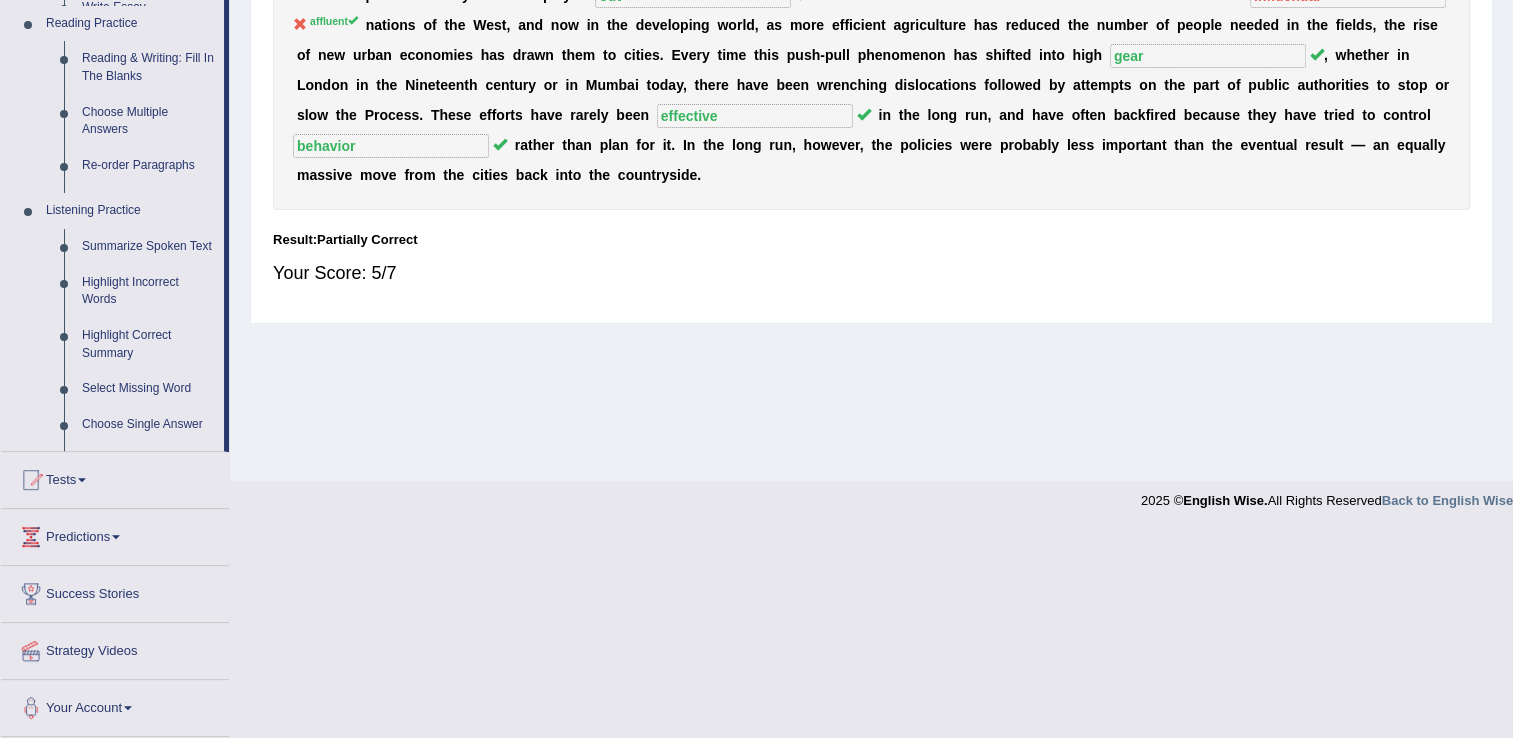 scroll, scrollTop: 312, scrollLeft: 0, axis: vertical 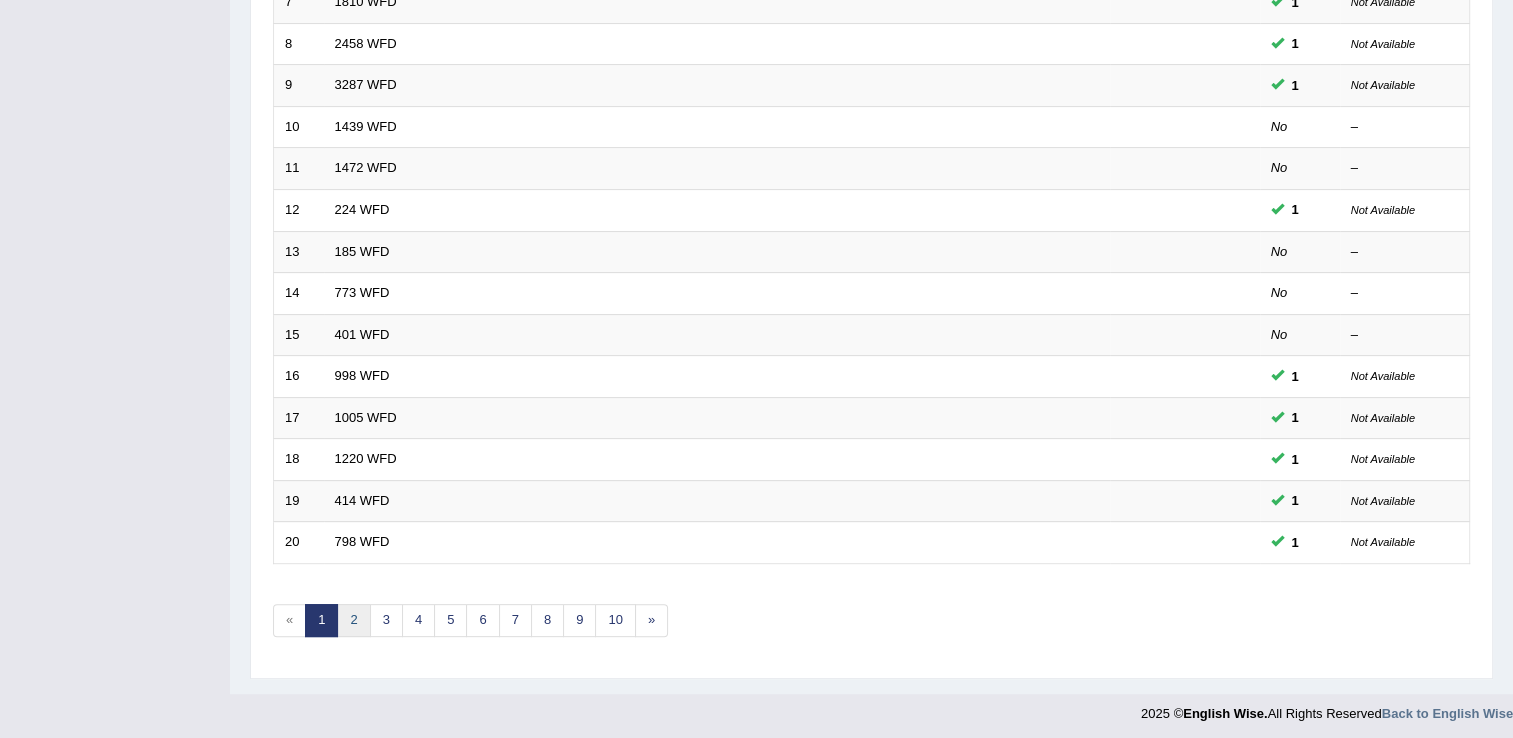 click on "2" at bounding box center (353, 620) 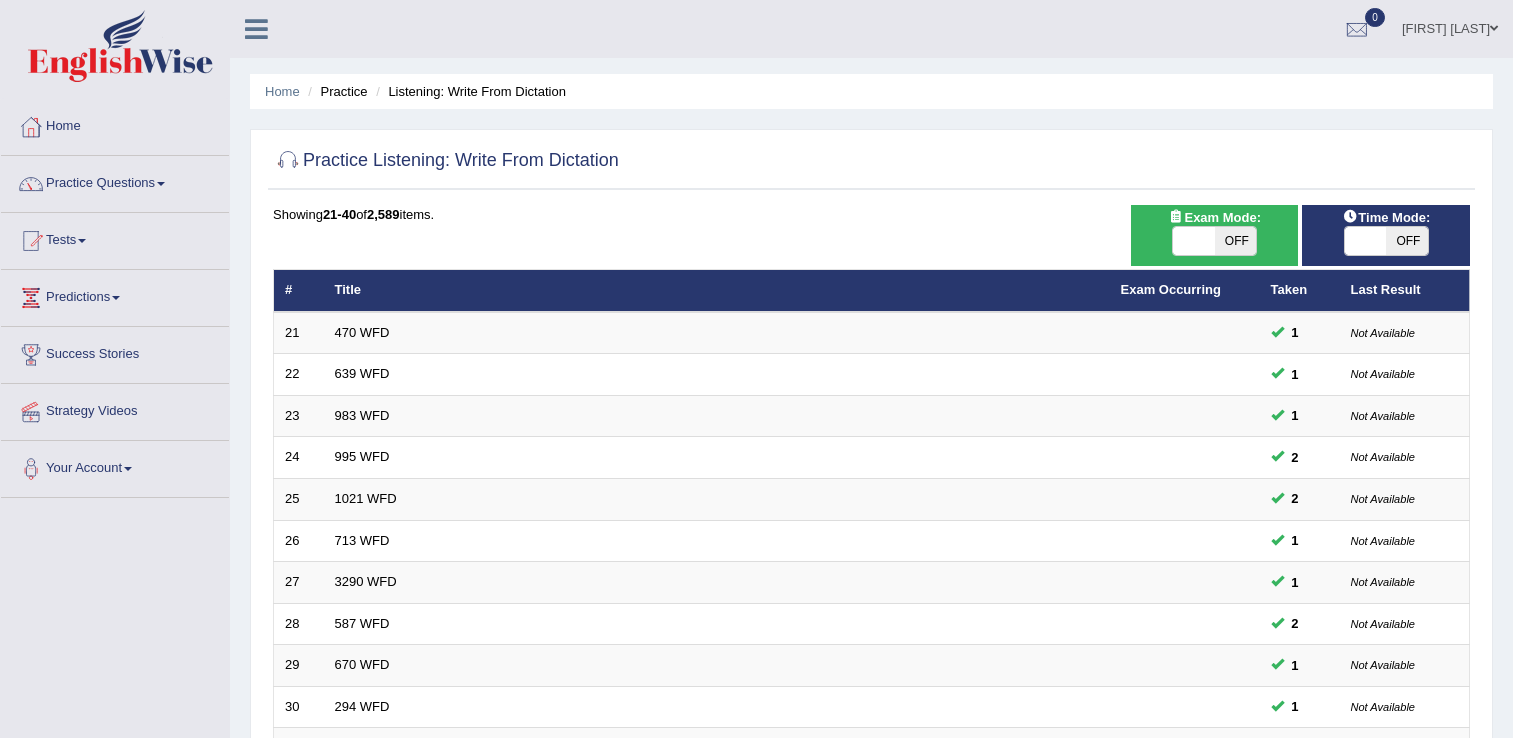 scroll, scrollTop: 500, scrollLeft: 0, axis: vertical 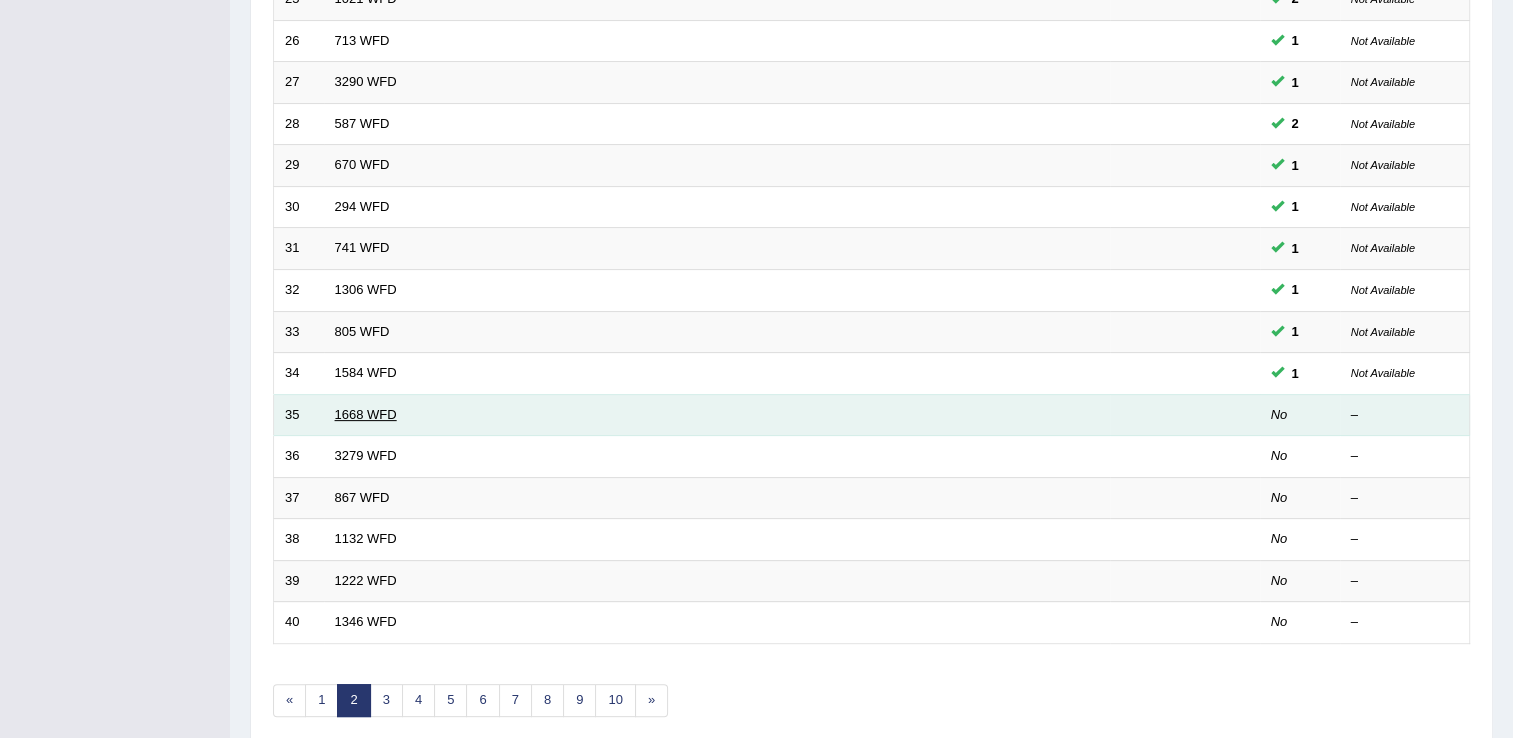 click on "1668 WFD" at bounding box center [366, 414] 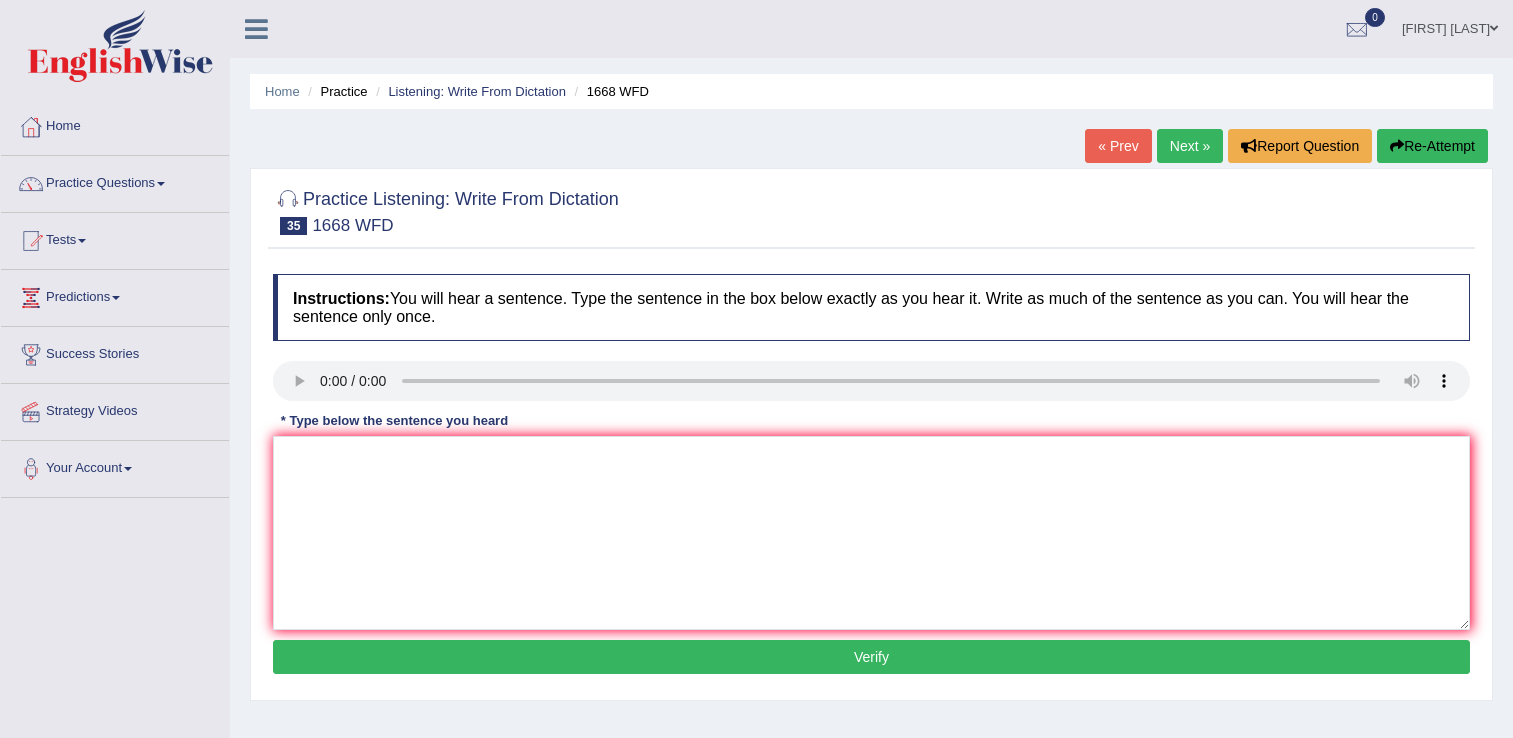 scroll, scrollTop: 0, scrollLeft: 0, axis: both 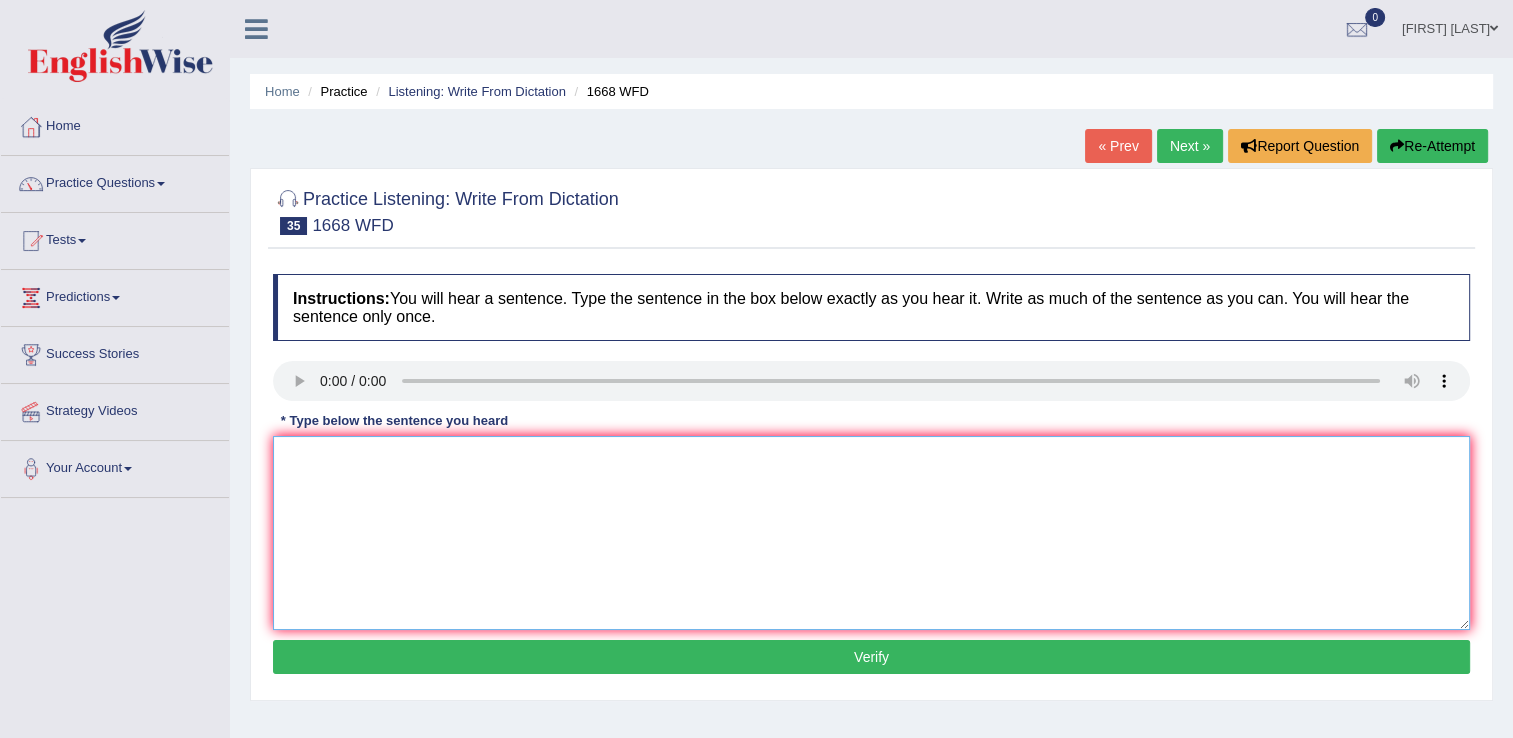 click at bounding box center (871, 533) 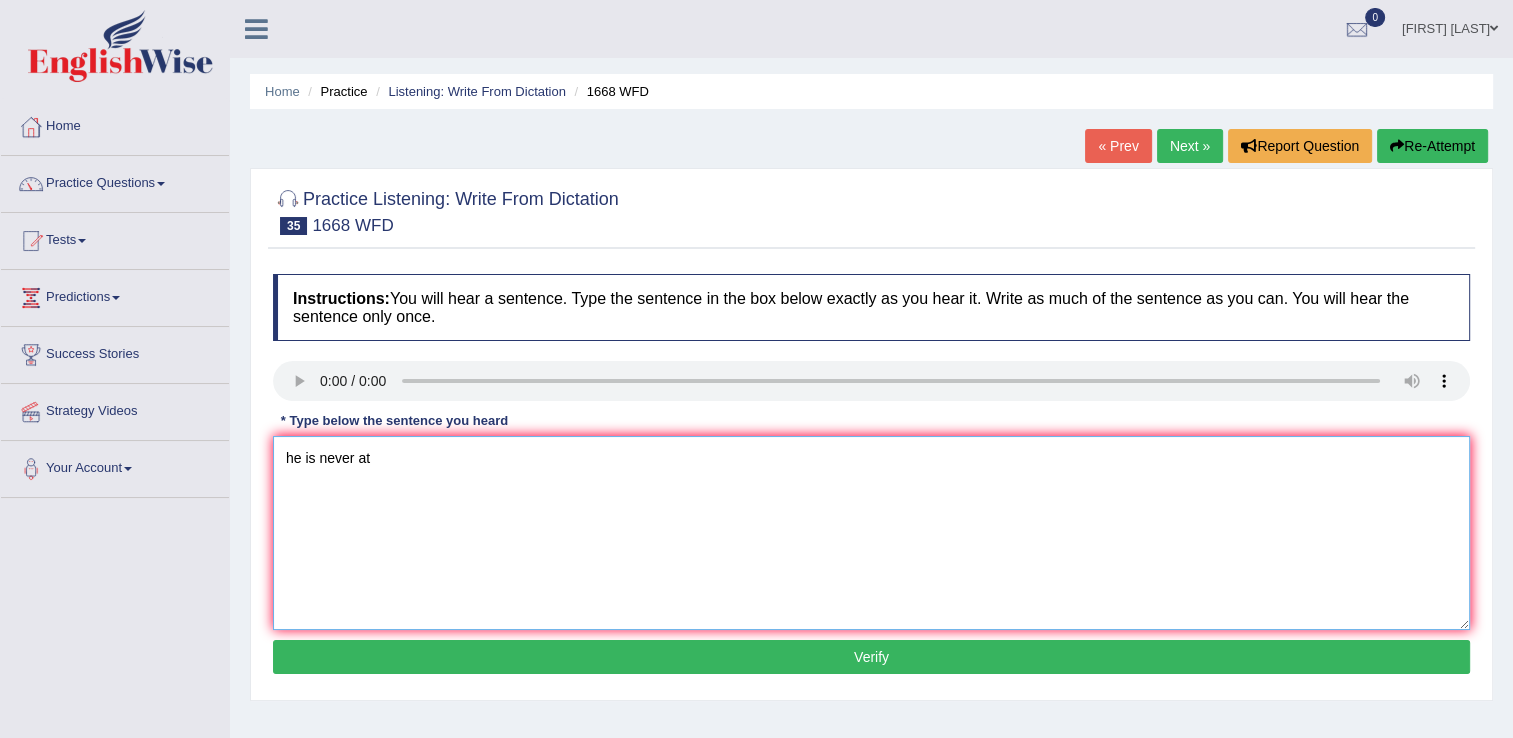 click on "he is never at" at bounding box center [871, 533] 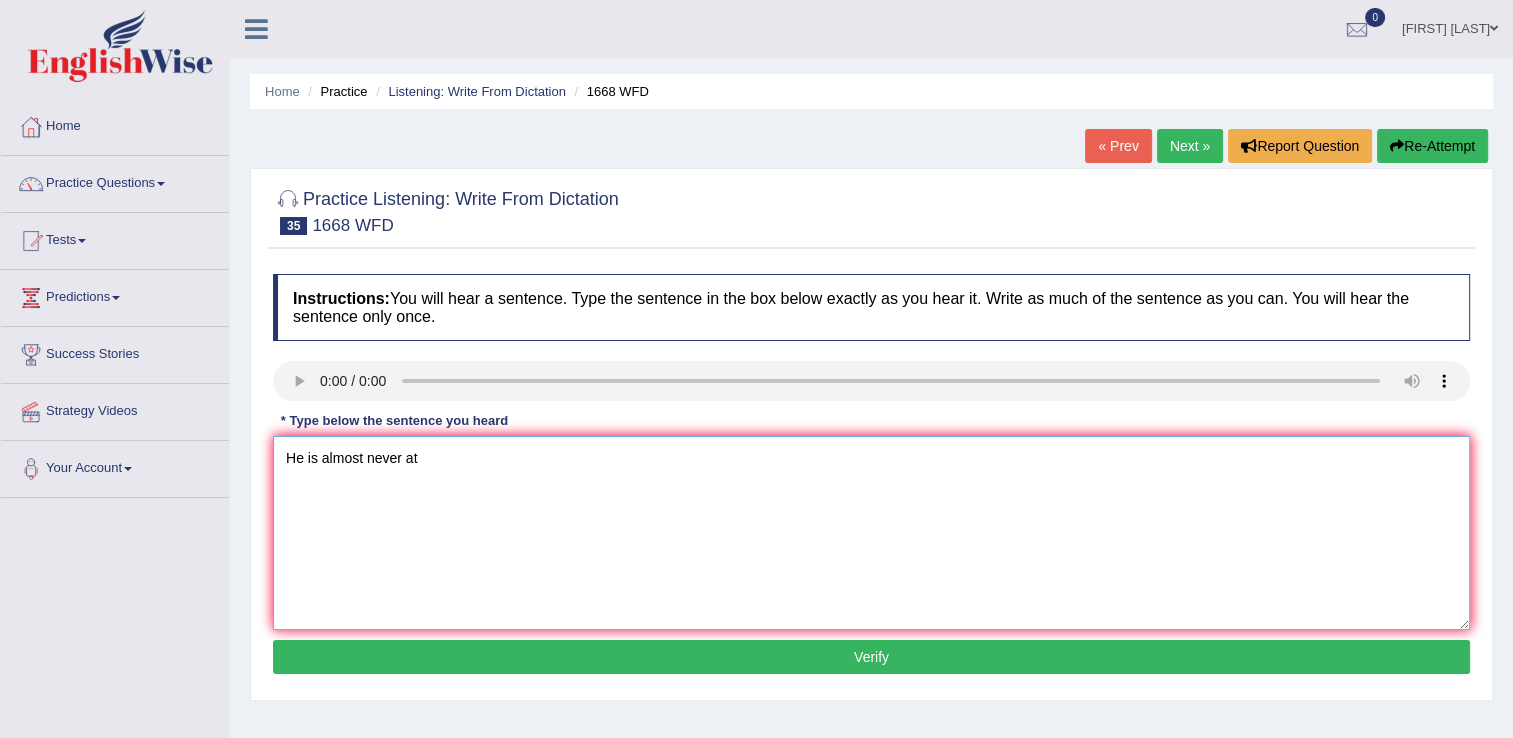 click on "He is almost never at" at bounding box center [871, 533] 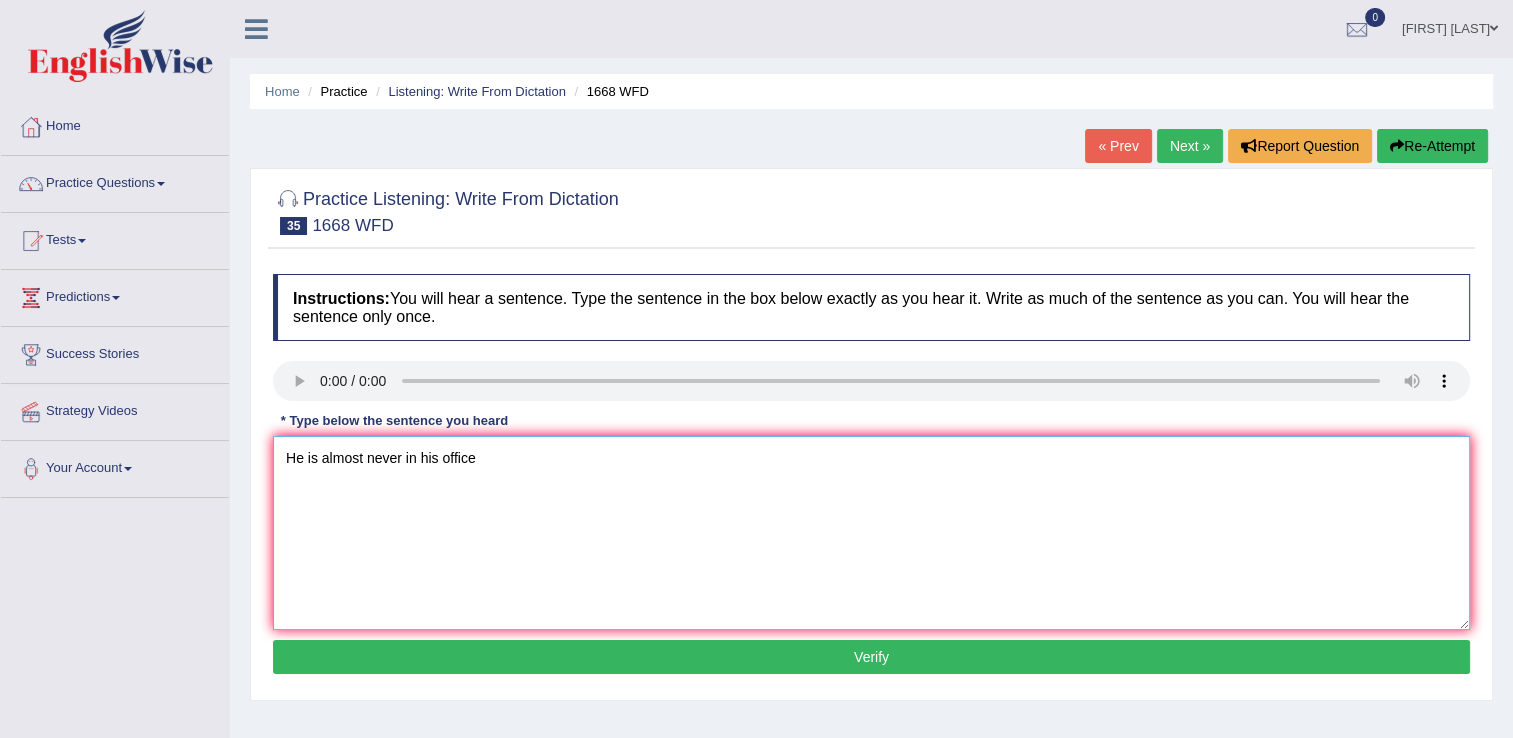click on "He is almost never in his office" at bounding box center (871, 533) 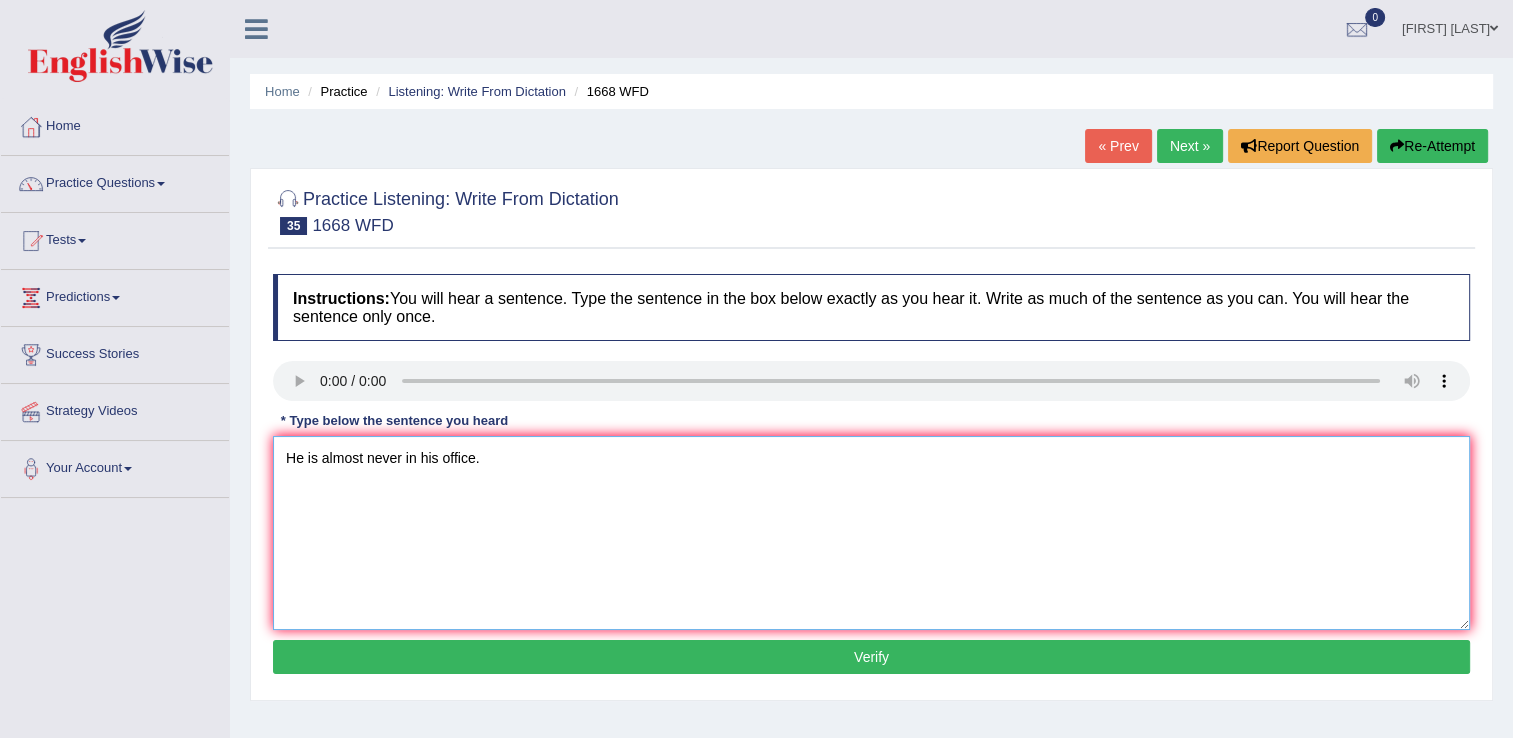 click on "He is almost never in his office." at bounding box center (871, 533) 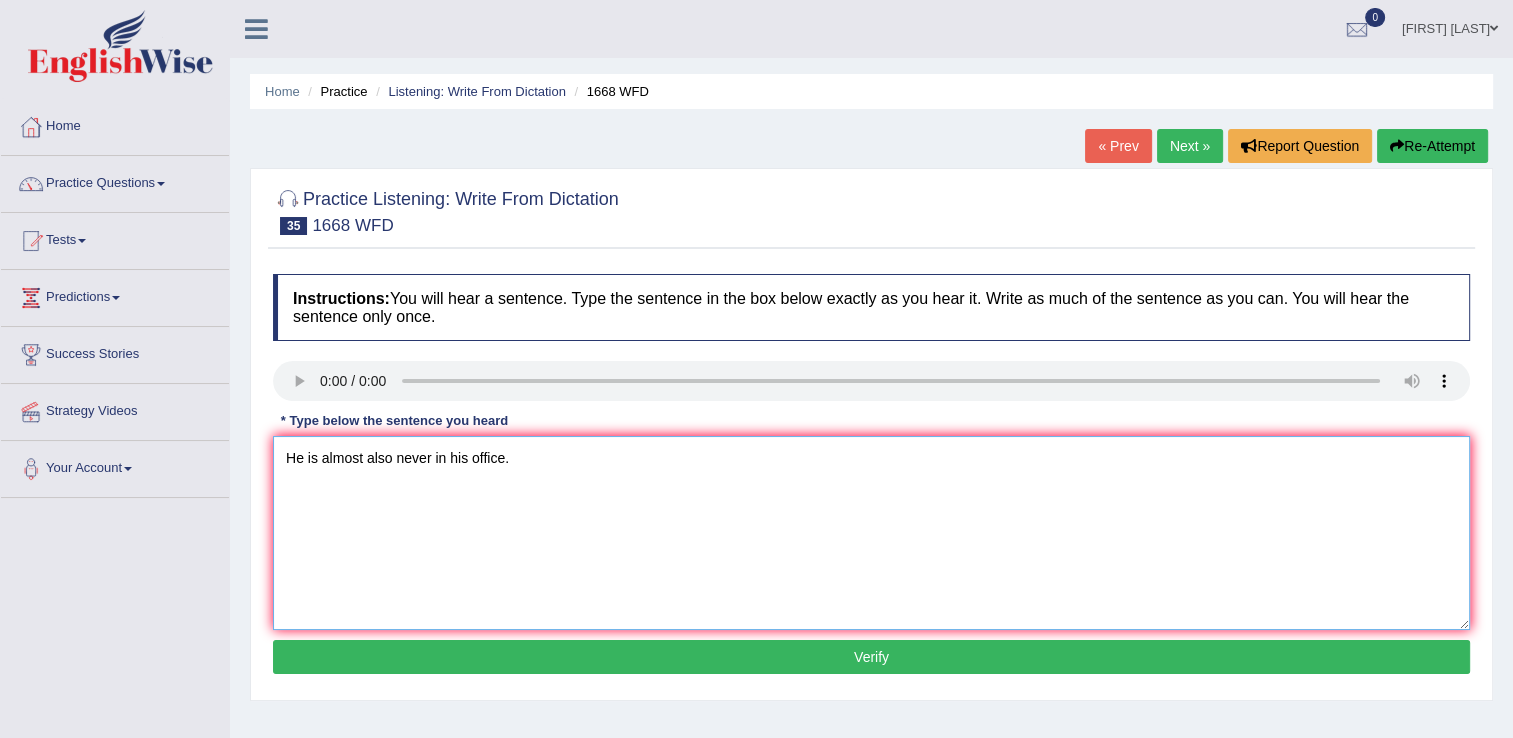 click on "He is almost also never in his office." at bounding box center [871, 533] 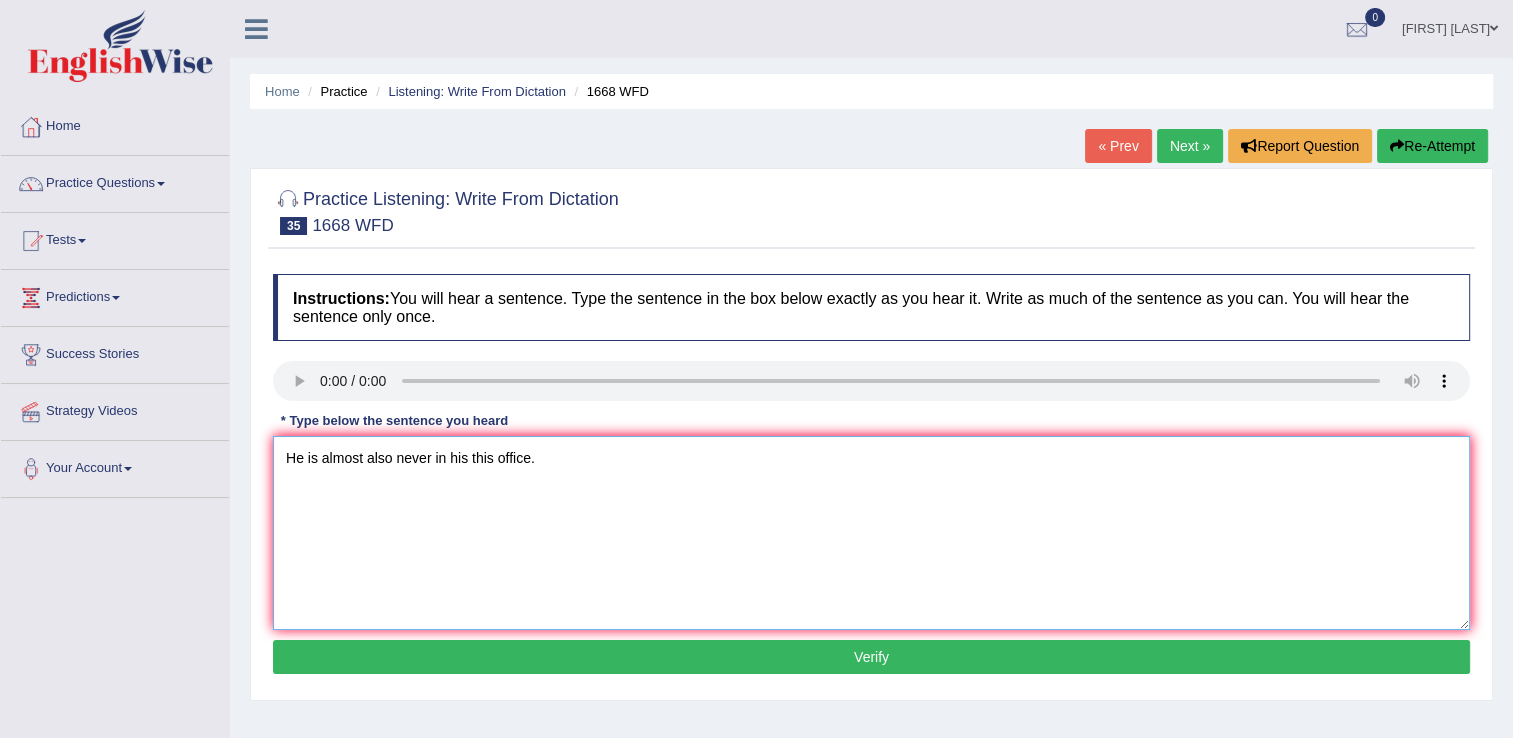 drag, startPoint x: 312, startPoint y: 458, endPoint x: 285, endPoint y: 458, distance: 27 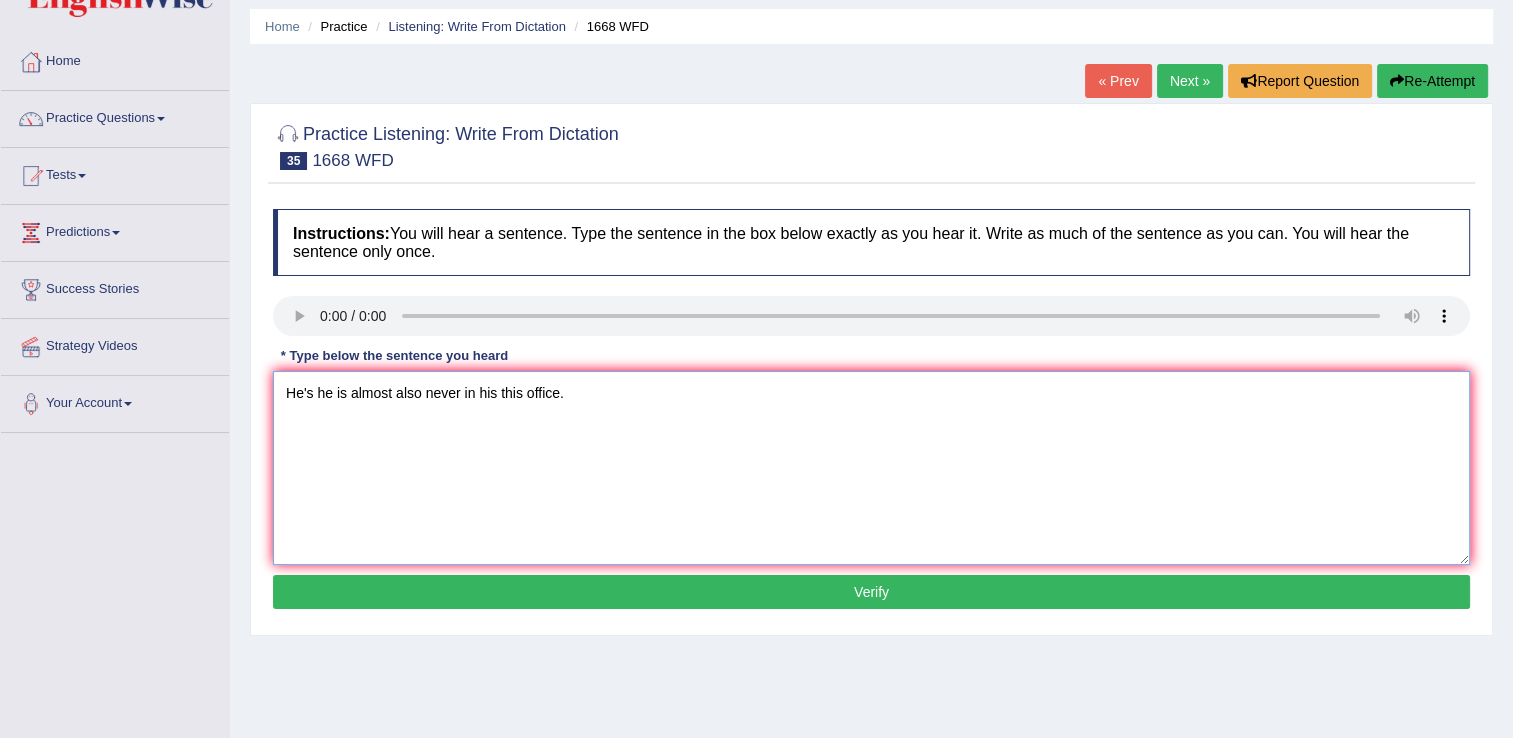 scroll, scrollTop: 100, scrollLeft: 0, axis: vertical 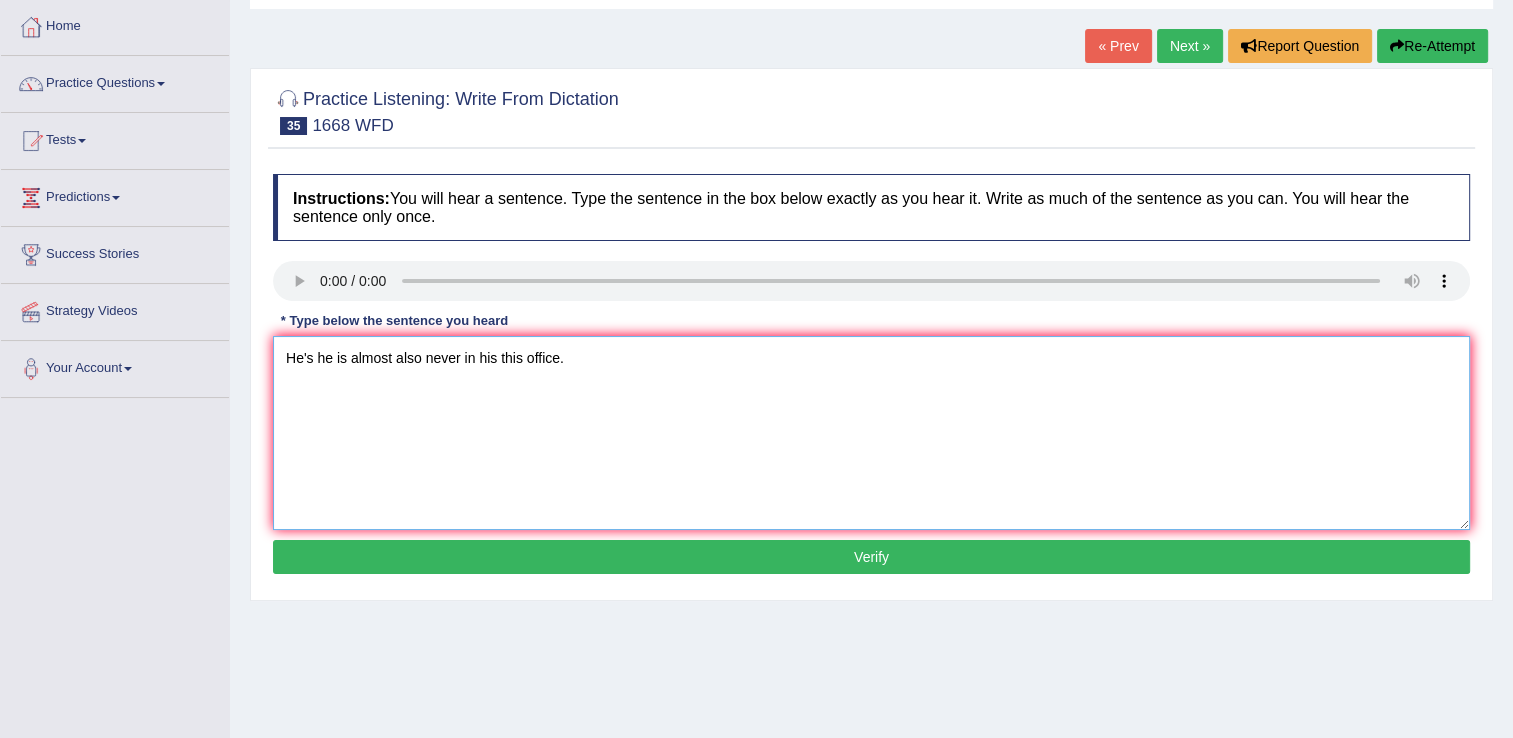type on "He's he is almost also never in his this office." 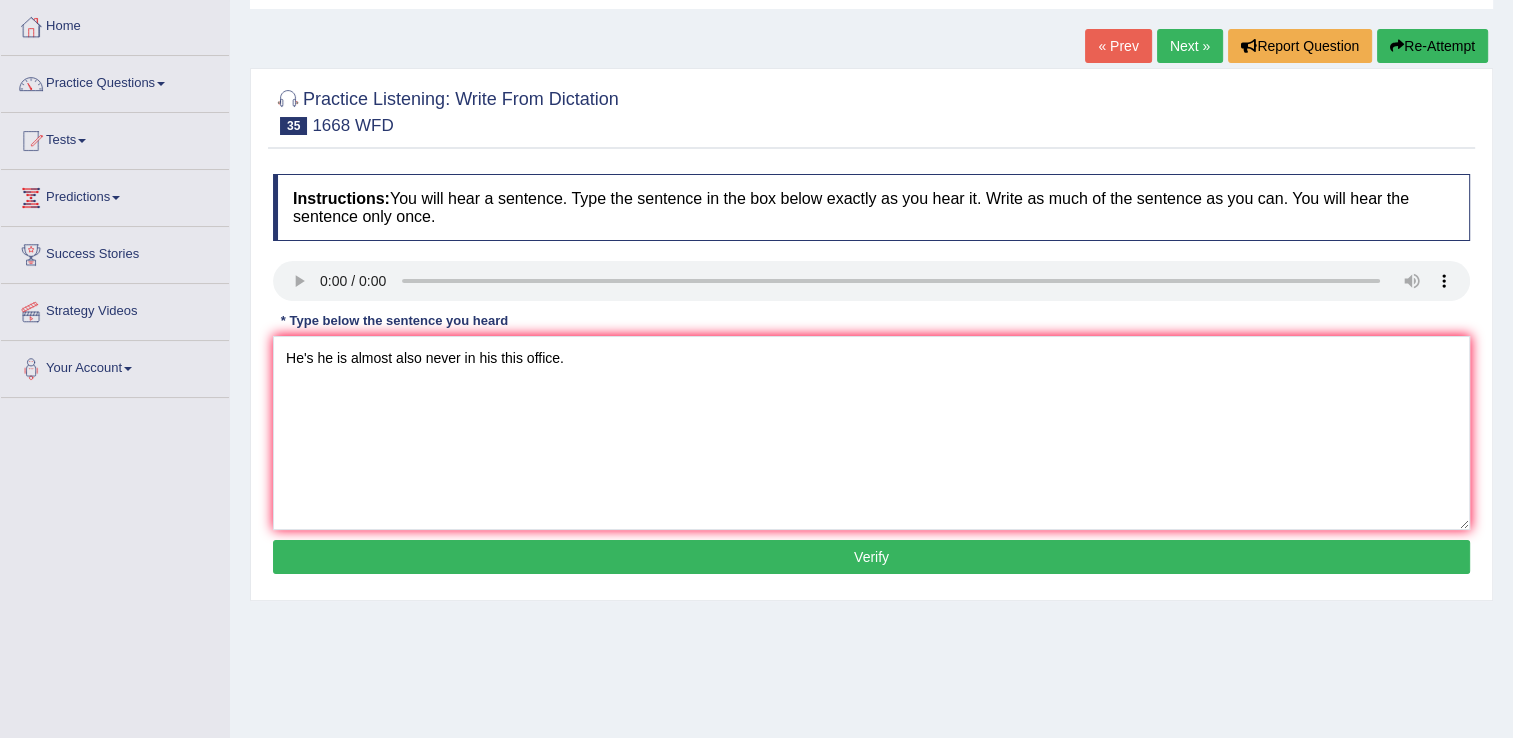 click on "Verify" at bounding box center [871, 557] 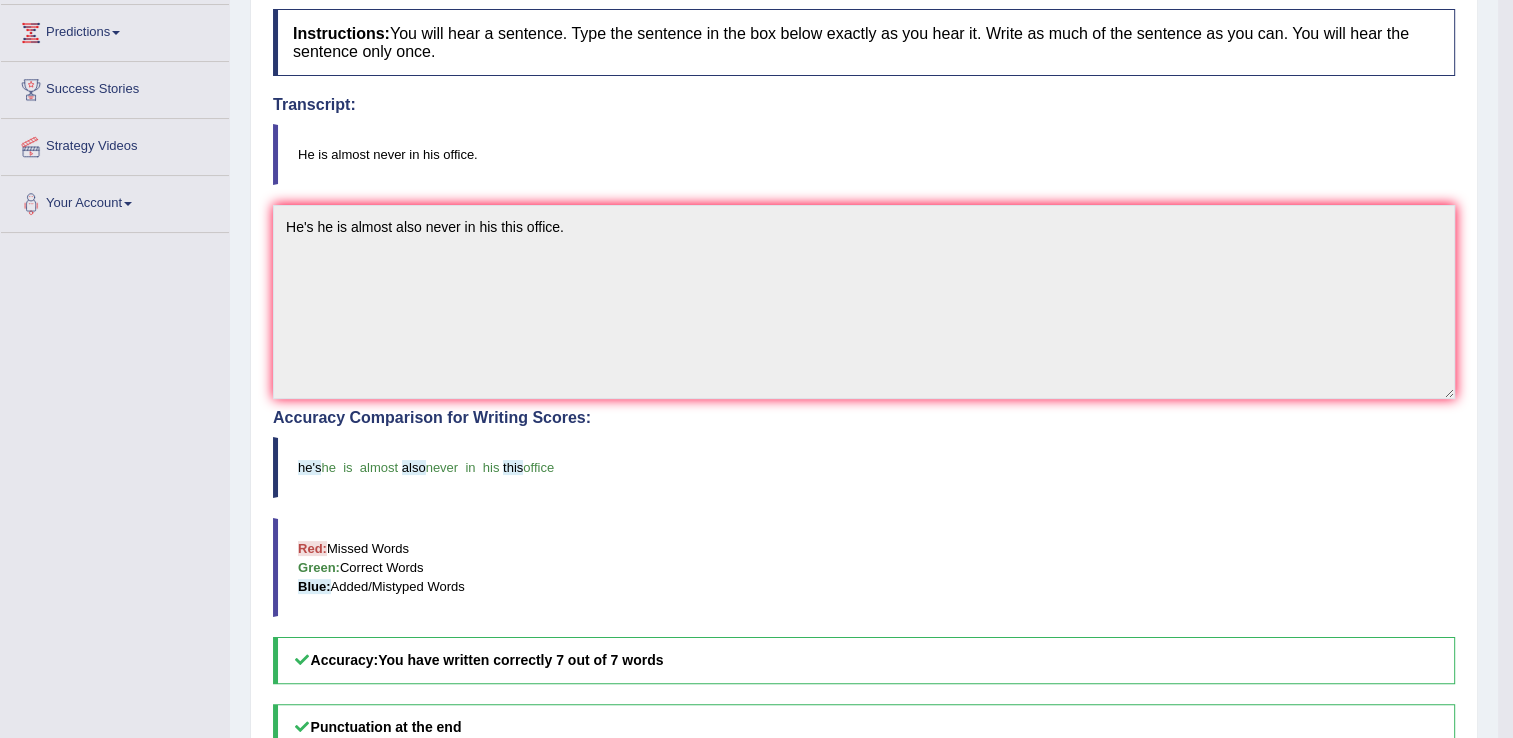 scroll, scrollTop: 300, scrollLeft: 0, axis: vertical 